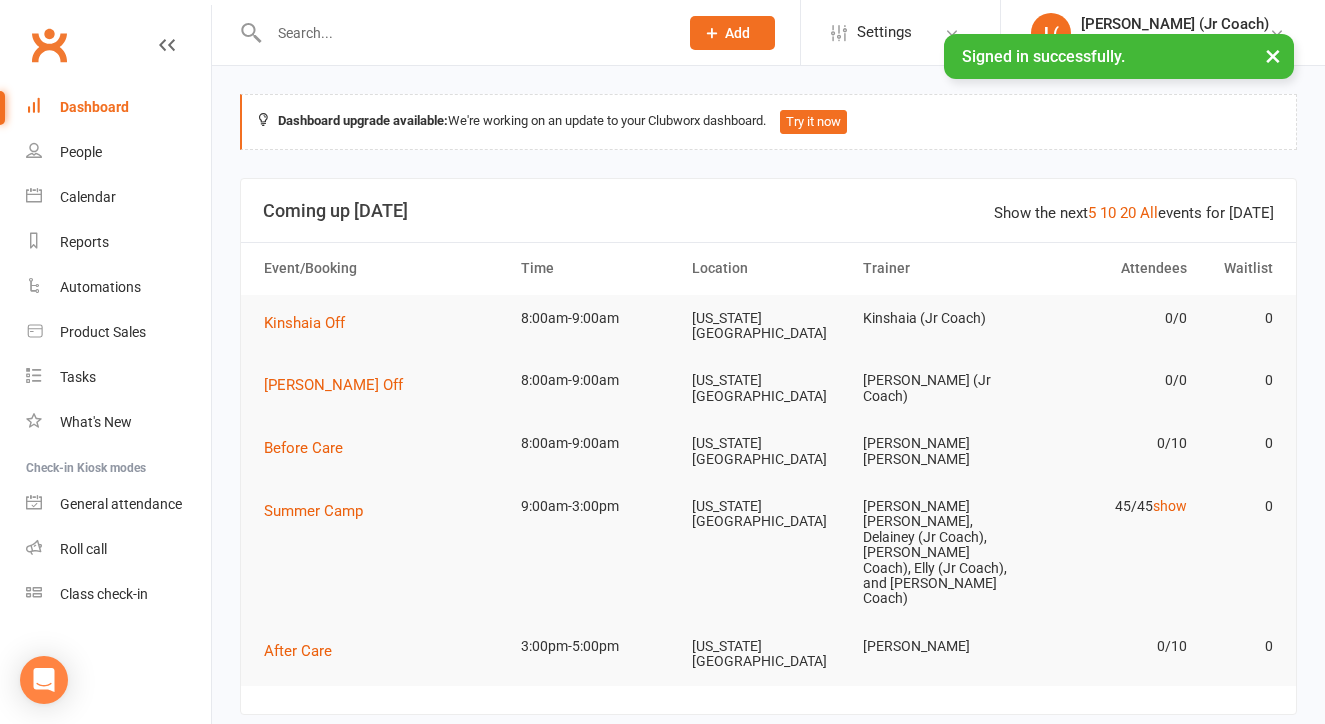 scroll, scrollTop: 0, scrollLeft: 0, axis: both 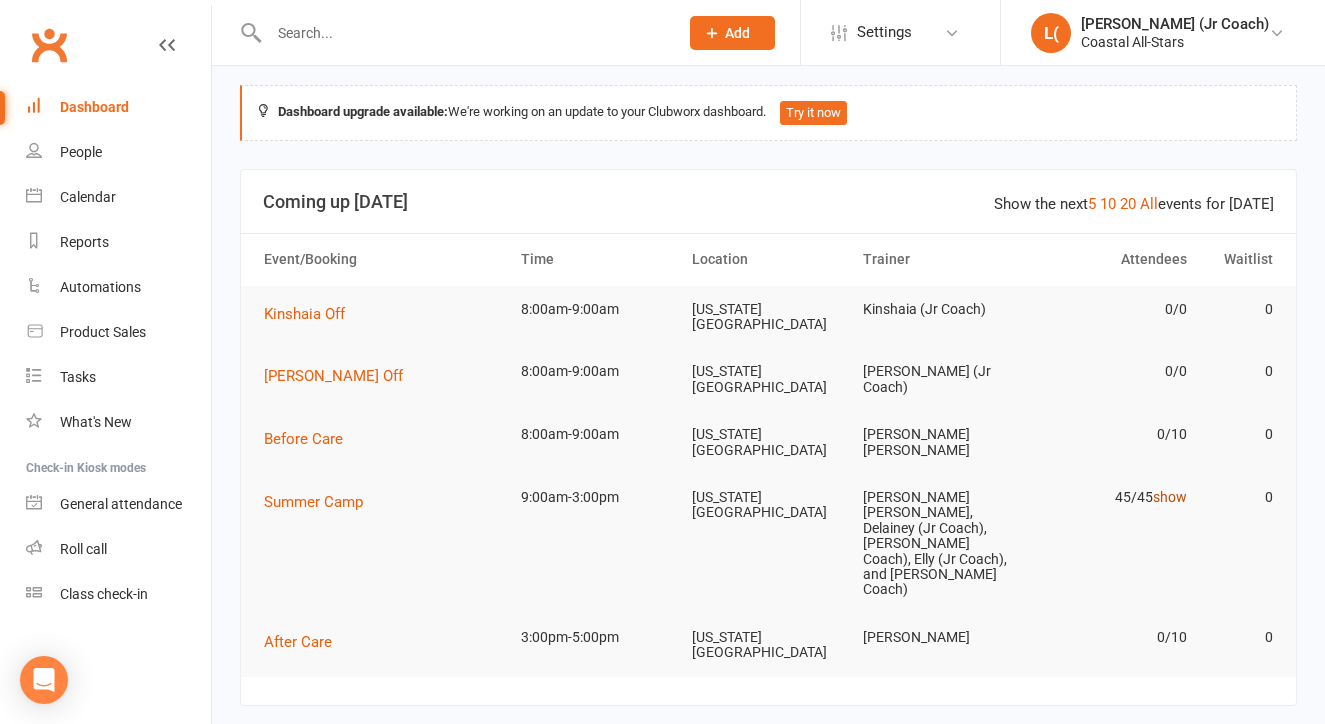 click on "show" at bounding box center (1170, 497) 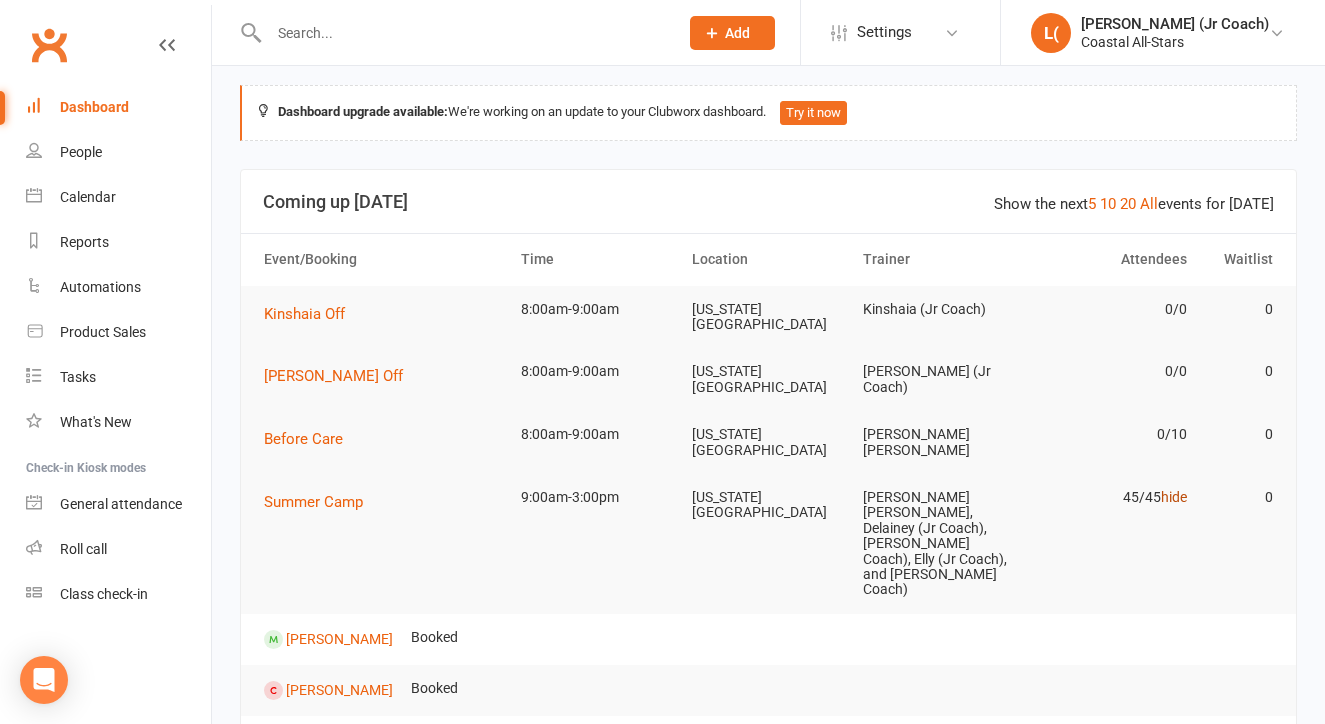 click on "hide" at bounding box center (1174, 497) 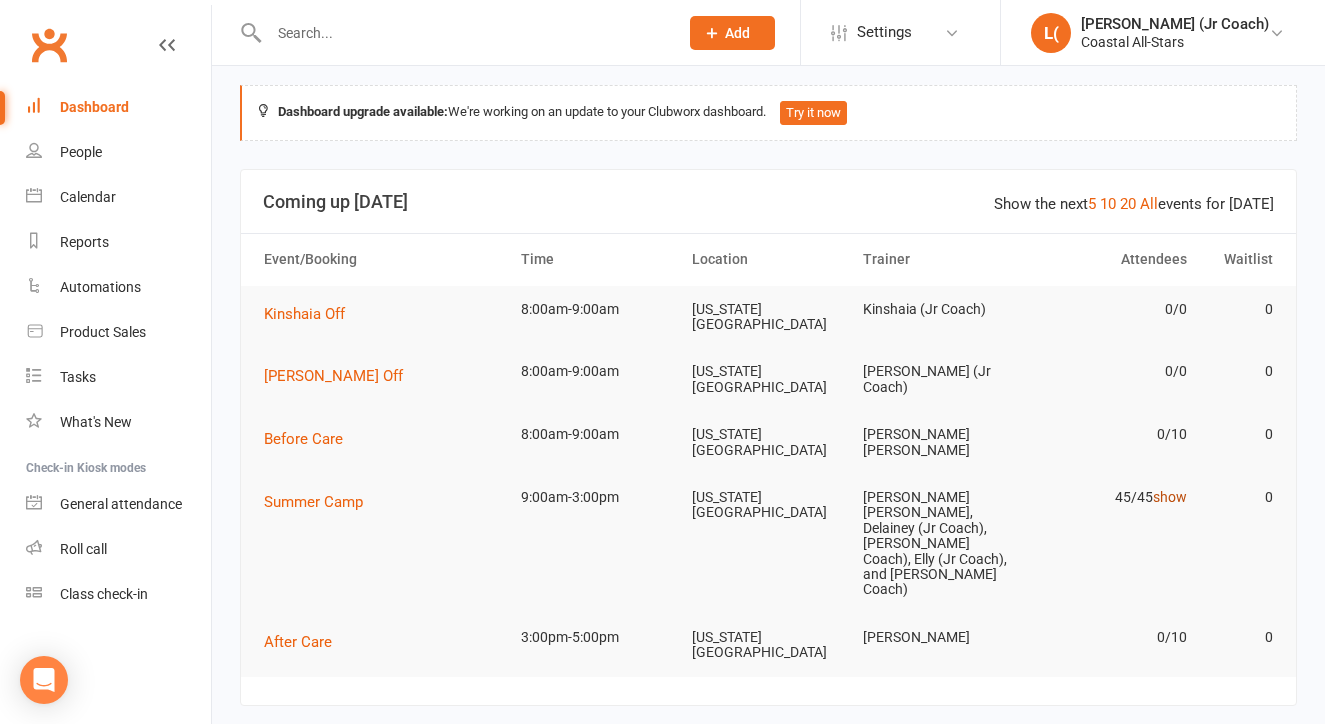 click on "show" at bounding box center [1170, 497] 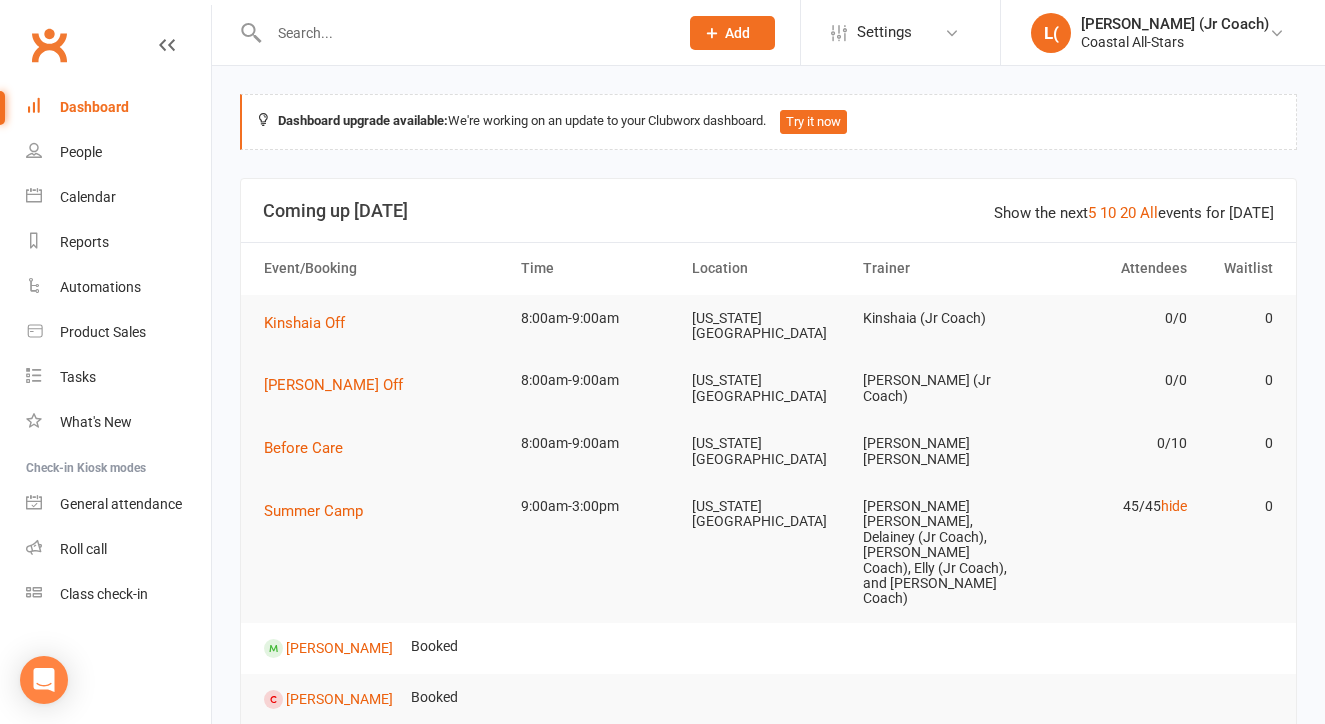 scroll, scrollTop: 0, scrollLeft: 0, axis: both 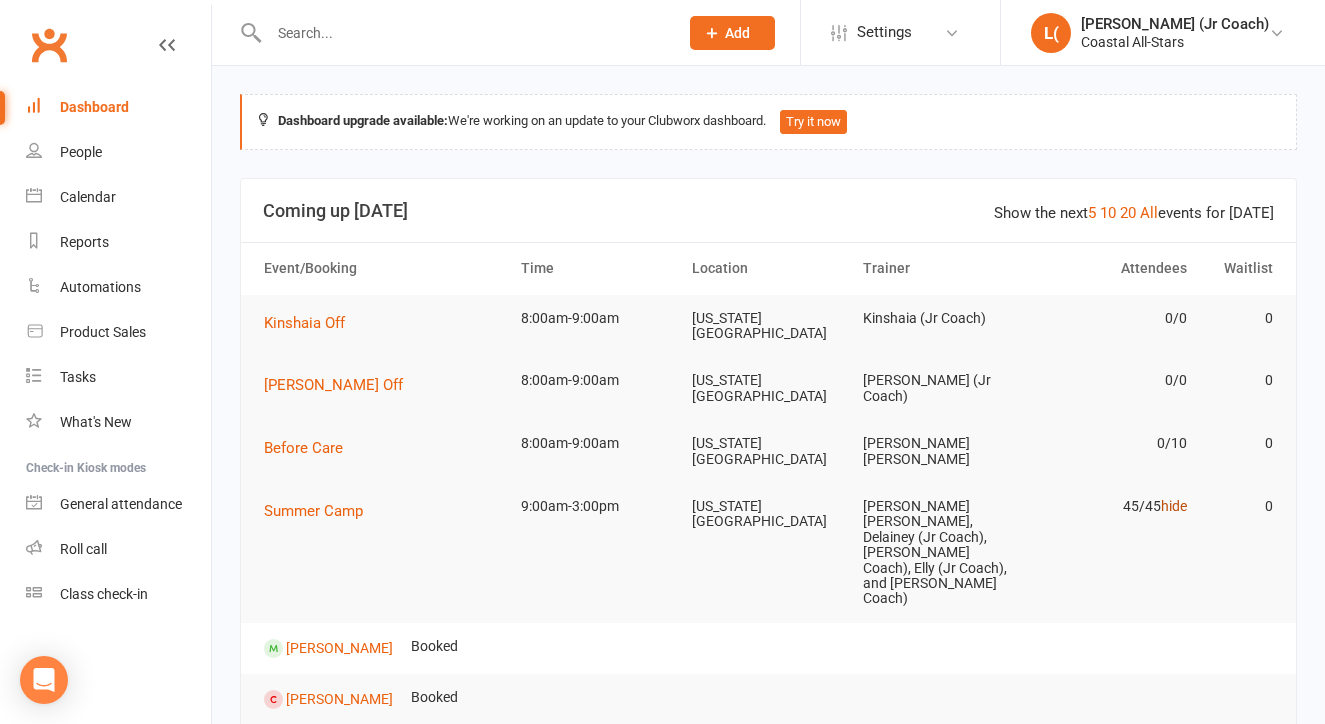 click on "hide" at bounding box center (1174, 506) 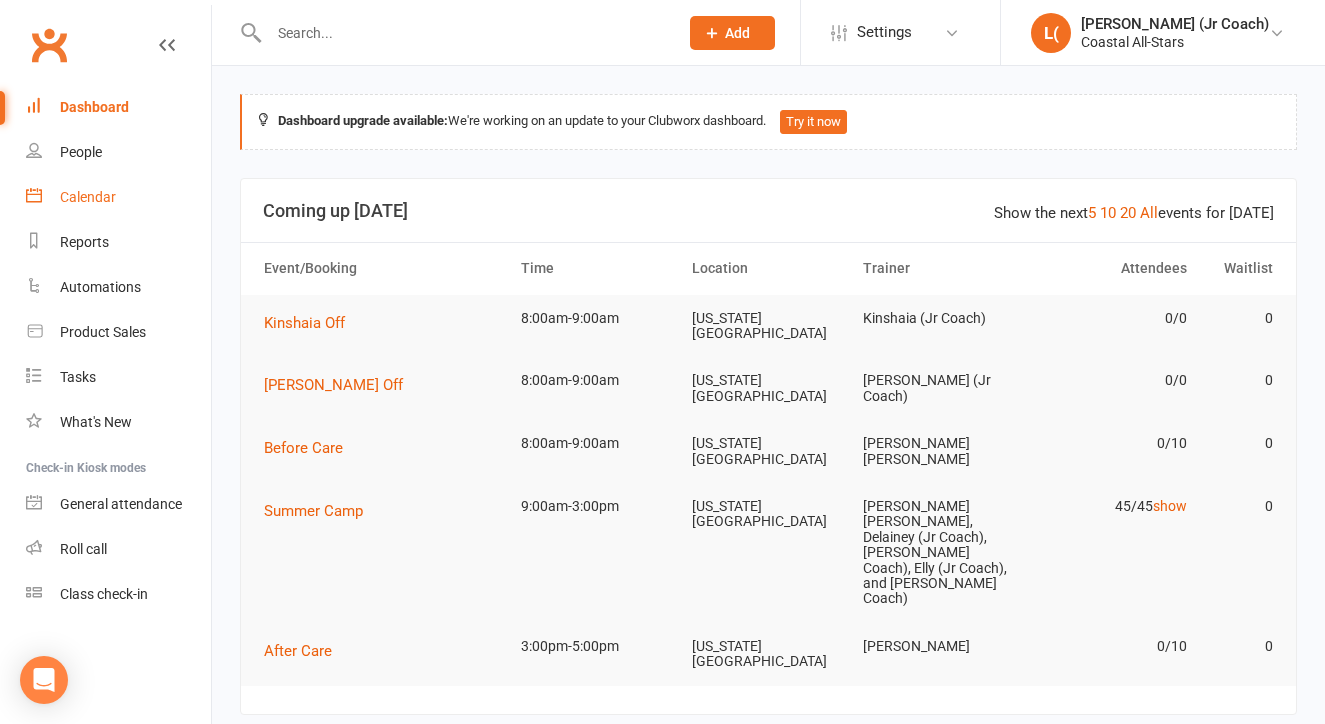 click on "Calendar" at bounding box center (118, 197) 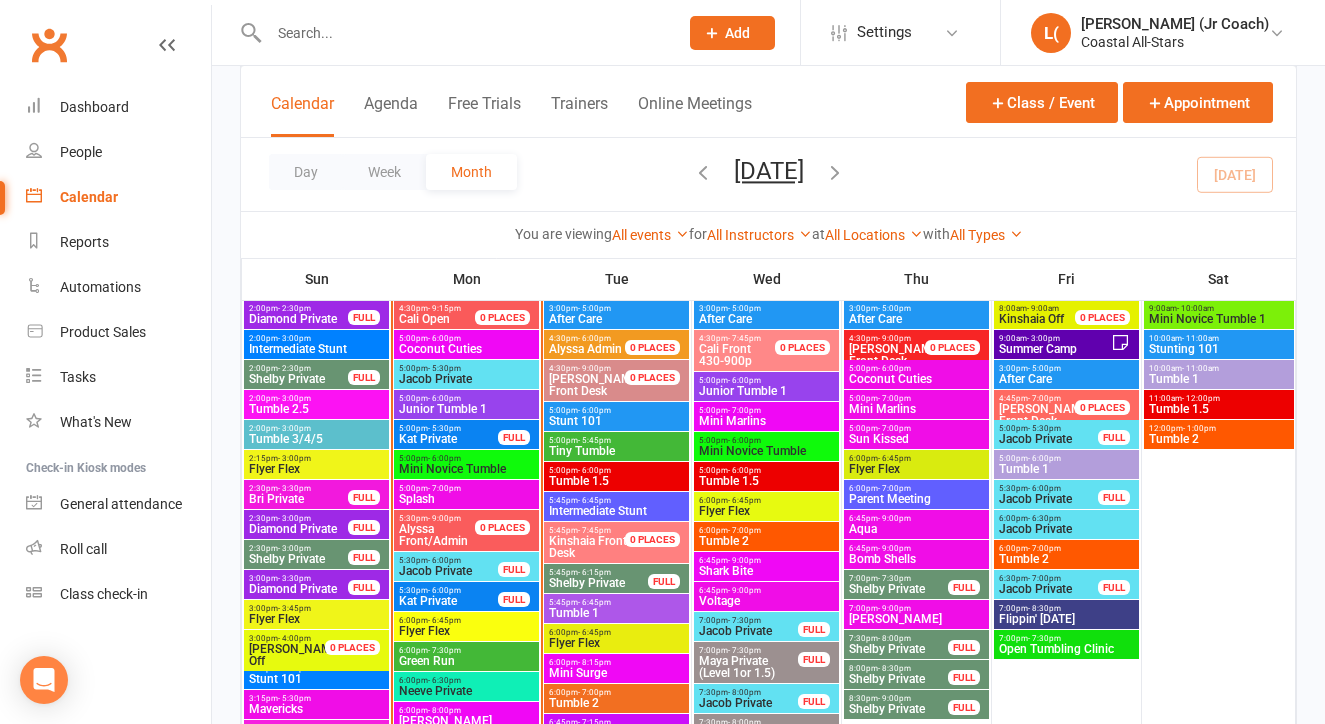scroll, scrollTop: 2069, scrollLeft: 0, axis: vertical 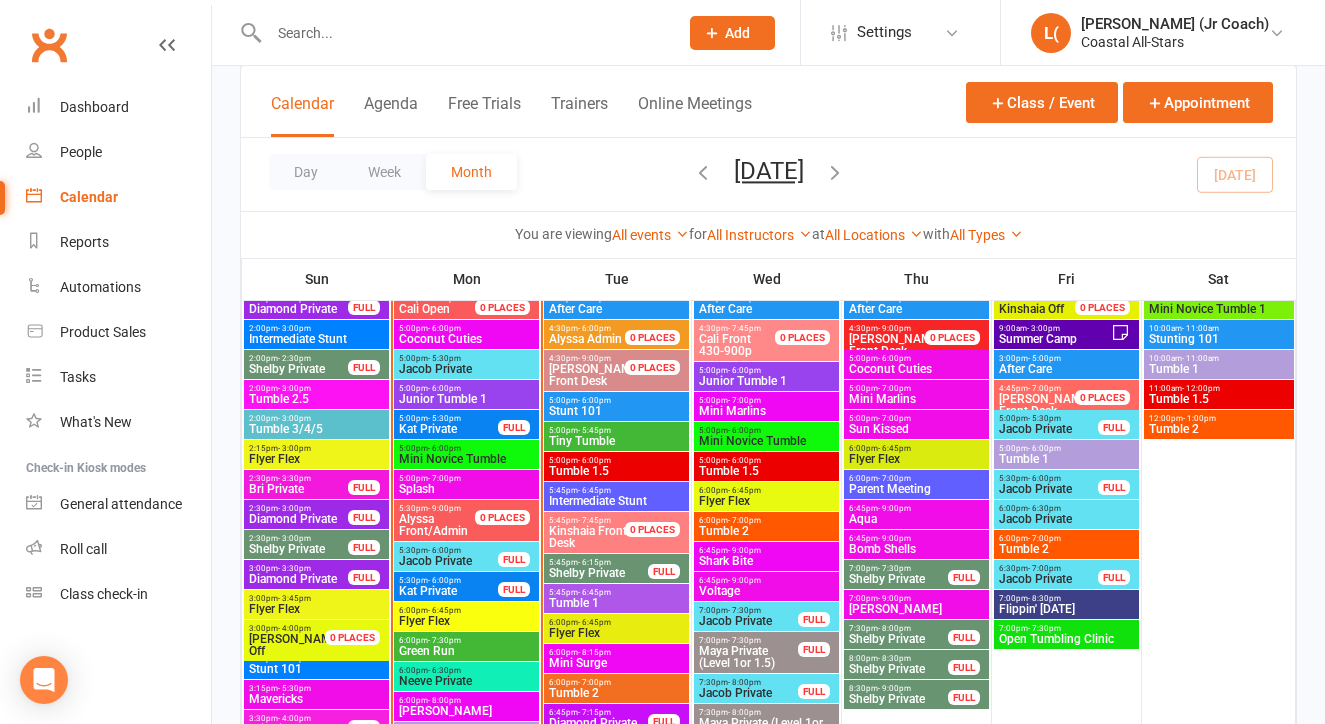 click on "5:00pm  - 5:45pm" at bounding box center [616, 430] 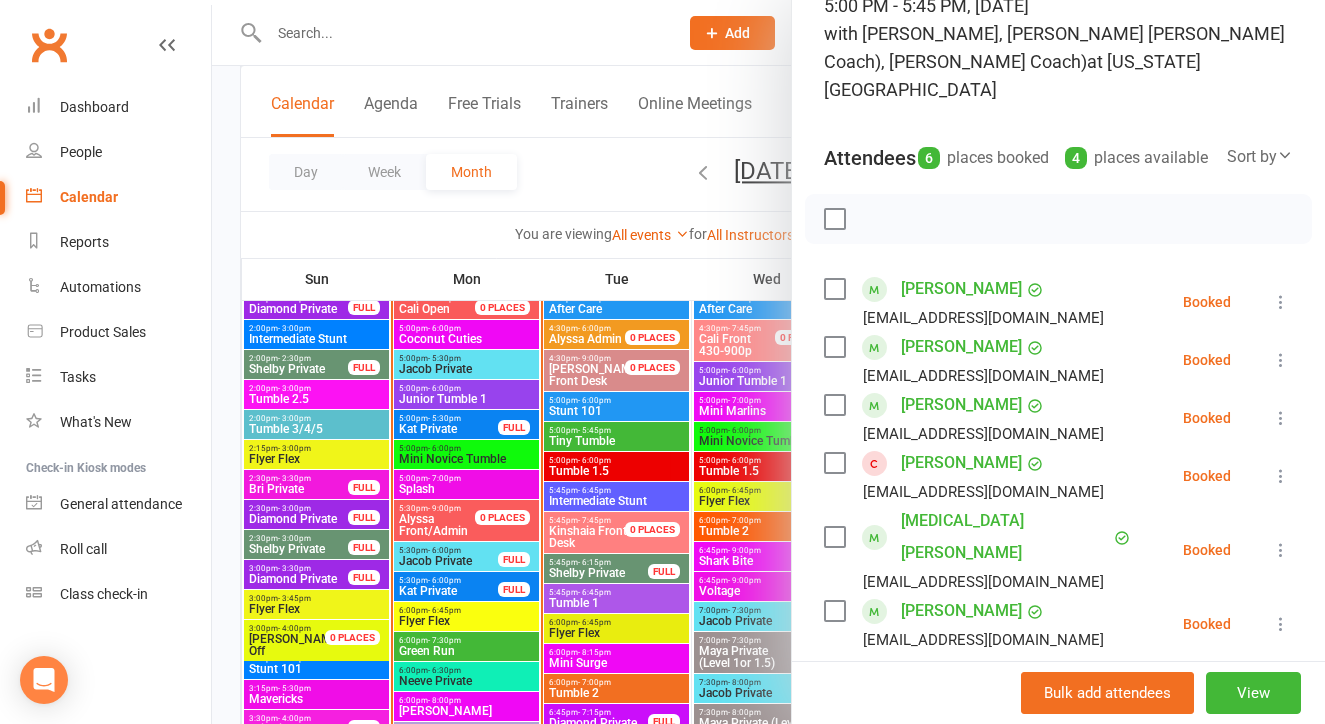 scroll, scrollTop: 157, scrollLeft: 0, axis: vertical 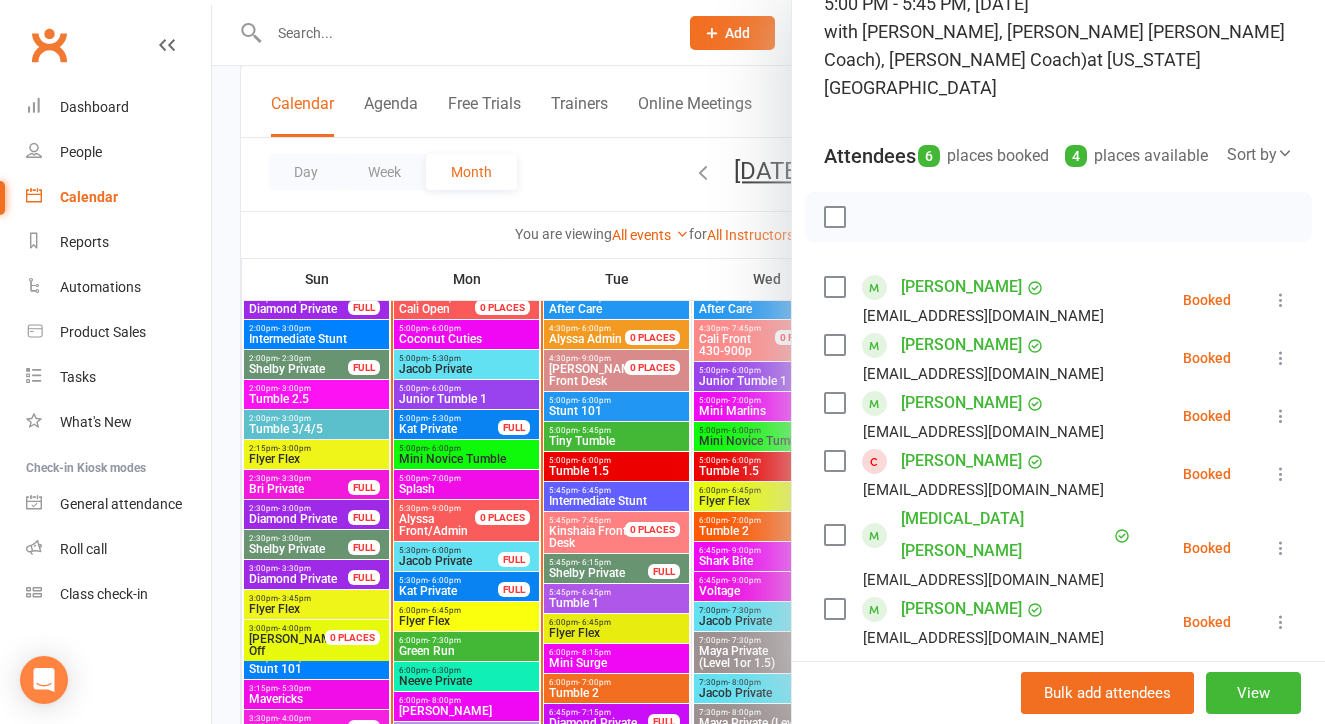 click at bounding box center [768, 362] 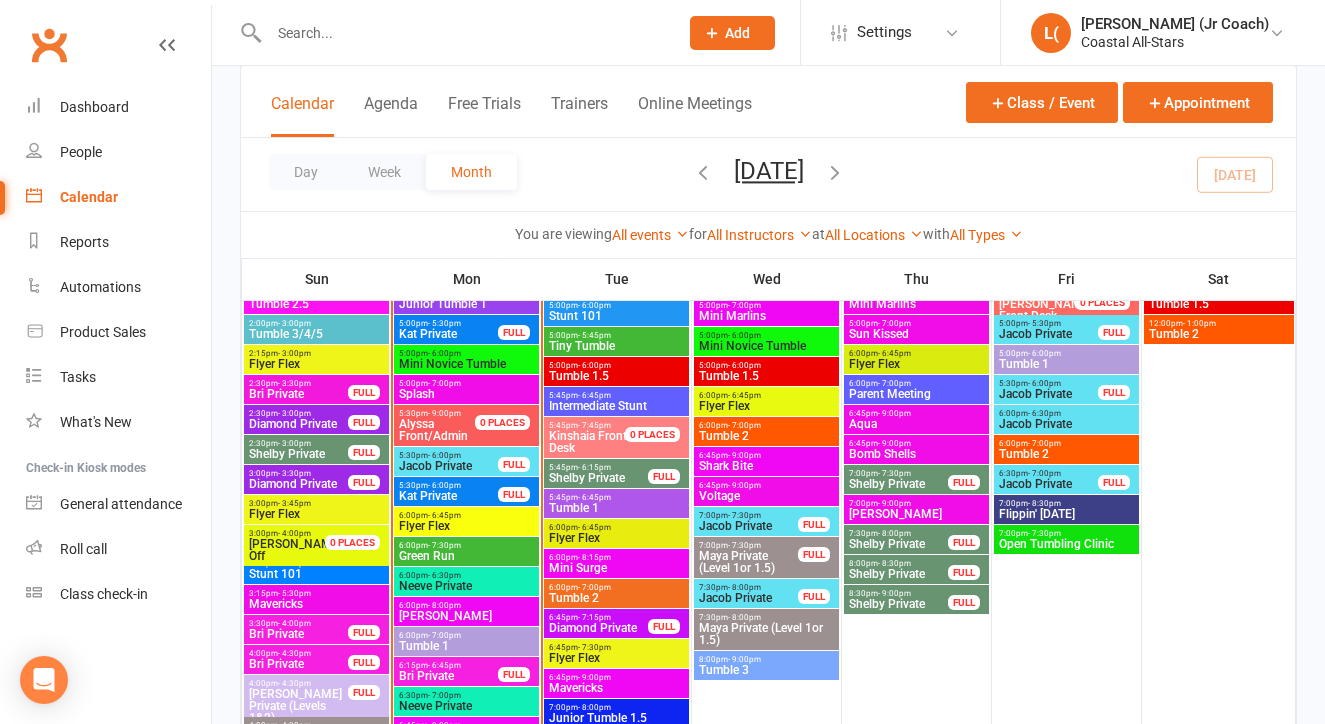 scroll, scrollTop: 2161, scrollLeft: 0, axis: vertical 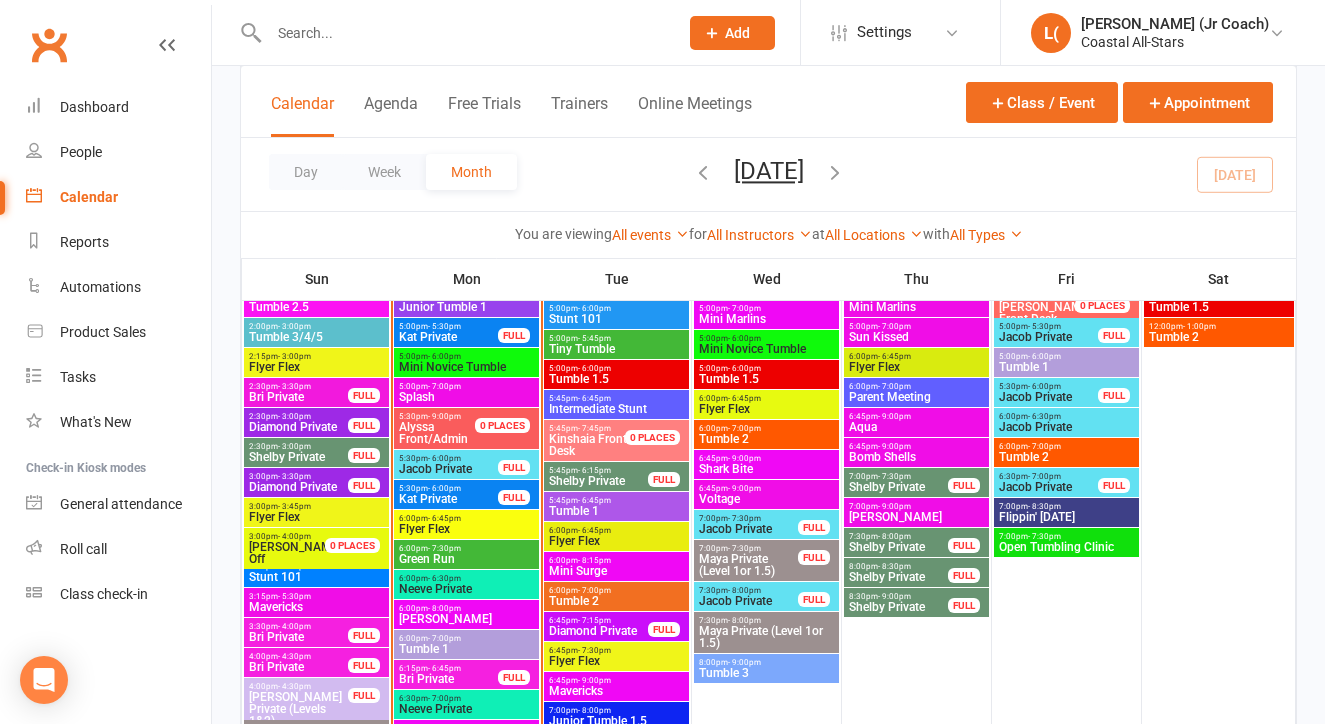 click on "Intermediate Stunt" at bounding box center [616, 409] 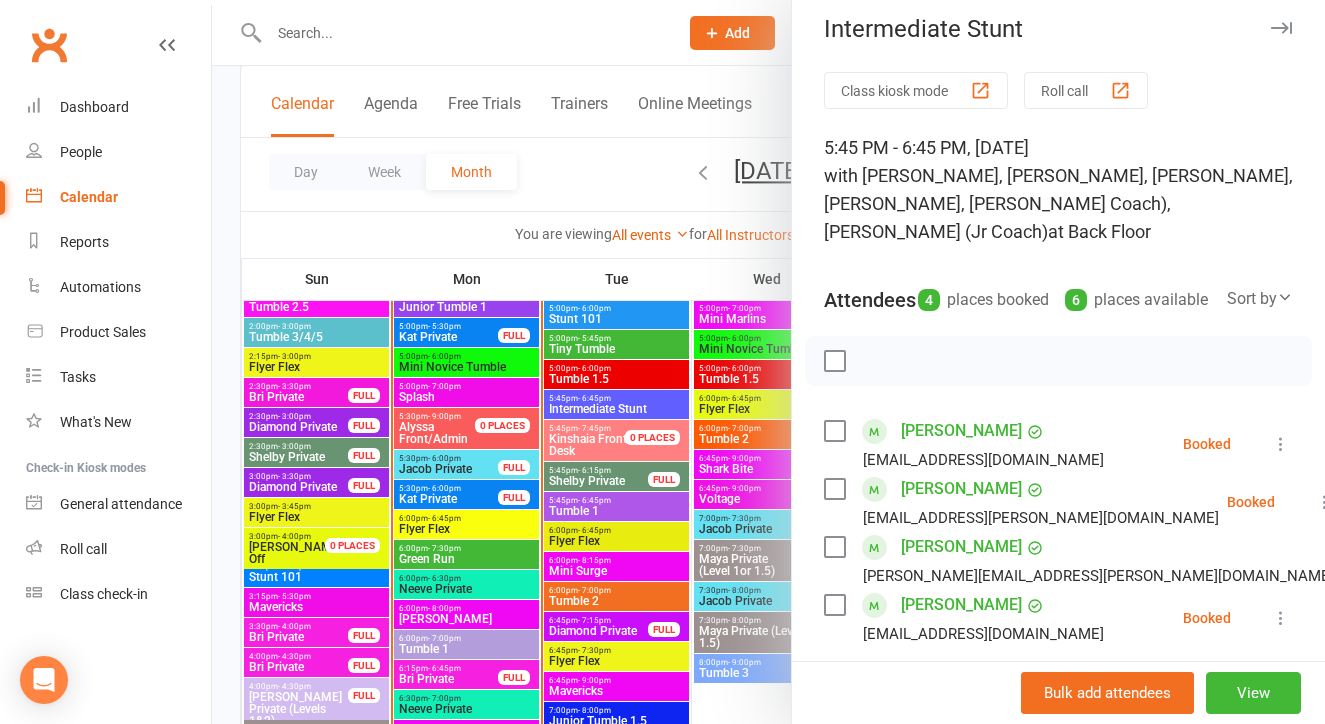 scroll, scrollTop: 12, scrollLeft: 0, axis: vertical 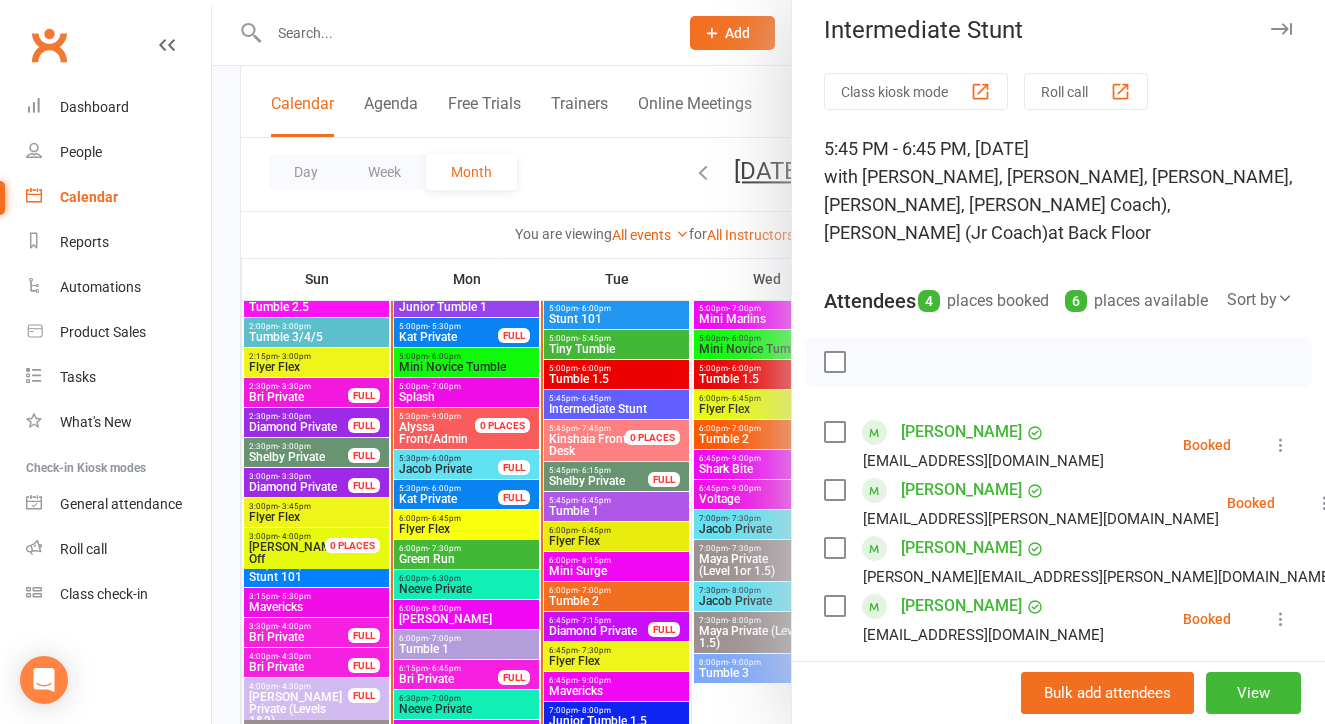 click at bounding box center (768, 362) 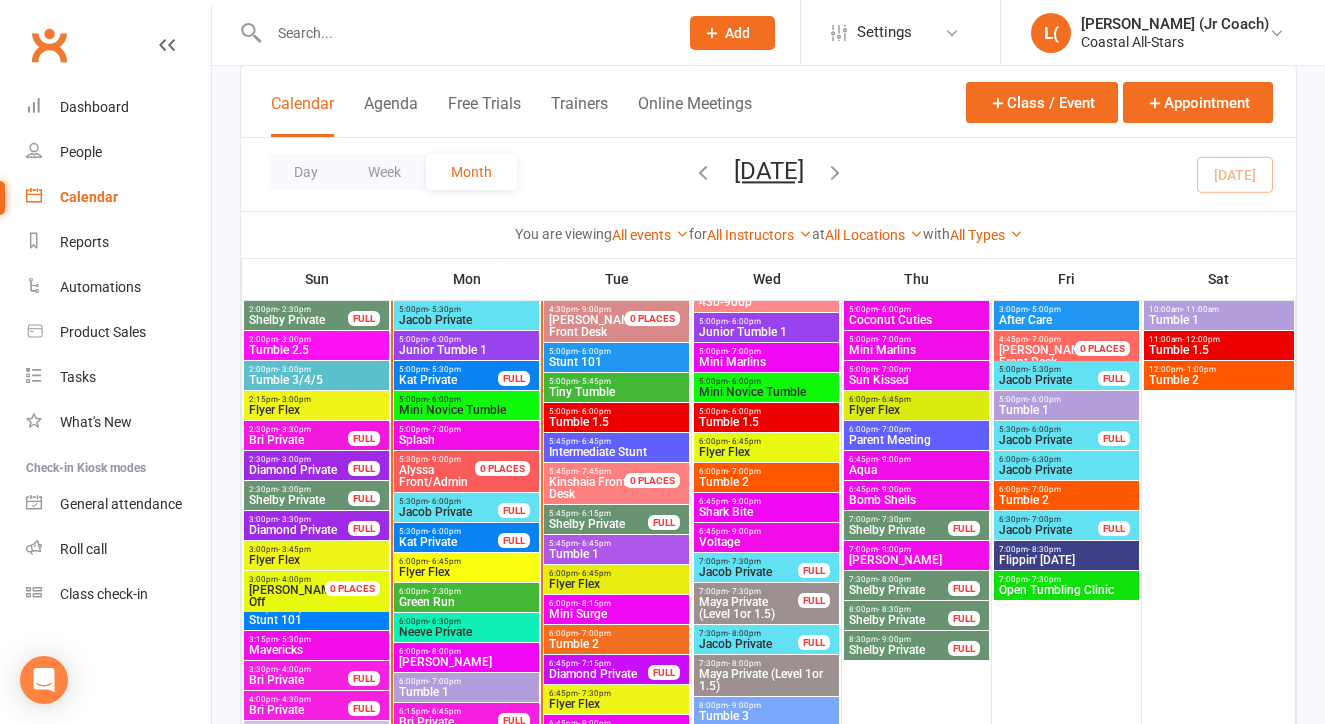scroll, scrollTop: 2116, scrollLeft: 0, axis: vertical 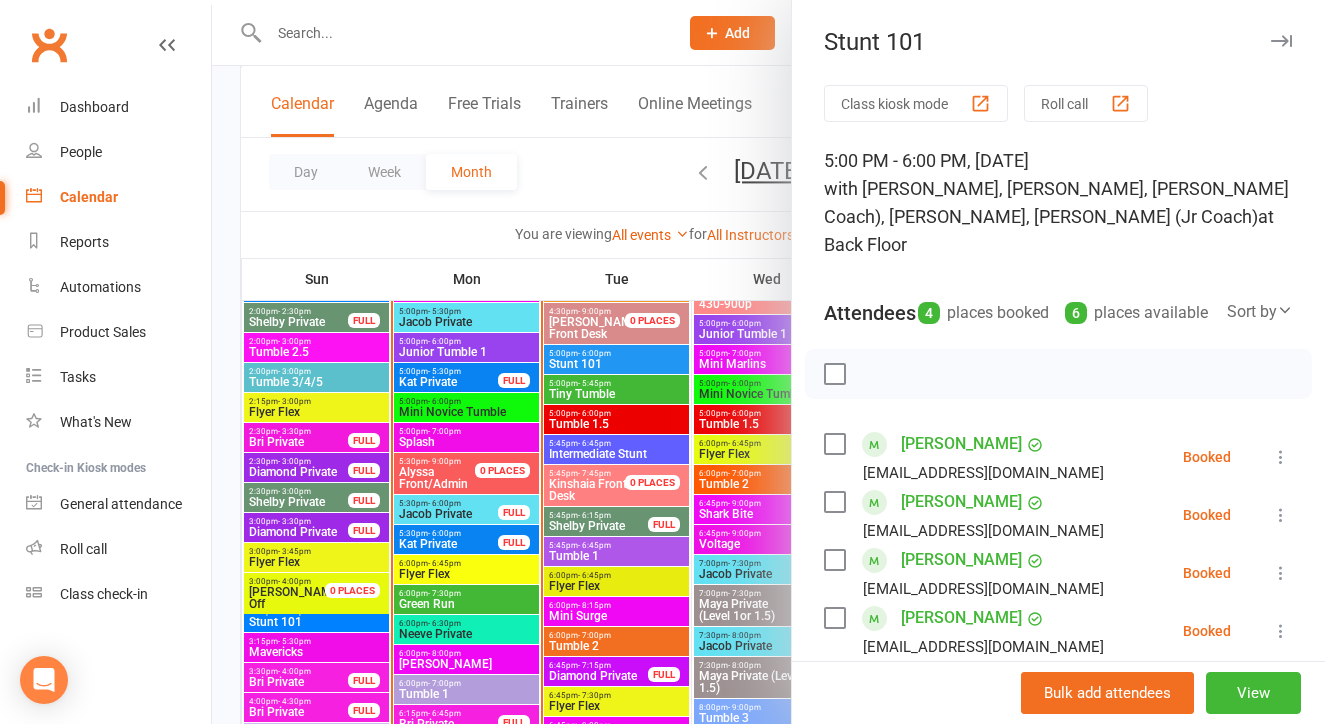 click at bounding box center [768, 362] 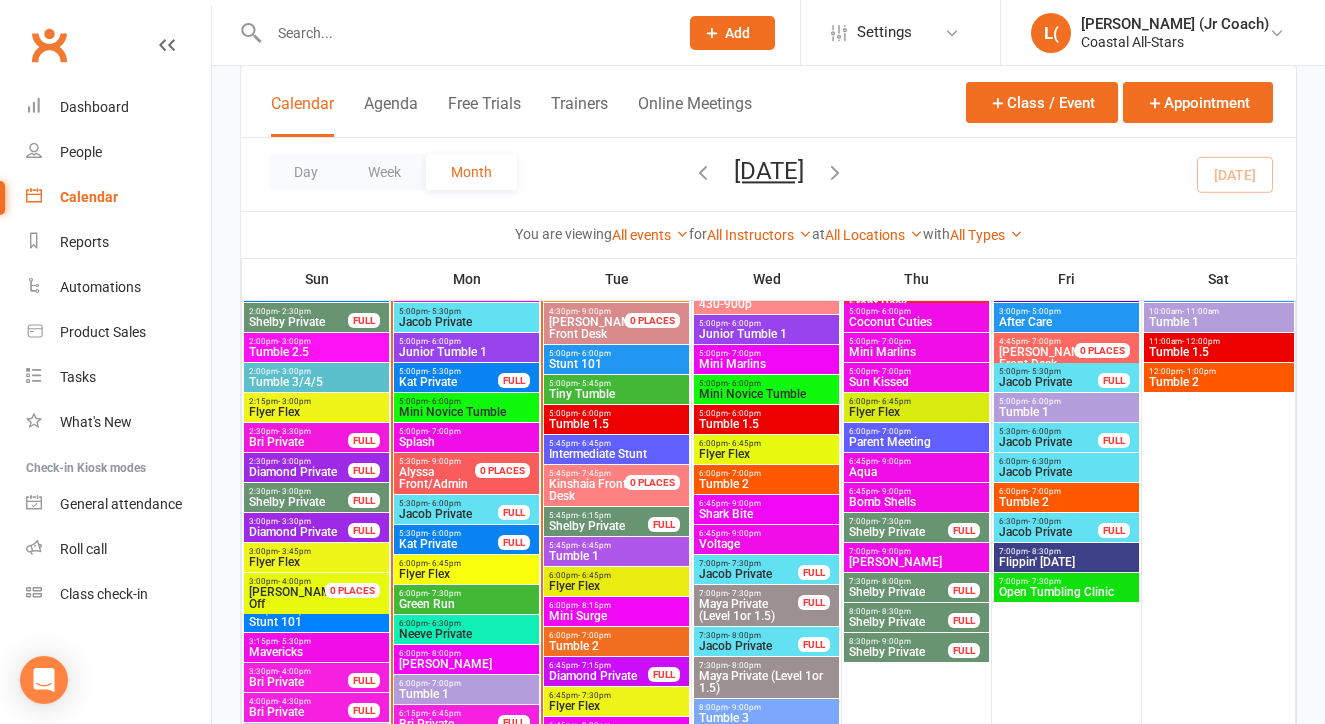 click on "- 6:45pm" at bounding box center [594, 443] 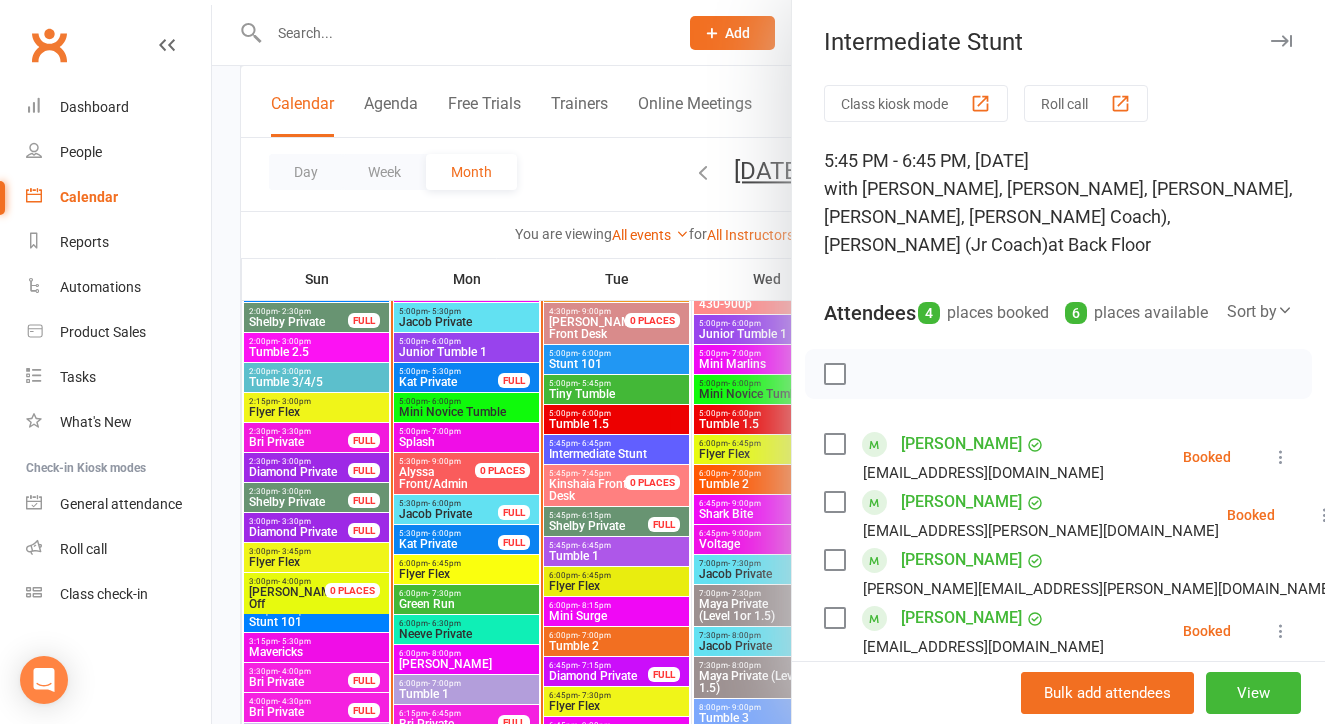 click at bounding box center [768, 362] 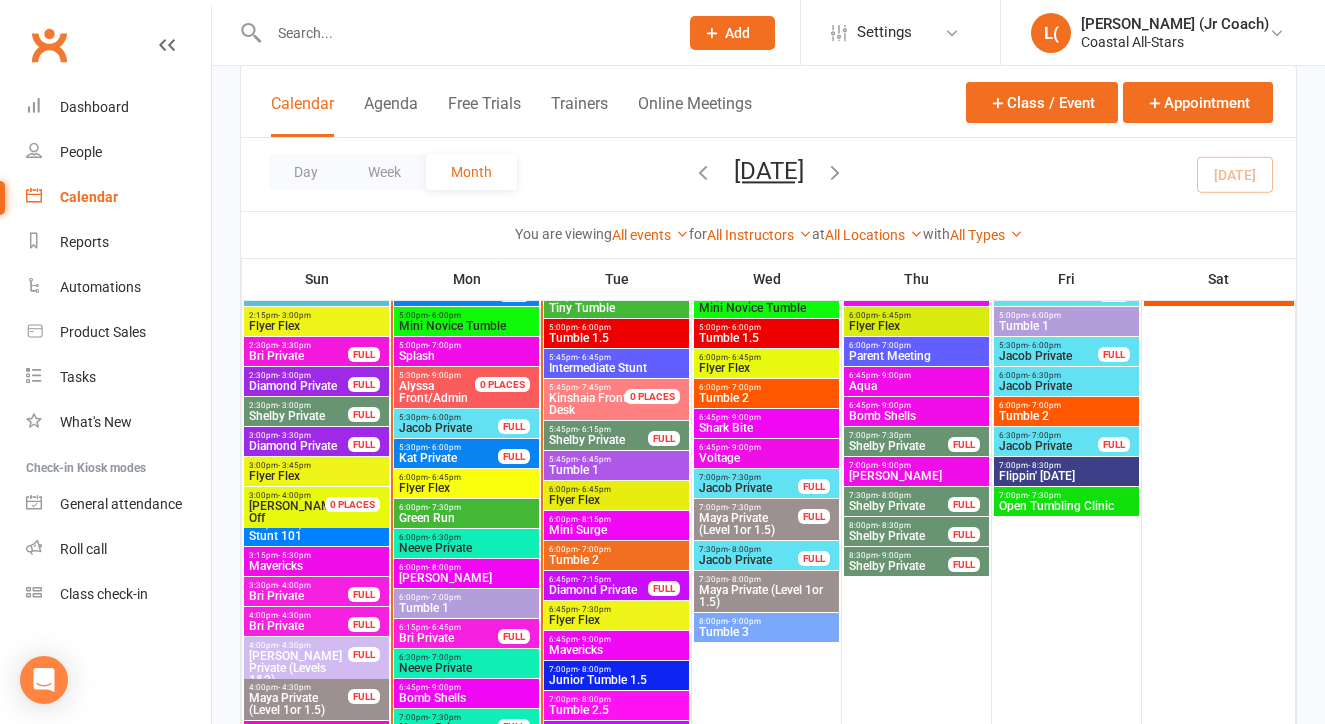 scroll, scrollTop: 2204, scrollLeft: 0, axis: vertical 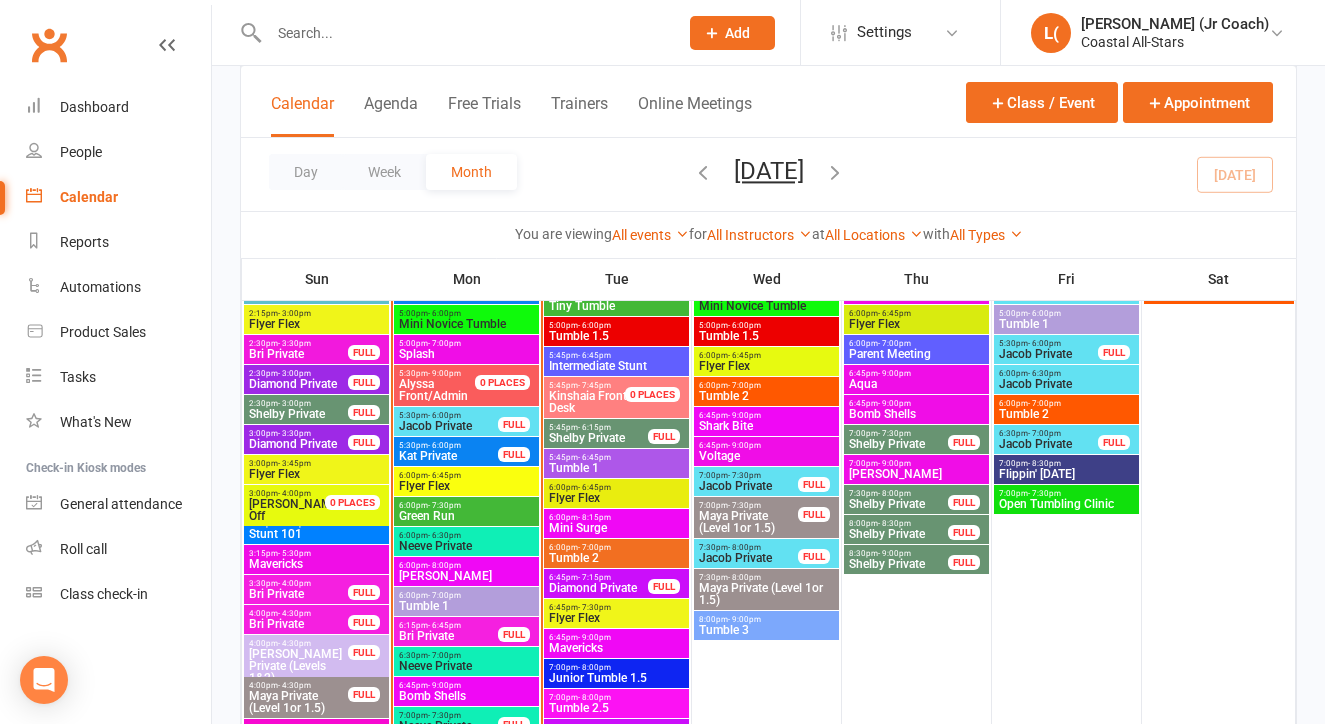 click on "Flyer Flex" at bounding box center (616, 498) 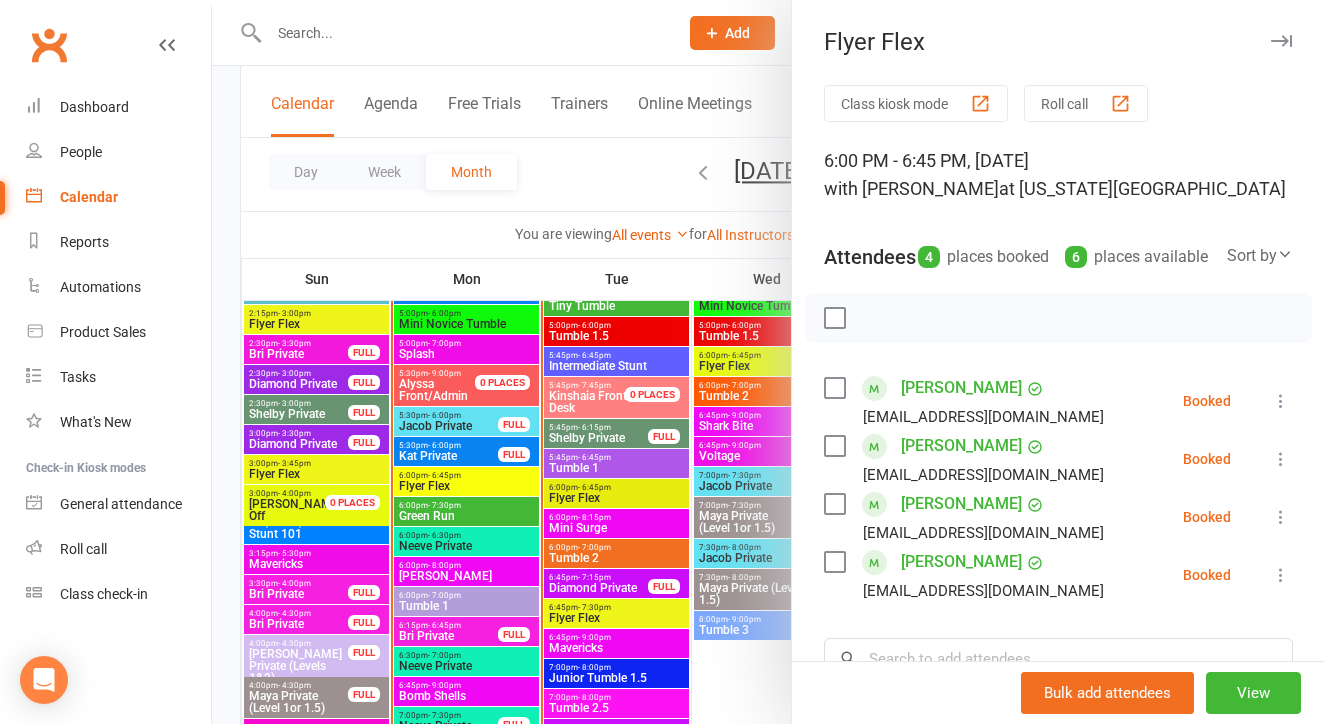 click at bounding box center [768, 362] 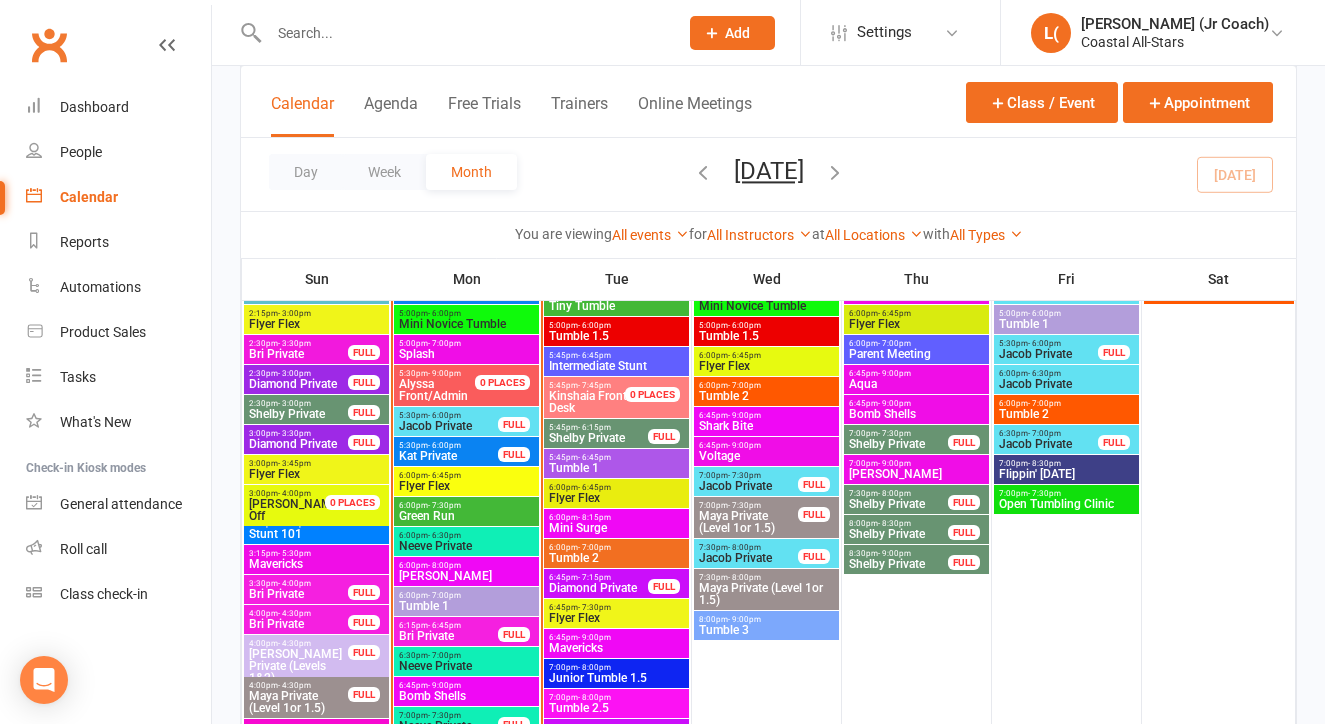 click on "Flyer Flex" at bounding box center (616, 618) 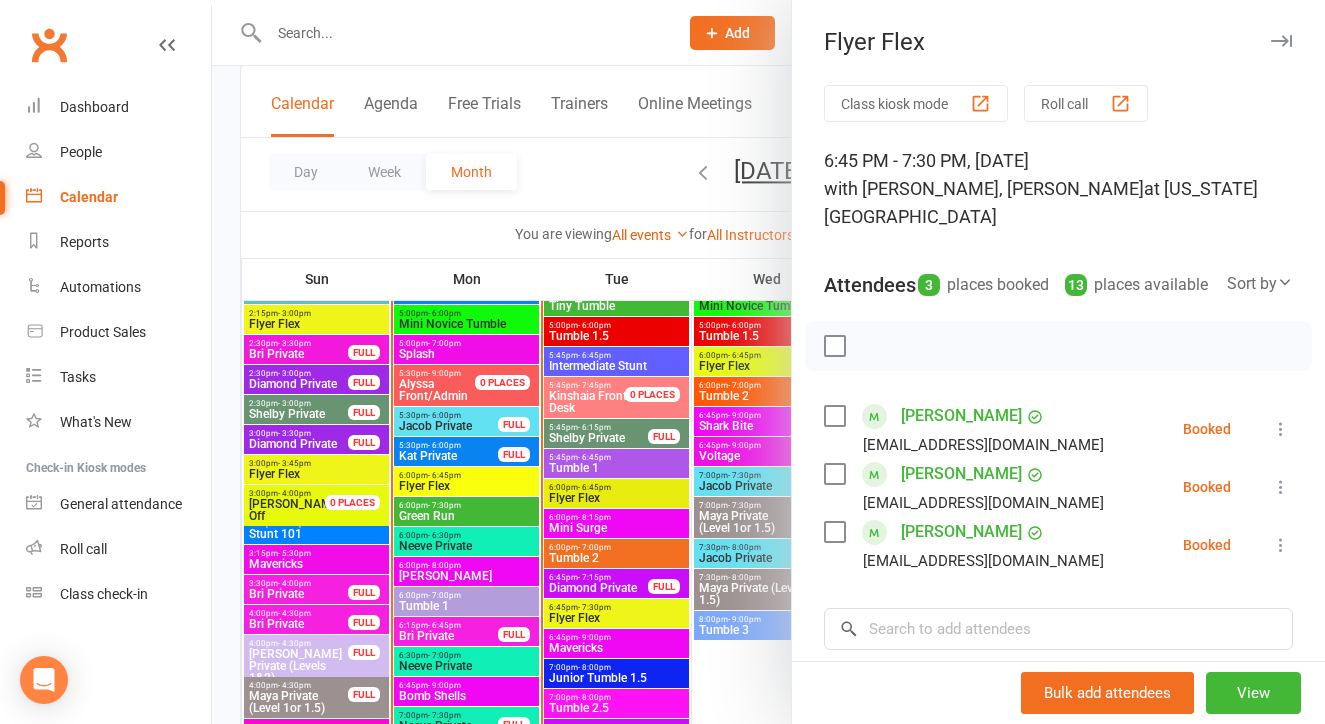 click at bounding box center [768, 362] 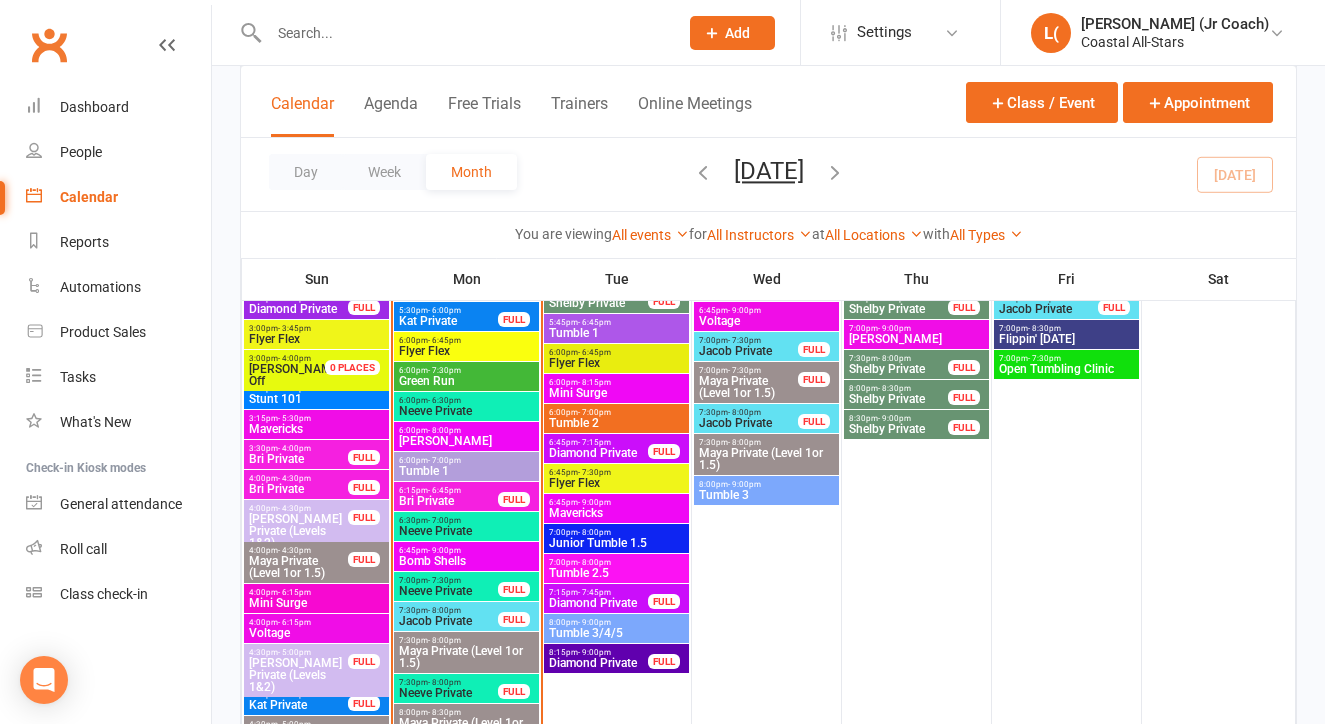 scroll, scrollTop: 2340, scrollLeft: 0, axis: vertical 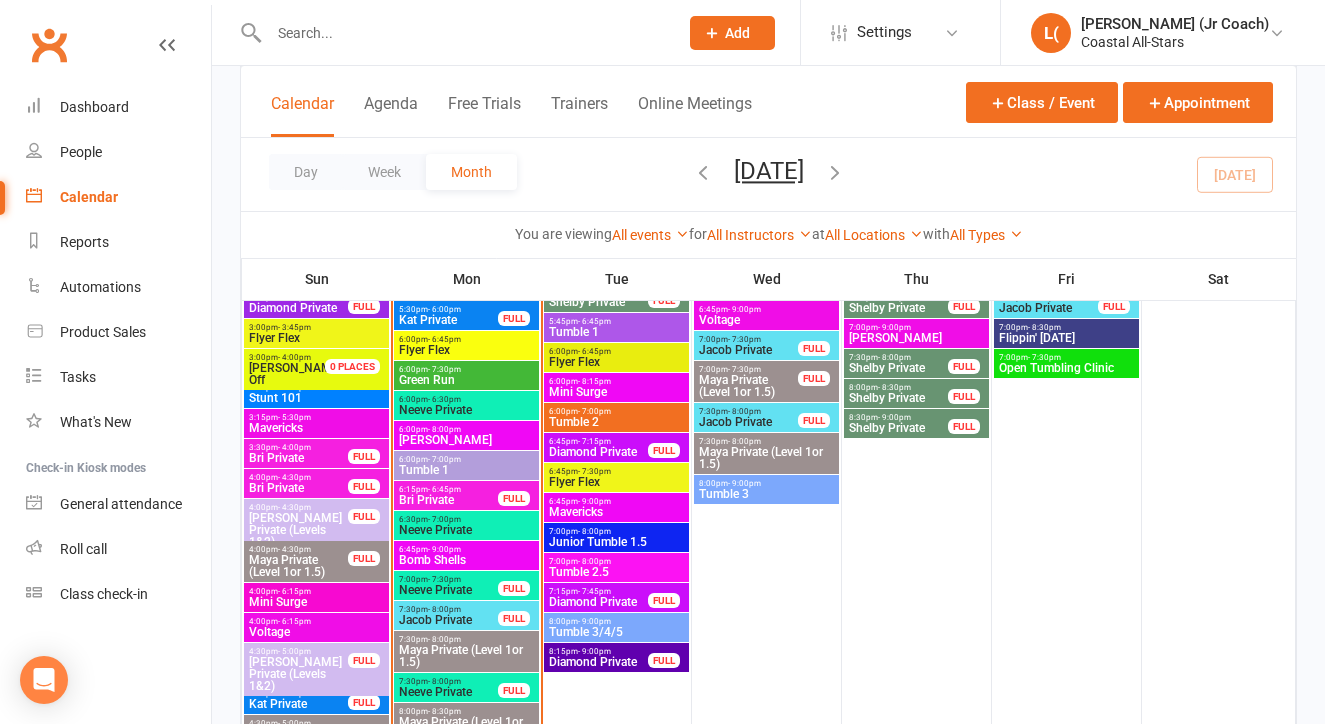 click on "8:00pm  - 9:00pm" at bounding box center [616, 621] 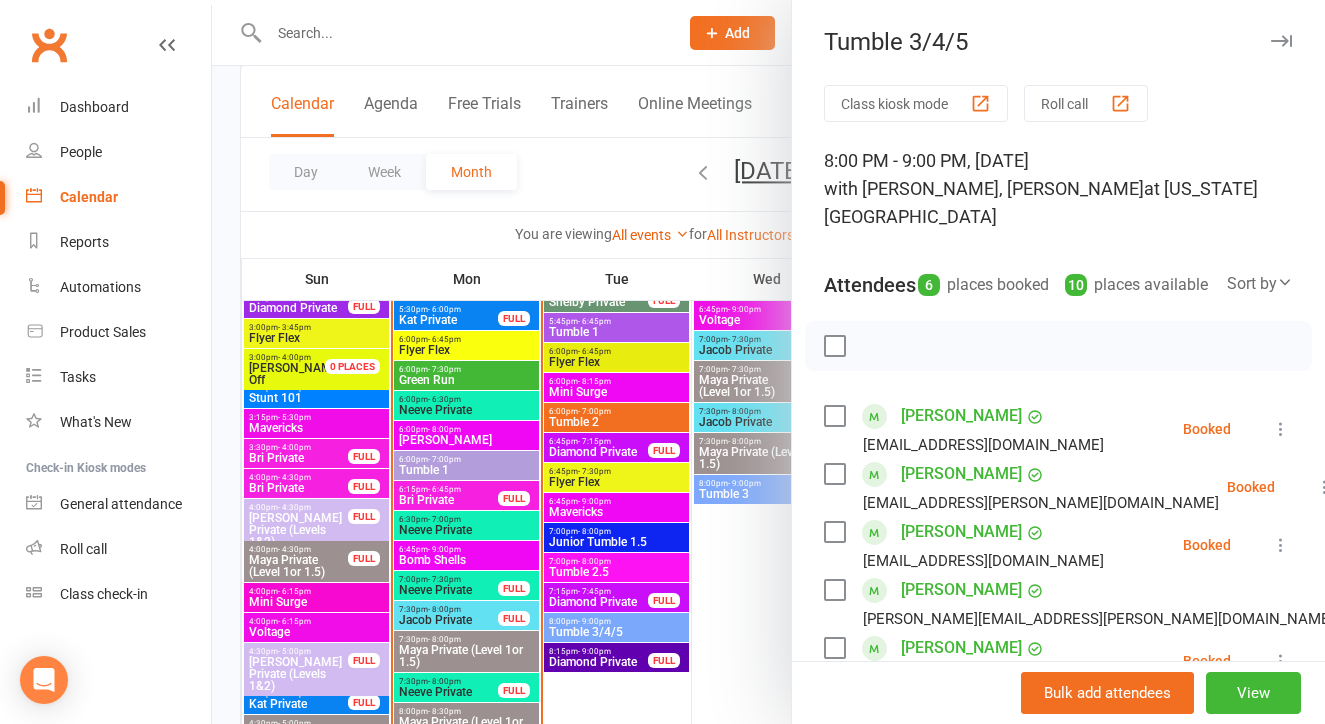 scroll, scrollTop: 46, scrollLeft: 0, axis: vertical 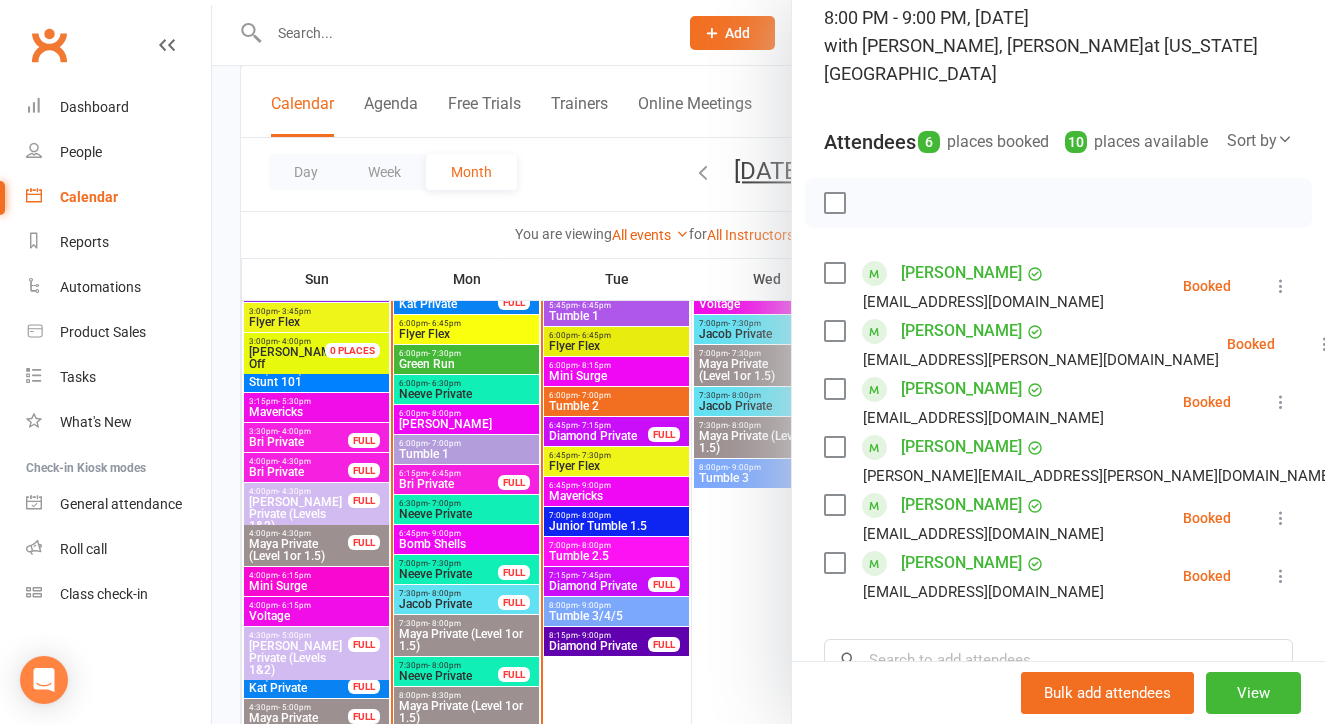 click on "Class kiosk mode  Roll call  8:00 PM - 9:00 PM, Tuesday, July, 15, 2025 with Jacob Westbrooks, Neeve Whalen  at  Virginia Beach  Attendees  6  places booked 10  places available Sort by  Last name  First name  Booking created    Aniyah Crawford  veithn85@gmail.com Booked More info  Remove  Check in  Mark absent  Send message  Enable recurring bookings  All bookings for series    Susan Gates  cate.cox@yahoo.com Booked More info  Remove  Check in  Mark absent  Send message  Enable recurring bookings  All bookings for series    Brooklynn Hovemeyer  Amandahovemeyer@gmail.com Booked More info  Remove  Check in  Mark absent  Send message  Enable recurring bookings  All bookings for series    Daphne Taber  Leslie.taber@gmail.com Booked More info  Remove  Check in  Mark absent  Send message  Enable recurring bookings  All bookings for series    Alaina Tuinstra  jenntuinstra5@gmail.com Booked More info  Remove  Check in  Mark absent  Send message  Enable recurring bookings  All bookings for series    Booked More info" at bounding box center [1058, 453] 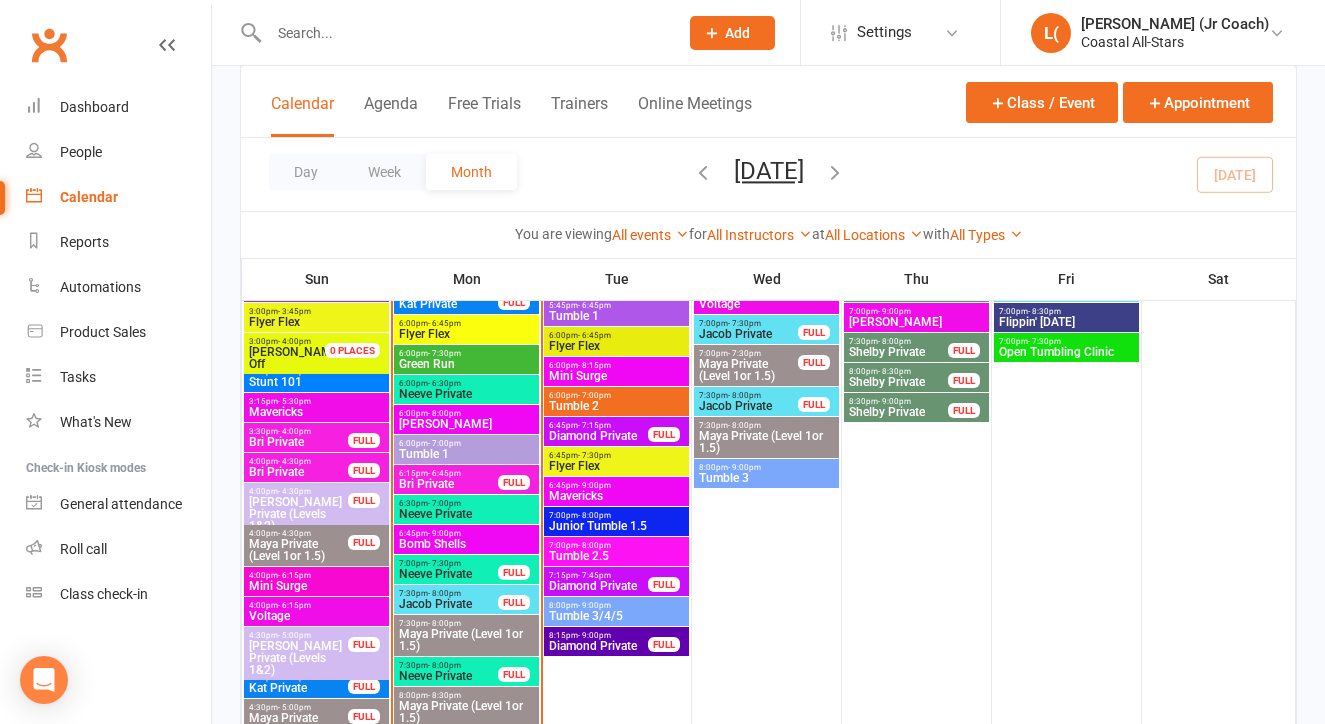 click on "Tumble 3" at bounding box center [766, 478] 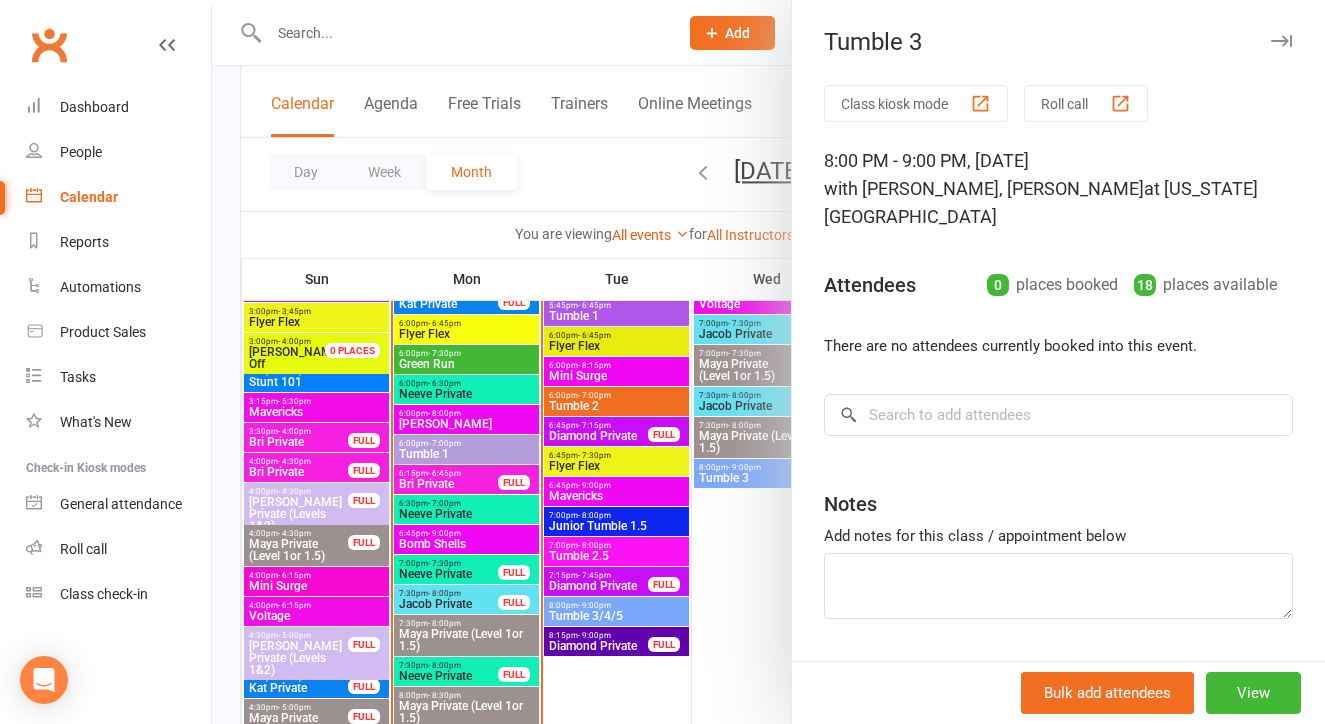 click at bounding box center [768, 362] 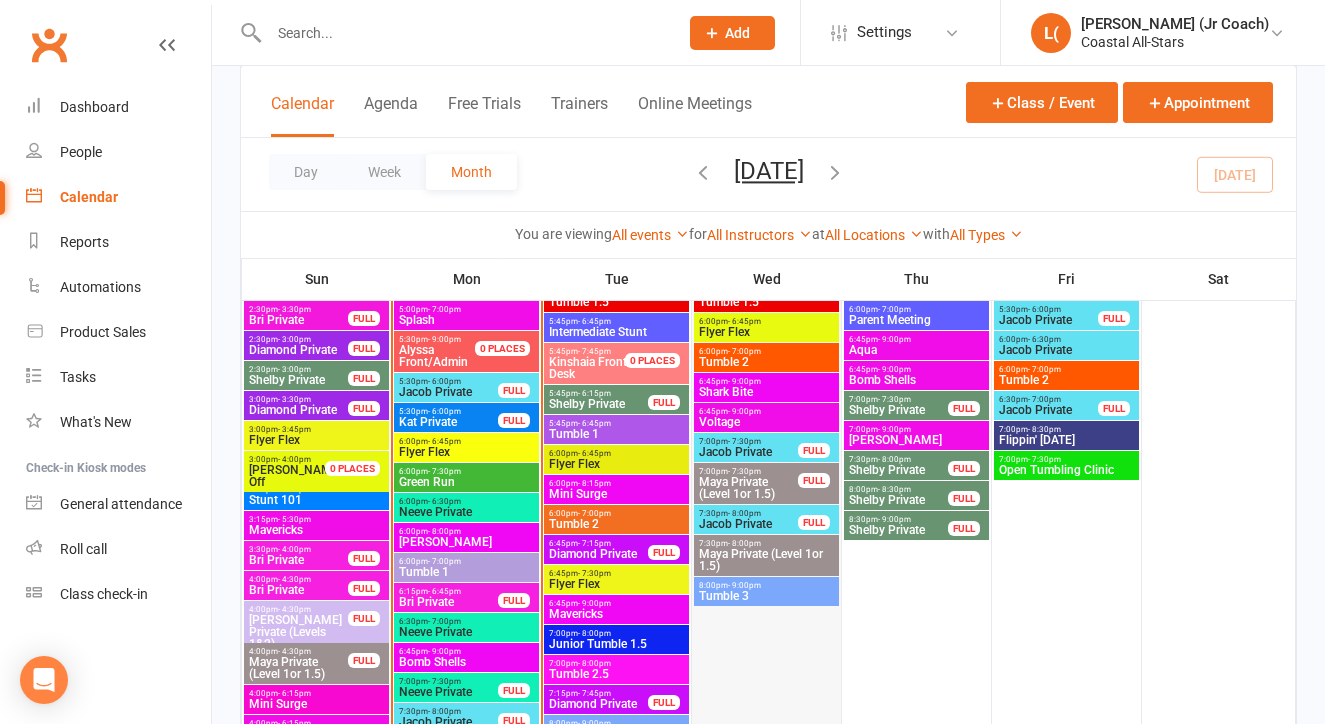 scroll, scrollTop: 2234, scrollLeft: 0, axis: vertical 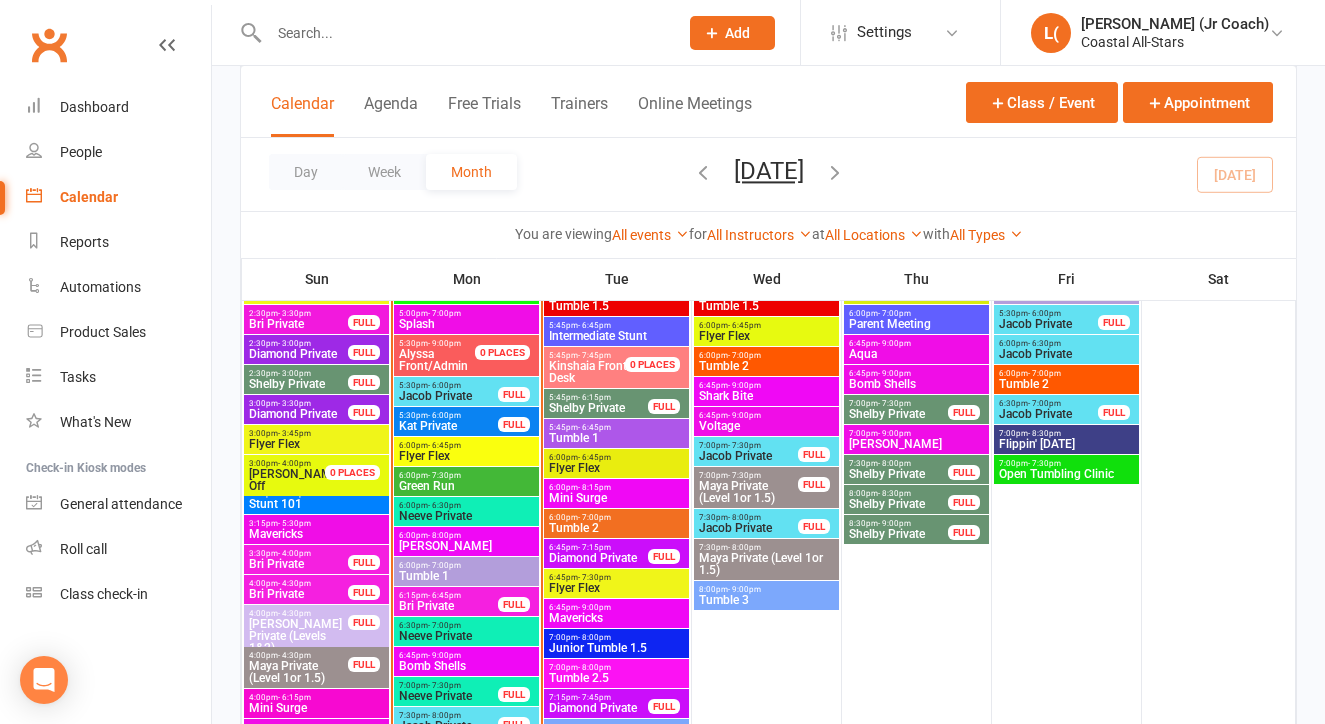 click on "7:00pm  - 7:30pm Shelby Private FULL" at bounding box center (916, 409) 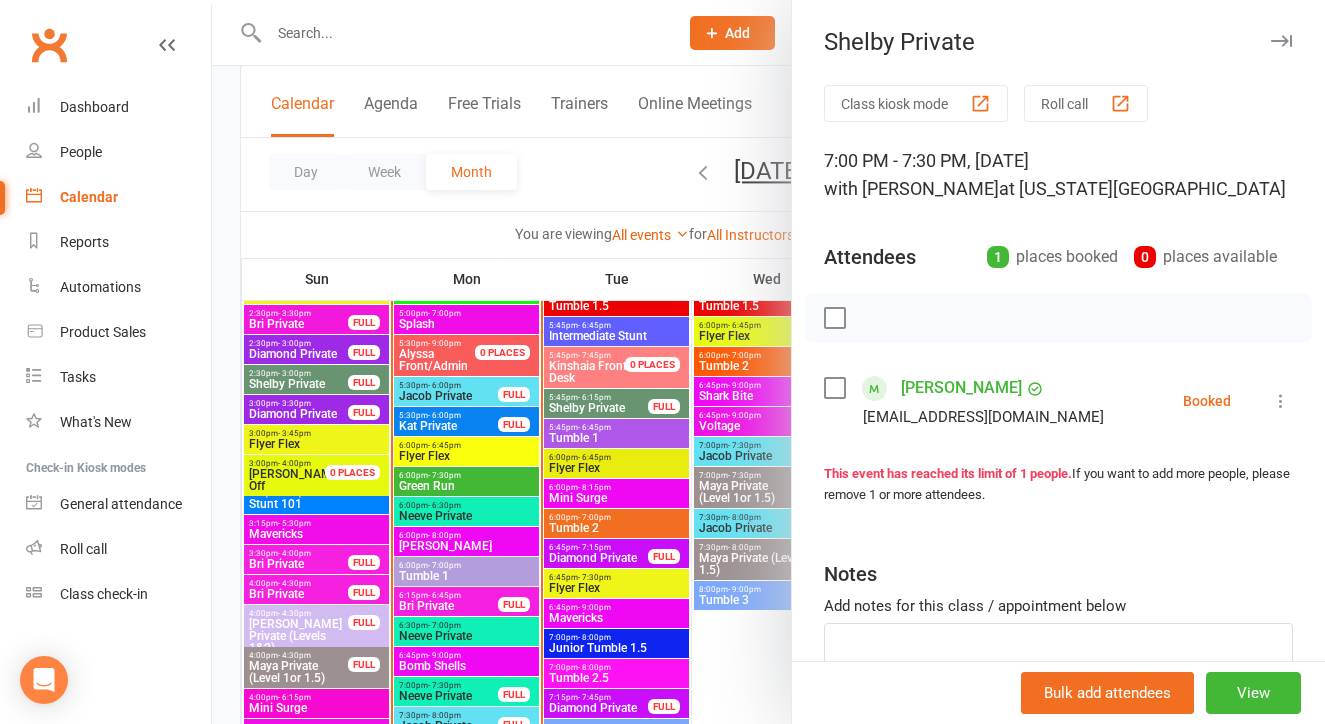 click at bounding box center [768, 362] 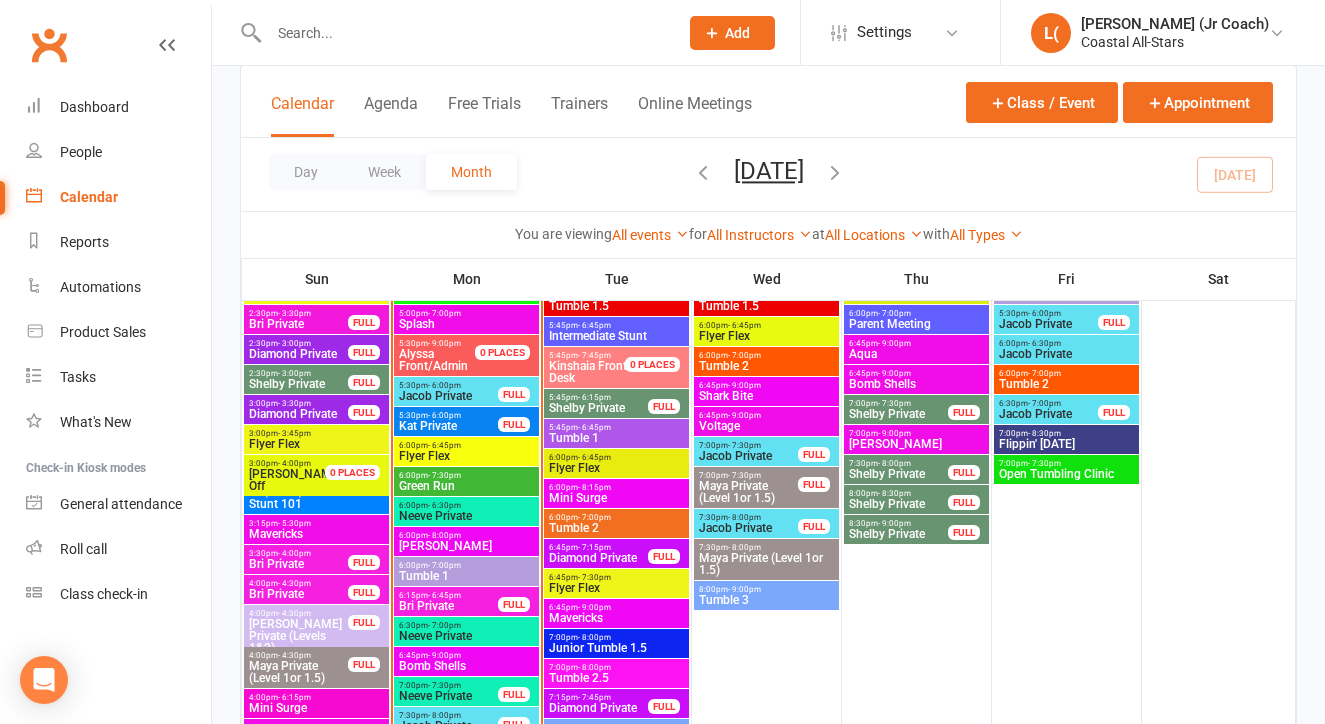 click on "- 8:00pm" at bounding box center [894, 463] 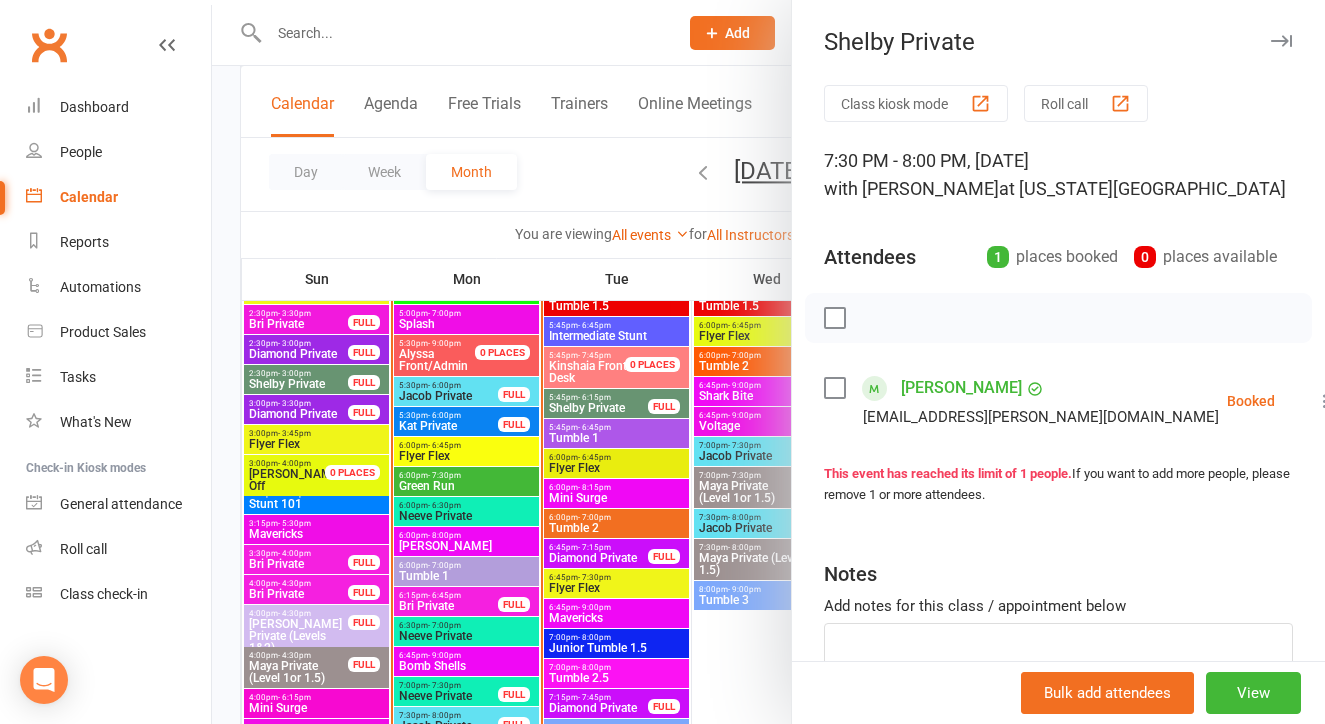 click at bounding box center [768, 362] 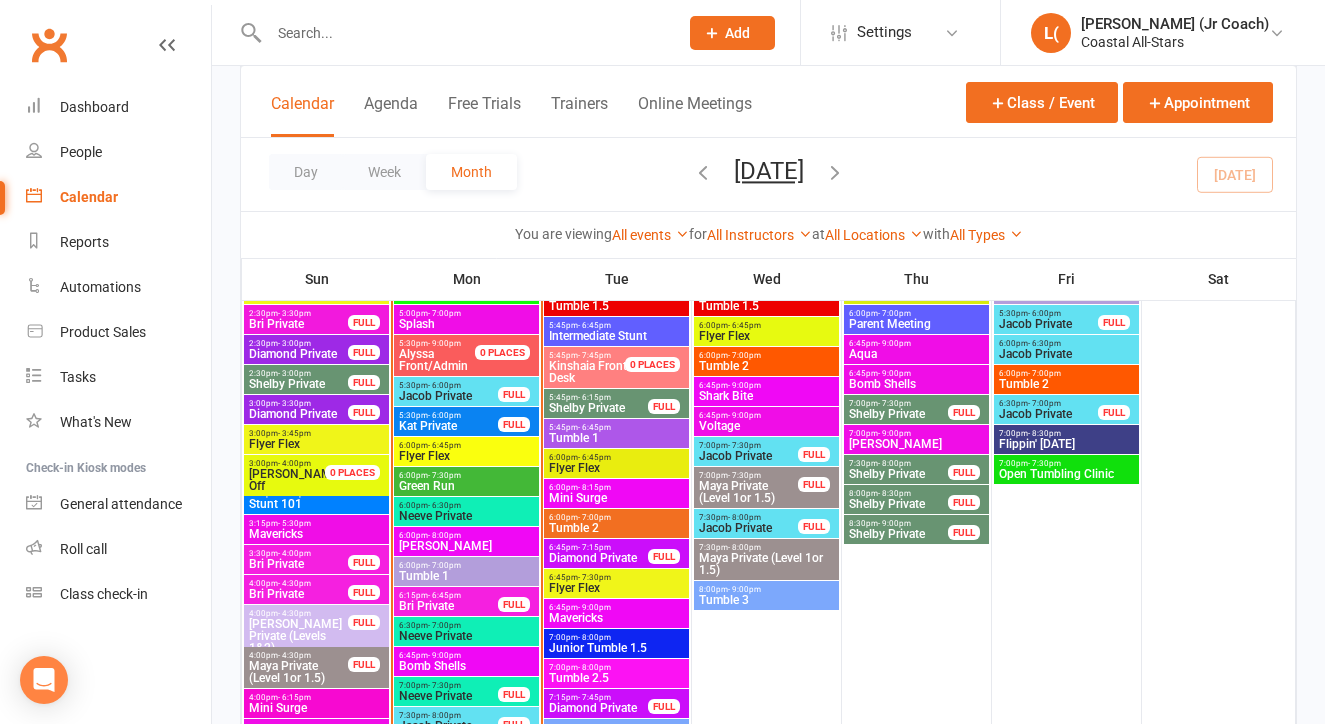 click on "8:00pm  - 8:30pm Shelby Private FULL" at bounding box center (916, 499) 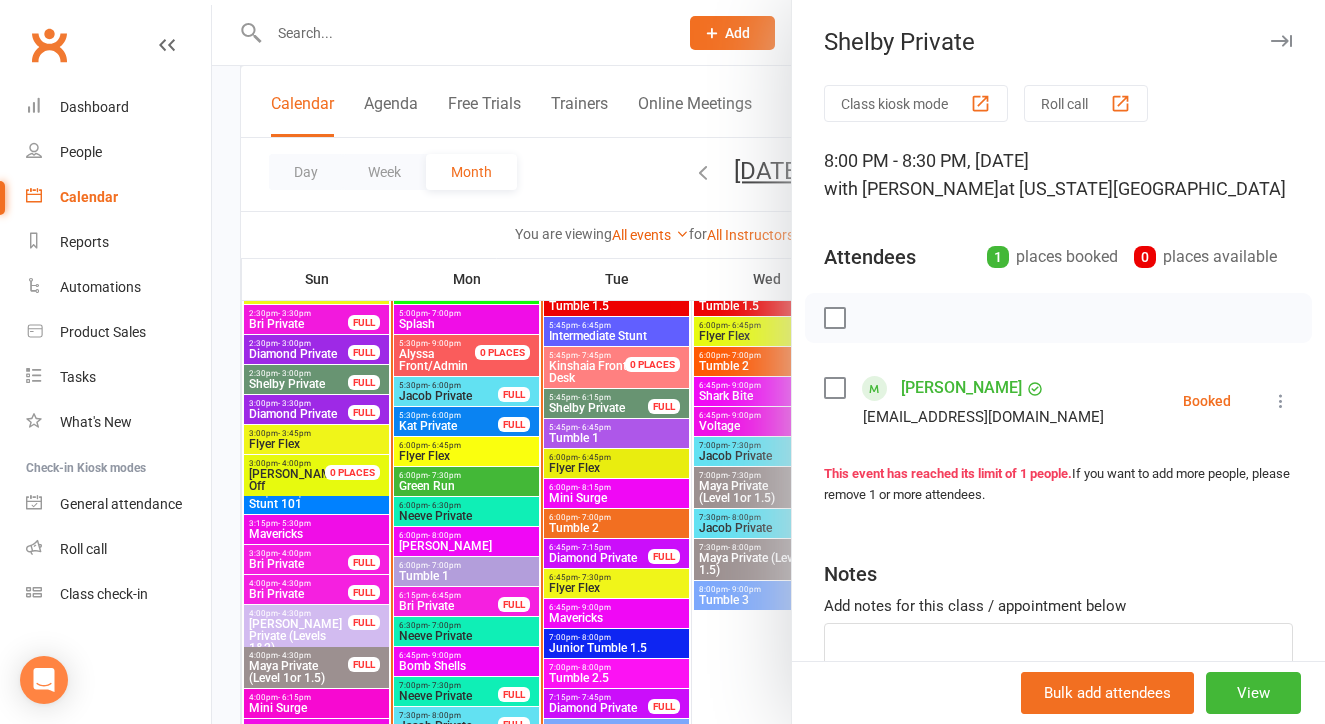 click at bounding box center (768, 362) 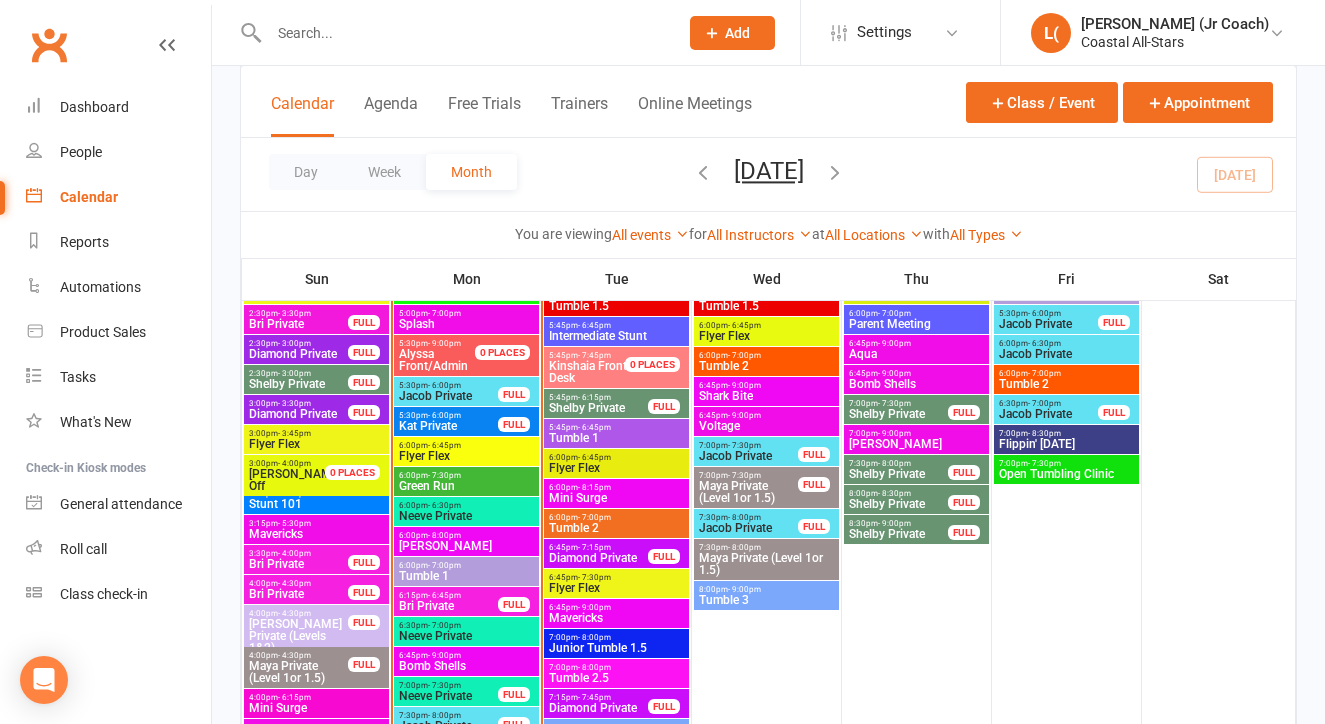click on "- 9:00pm" at bounding box center [894, 523] 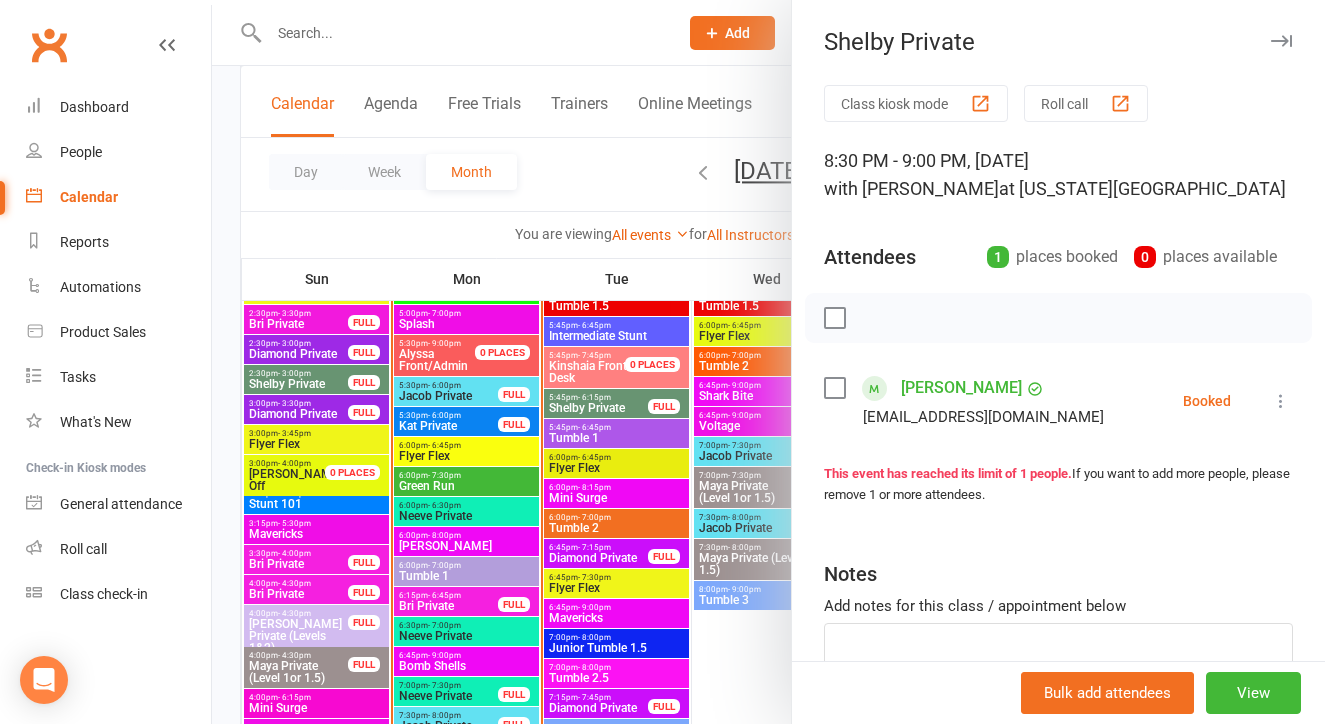 click at bounding box center (768, 362) 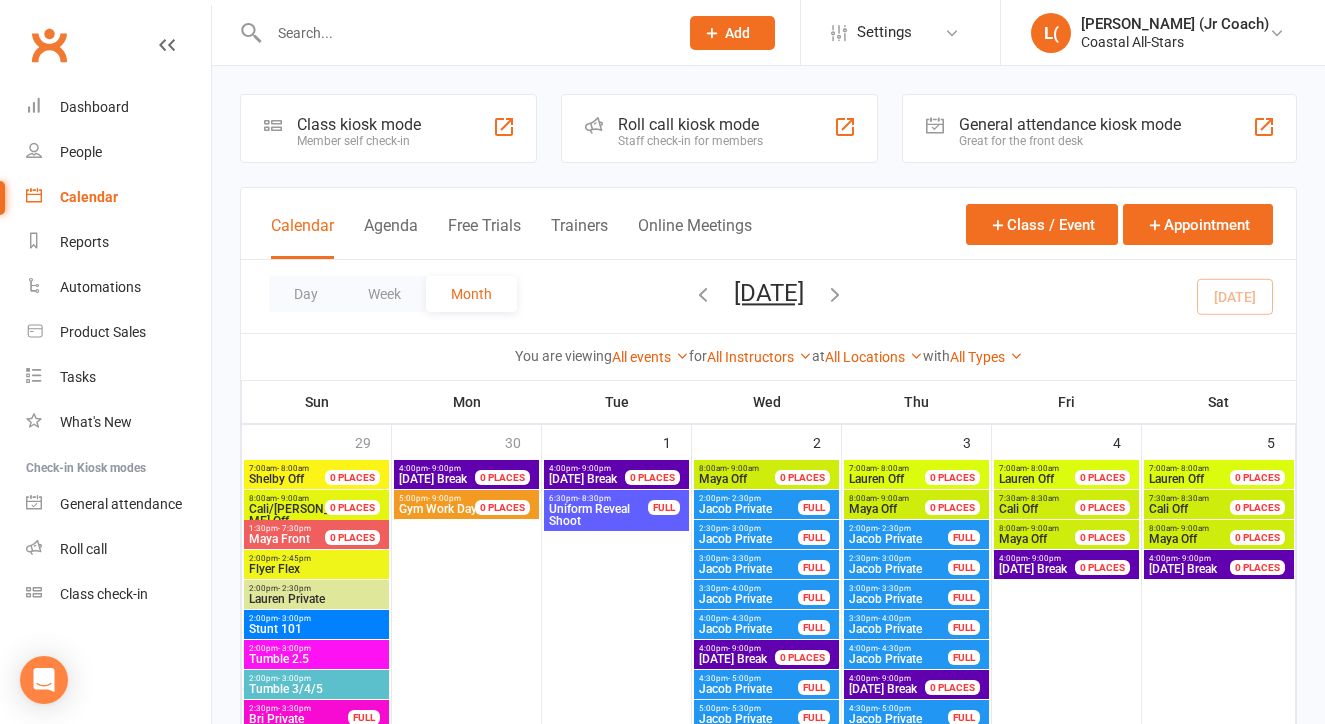 scroll, scrollTop: 0, scrollLeft: 0, axis: both 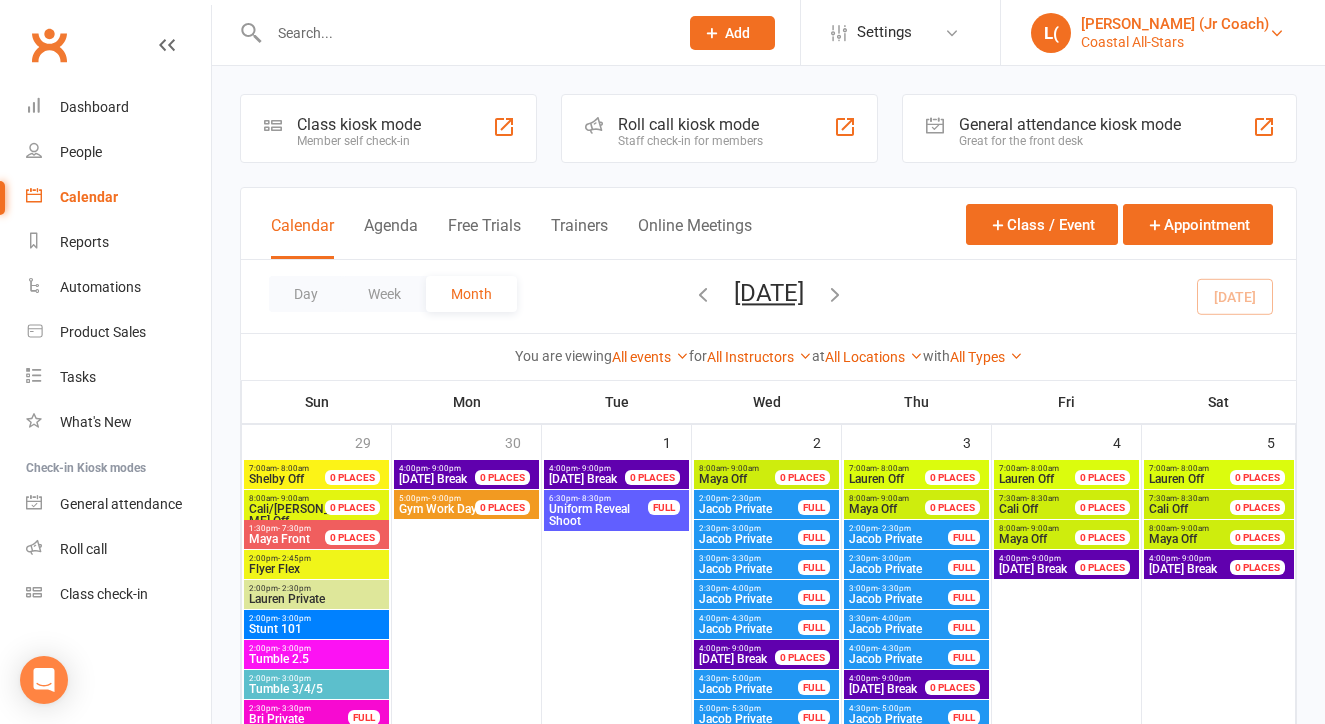 click on "Coastal All-Stars" at bounding box center (1175, 42) 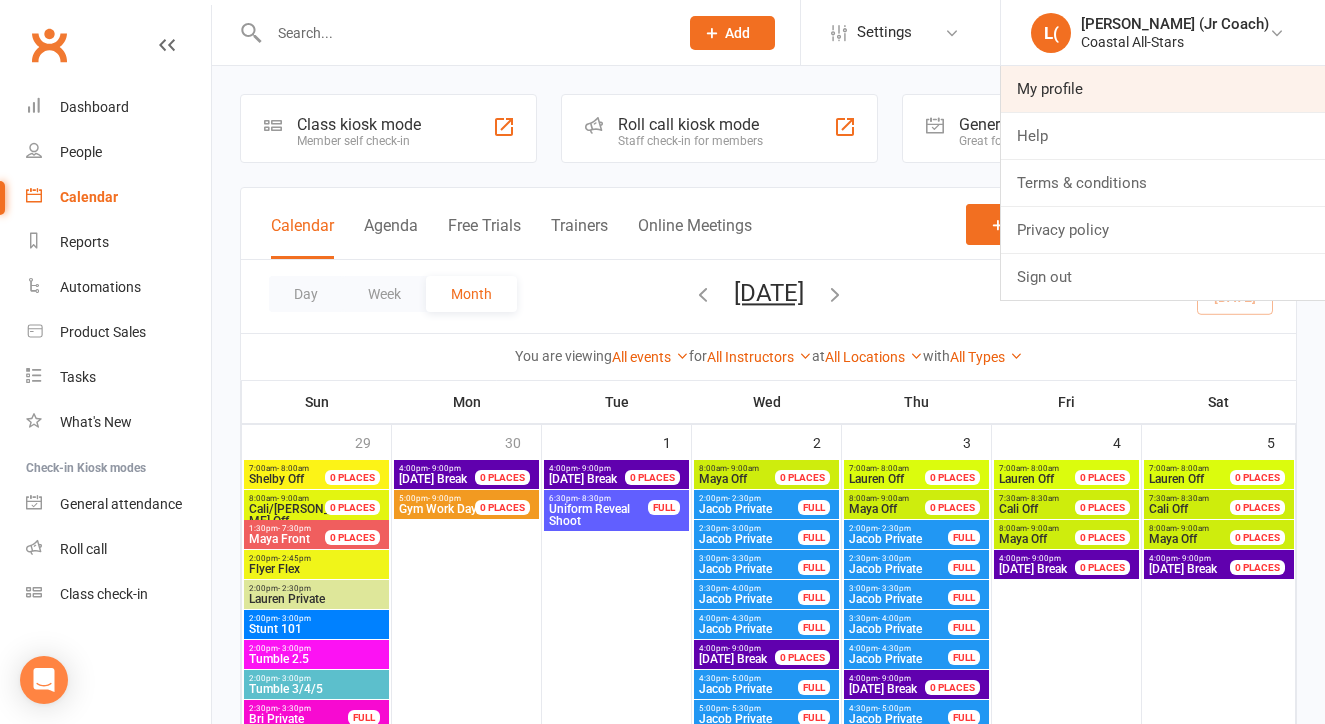 click on "My profile" at bounding box center [1163, 89] 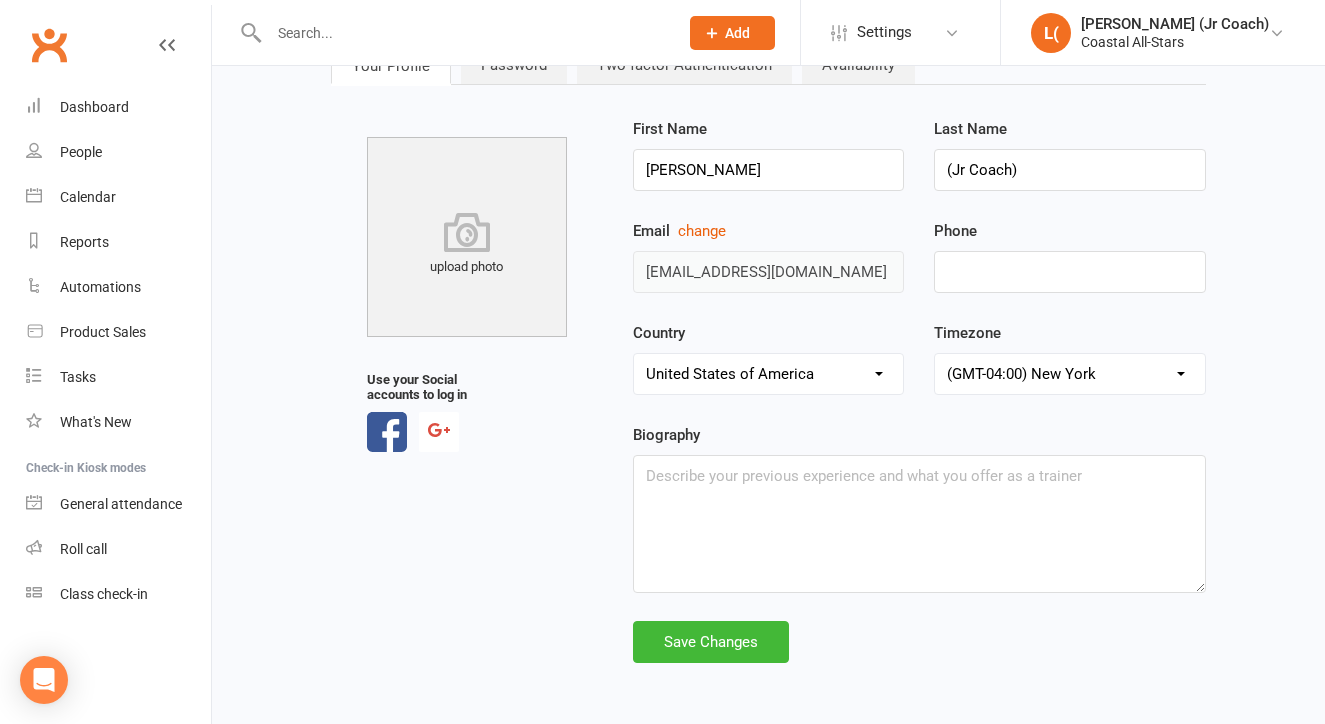 scroll, scrollTop: 95, scrollLeft: 0, axis: vertical 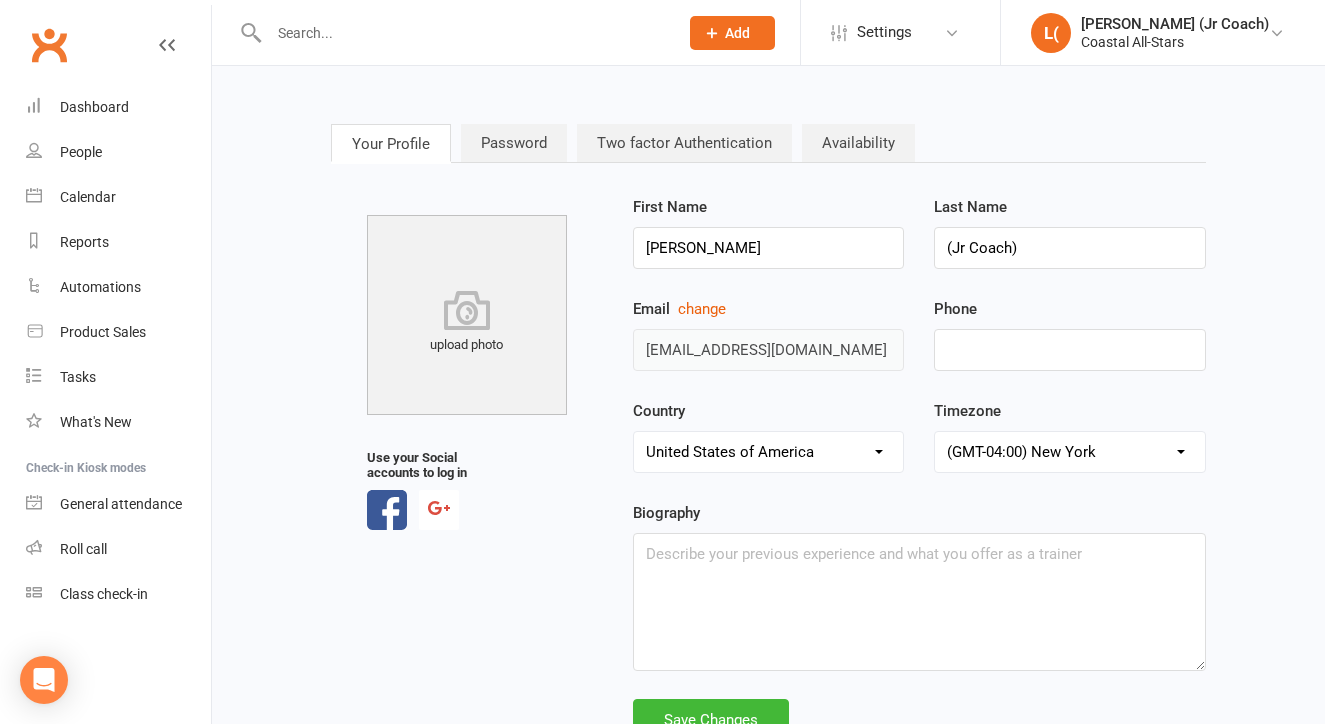 click on "Password" at bounding box center [514, 143] 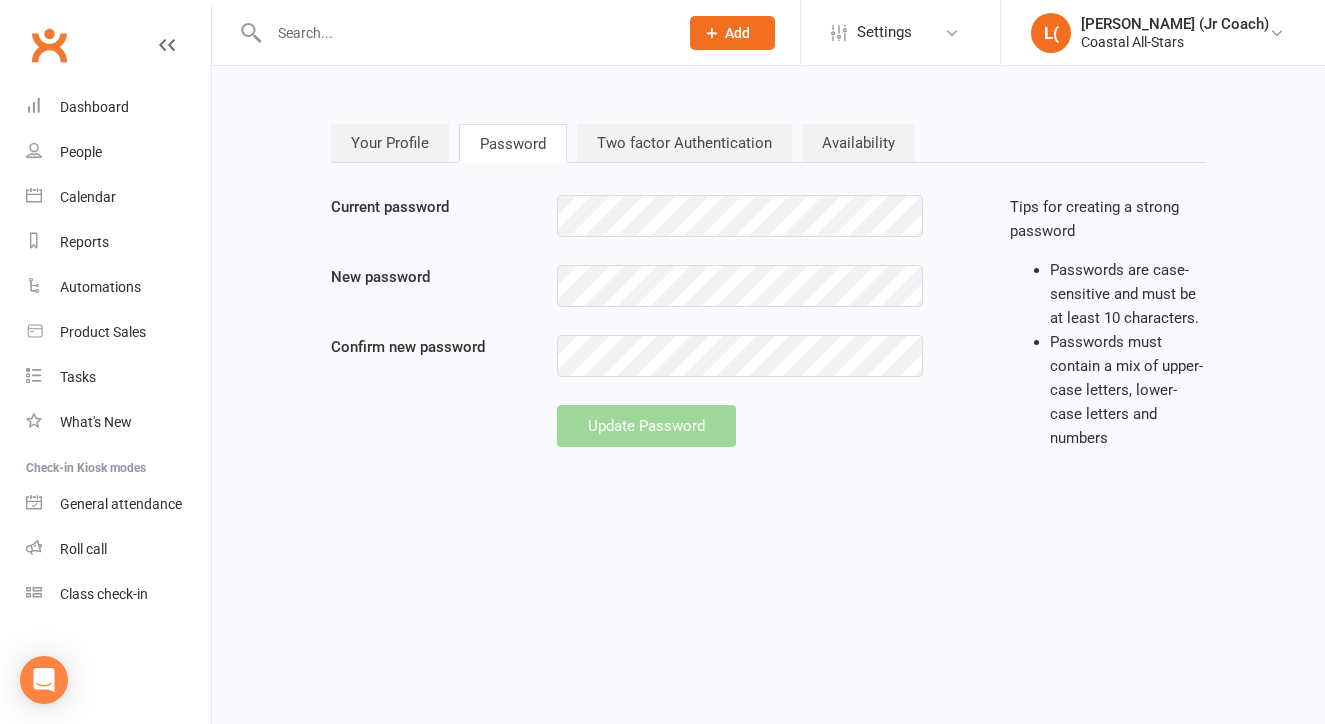click on "Two factor Authentication" at bounding box center [684, 143] 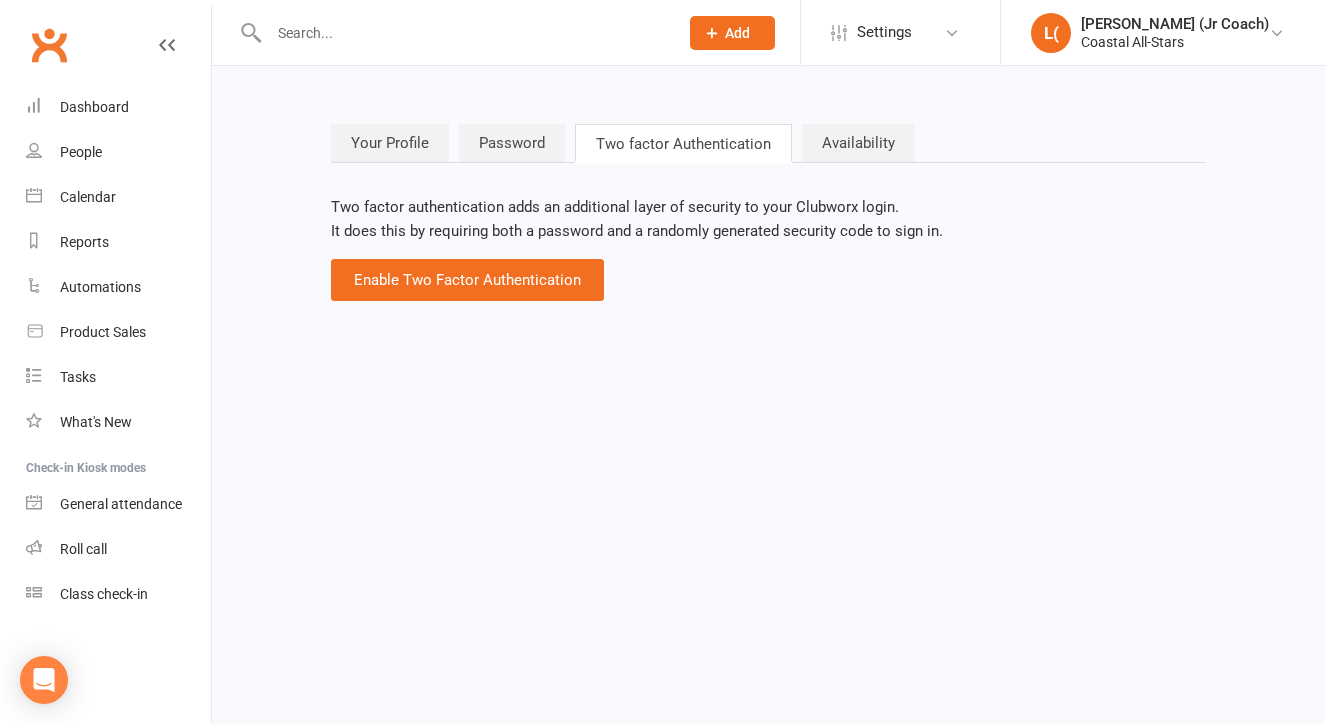 click on "Availability" at bounding box center [858, 143] 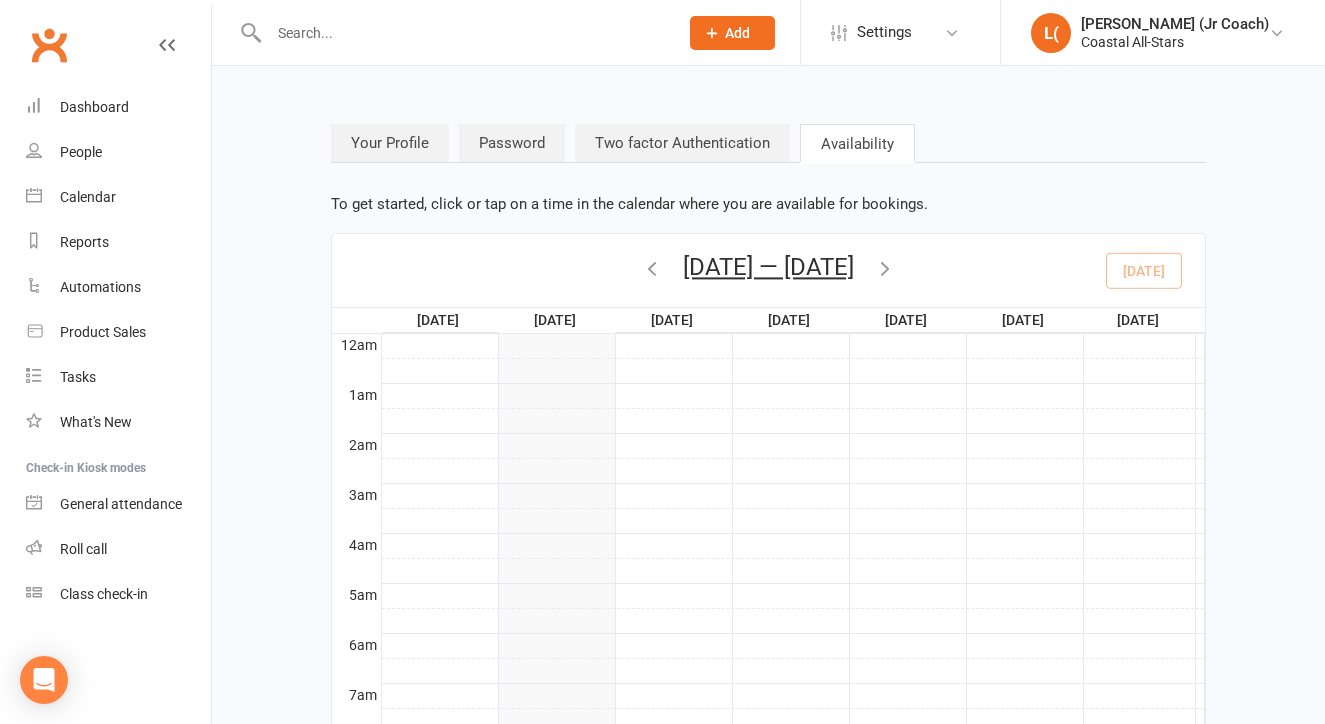 scroll, scrollTop: 301, scrollLeft: 0, axis: vertical 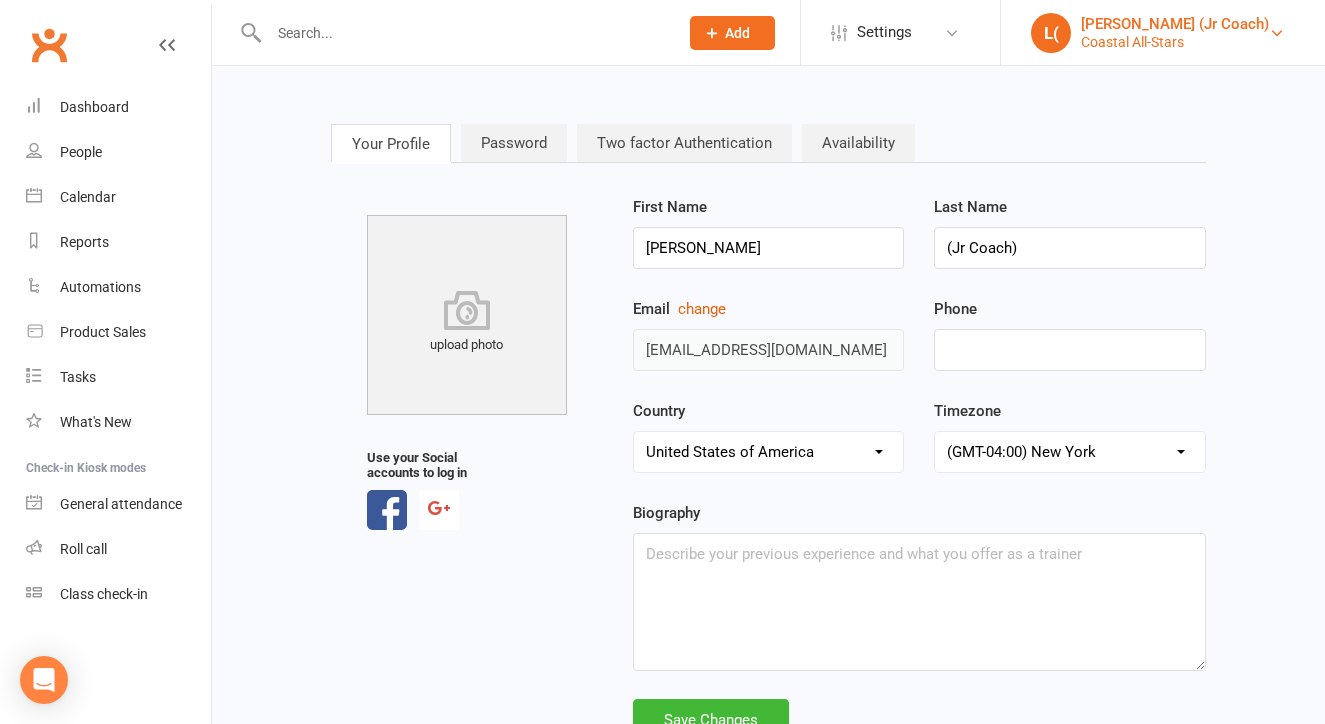 click on "L( Liliana (Jr Coach) Coastal All-Stars" at bounding box center [1163, 33] 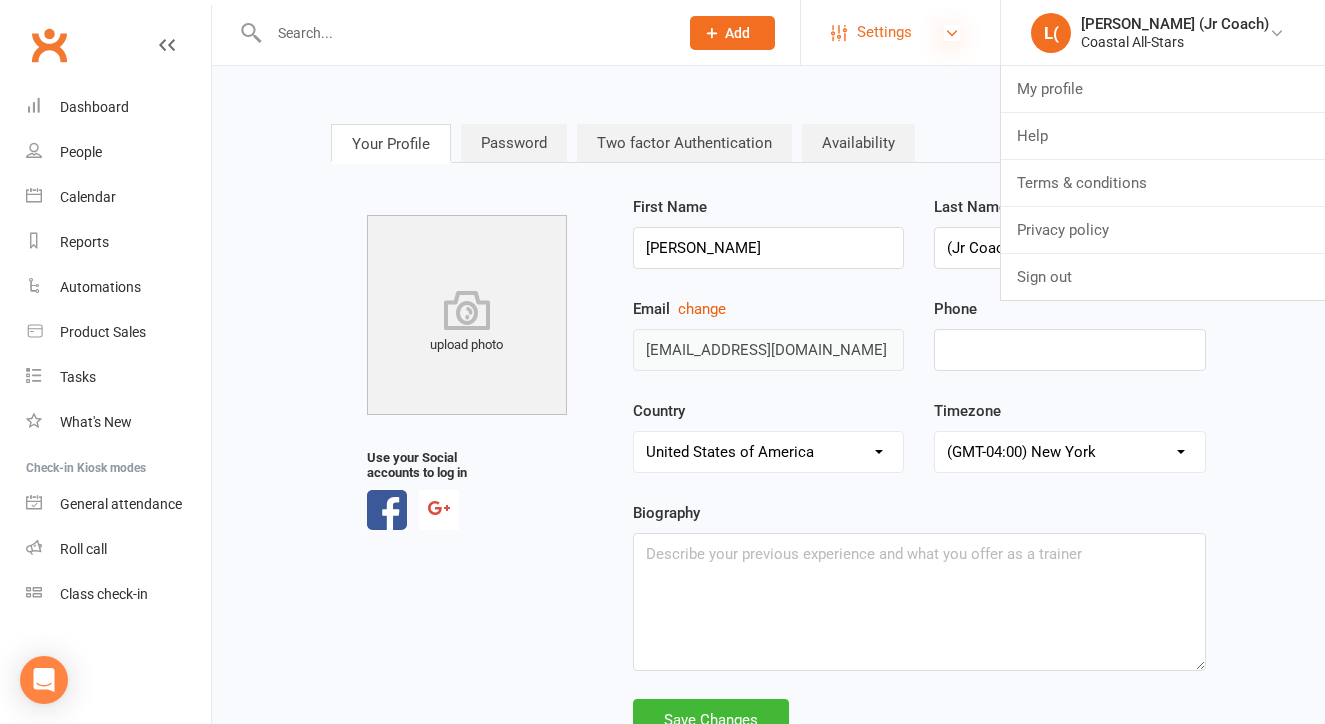 click at bounding box center (952, 33) 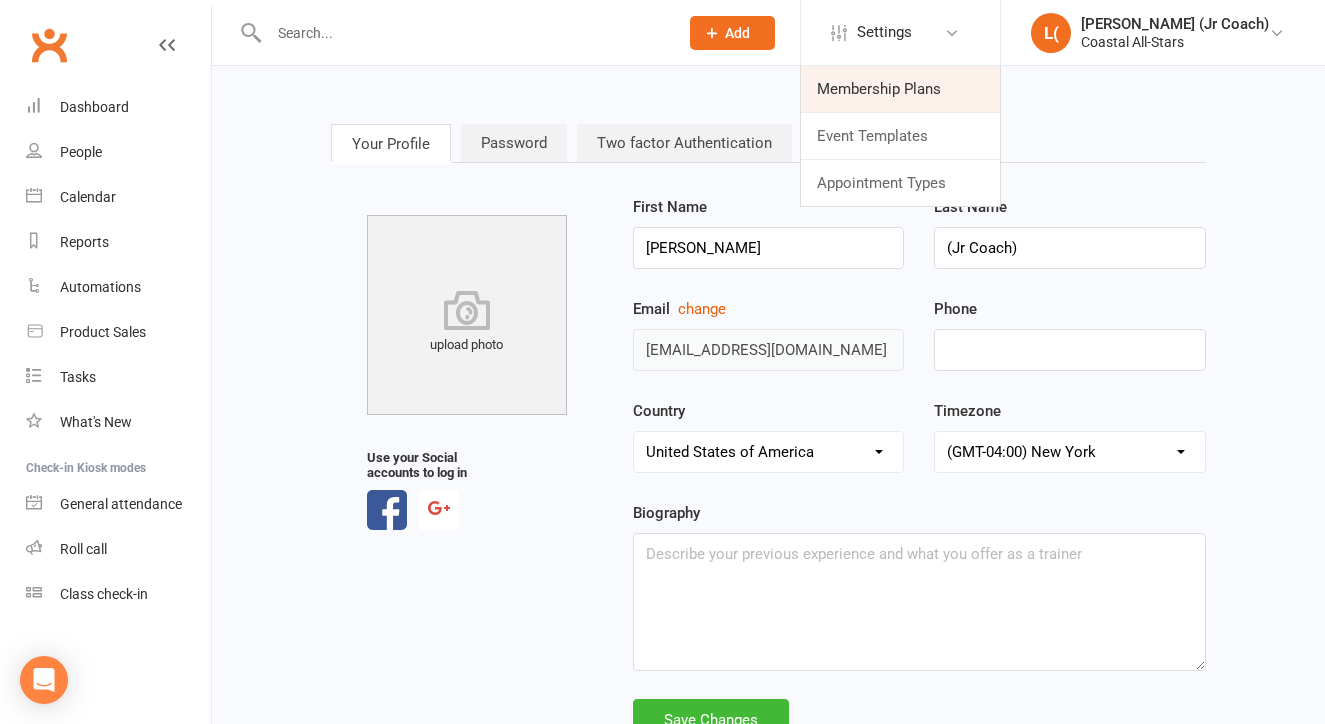 click on "Membership Plans" at bounding box center (900, 89) 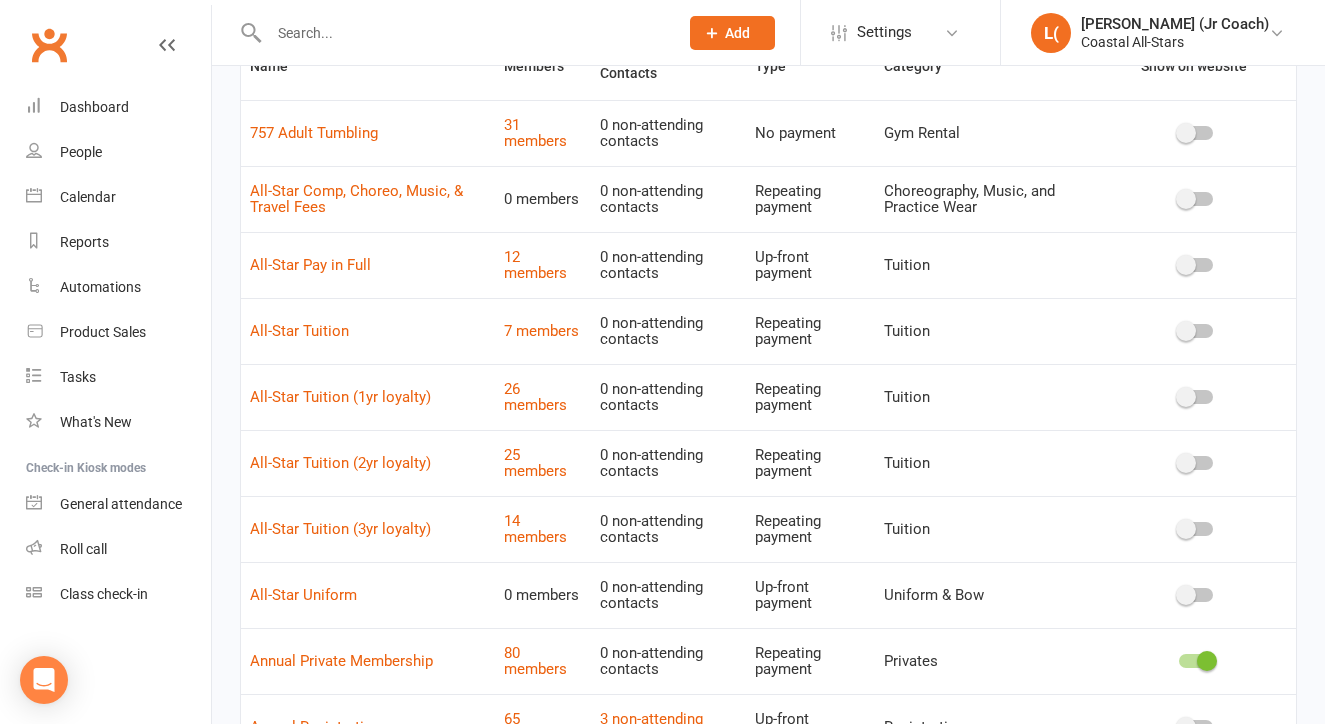 scroll, scrollTop: 163, scrollLeft: 0, axis: vertical 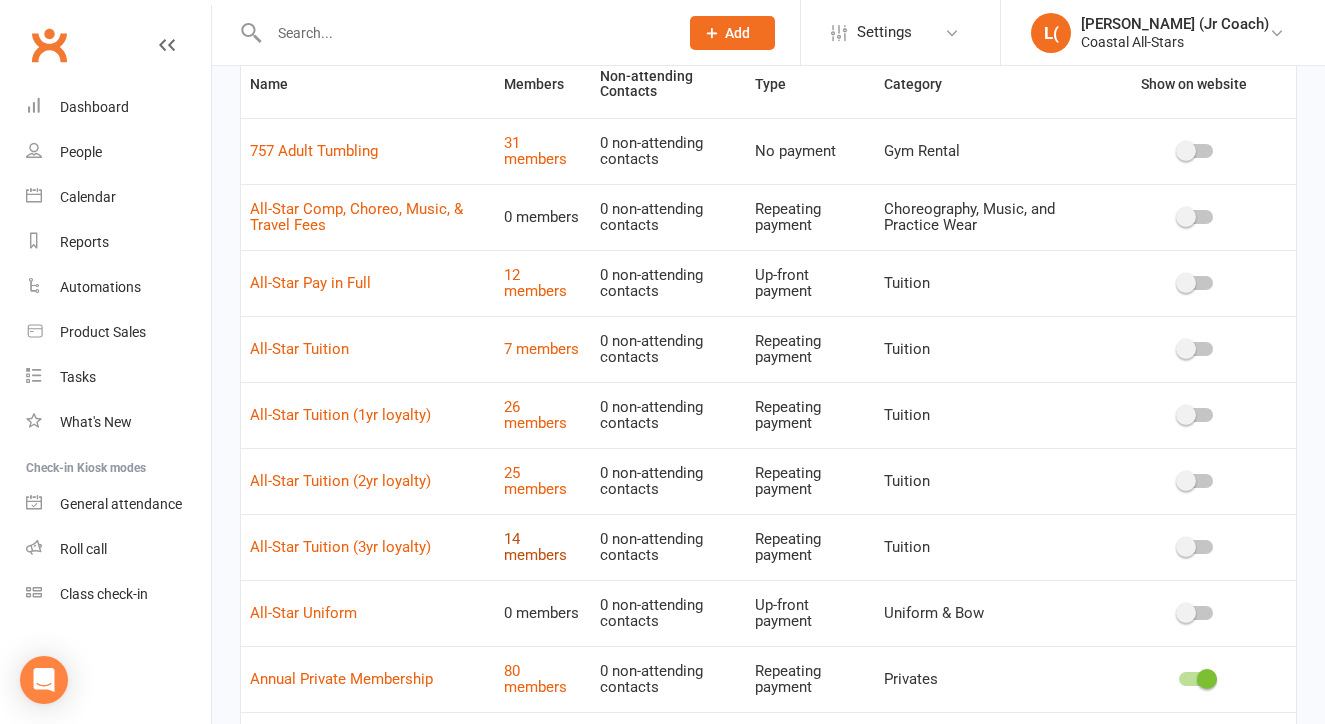 click on "14 members" at bounding box center (535, 547) 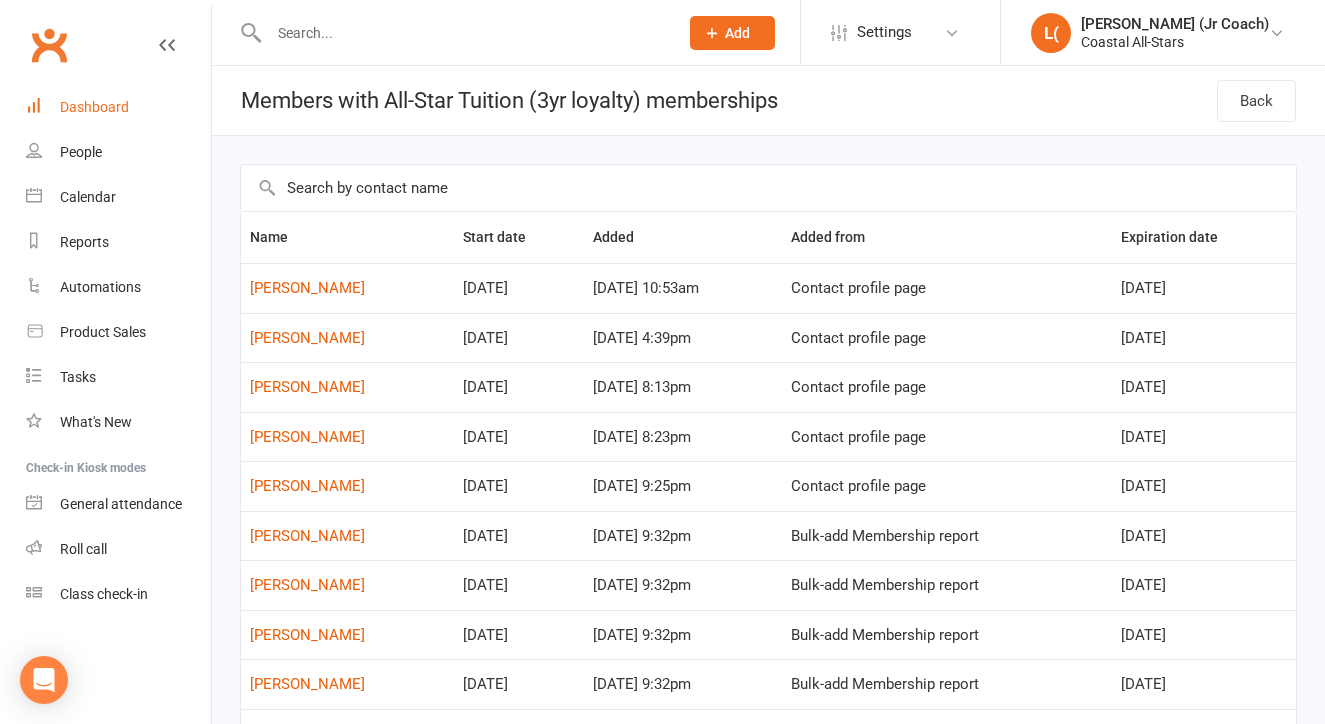 scroll, scrollTop: 0, scrollLeft: 0, axis: both 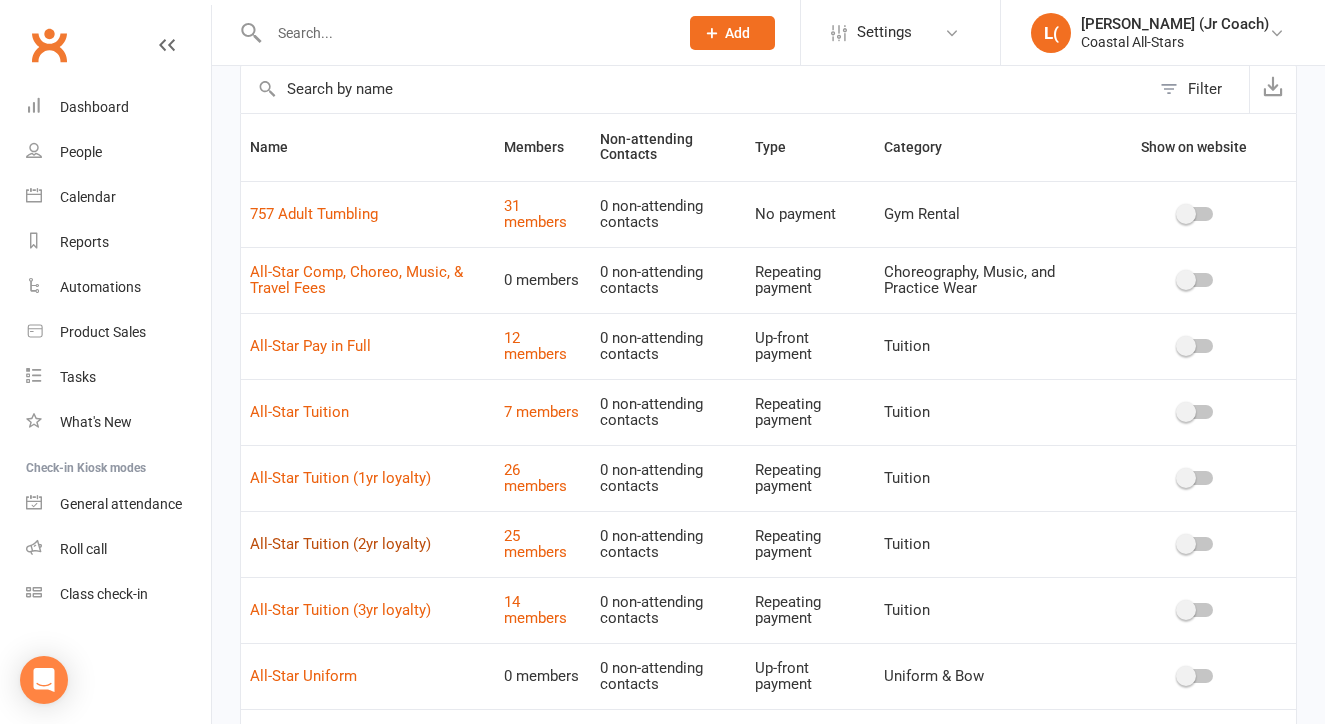 click on "All-Star Tuition (2yr loyalty)" at bounding box center (340, 544) 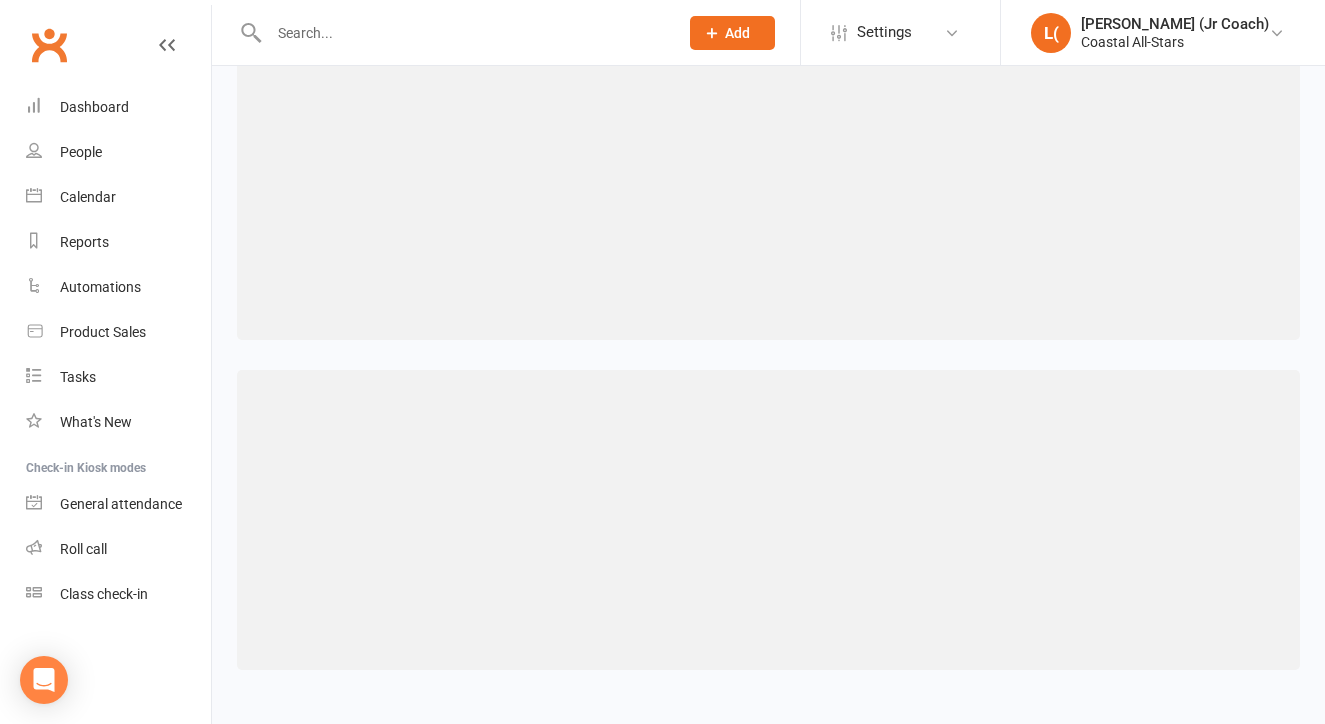 scroll, scrollTop: 0, scrollLeft: 0, axis: both 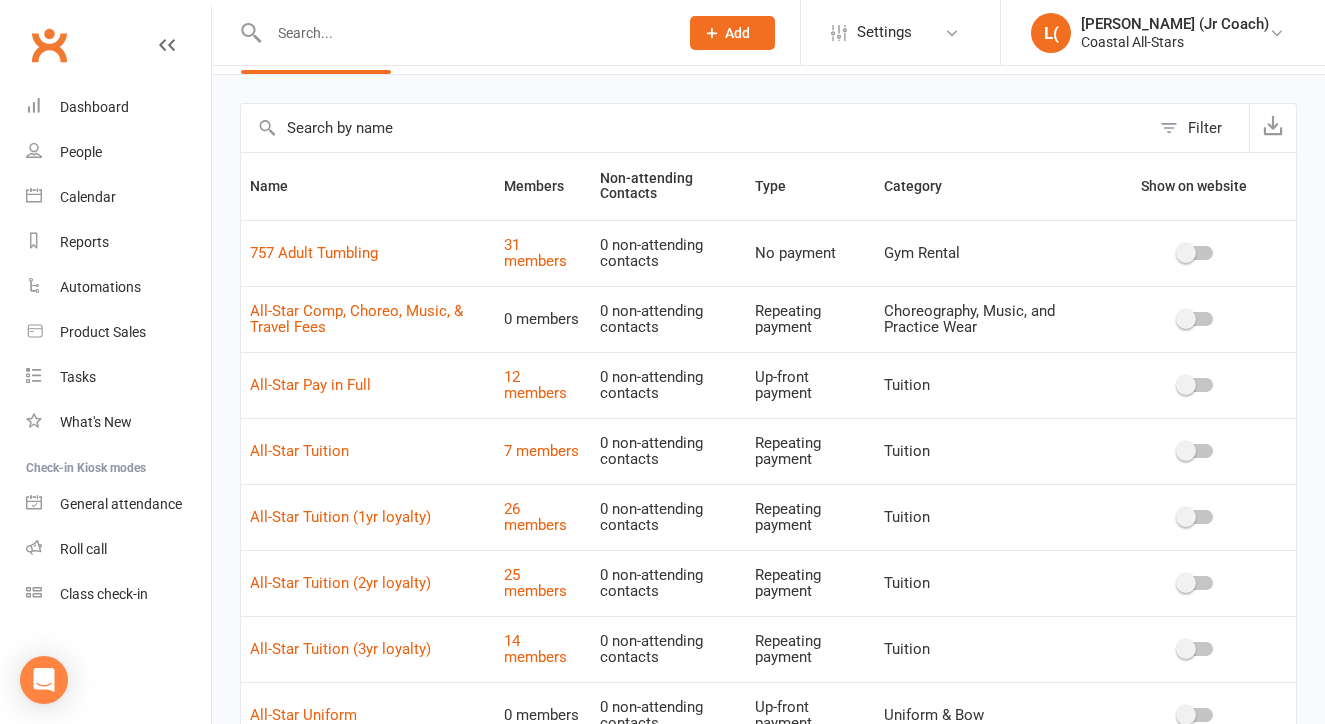 click on "25 members" at bounding box center [543, 583] 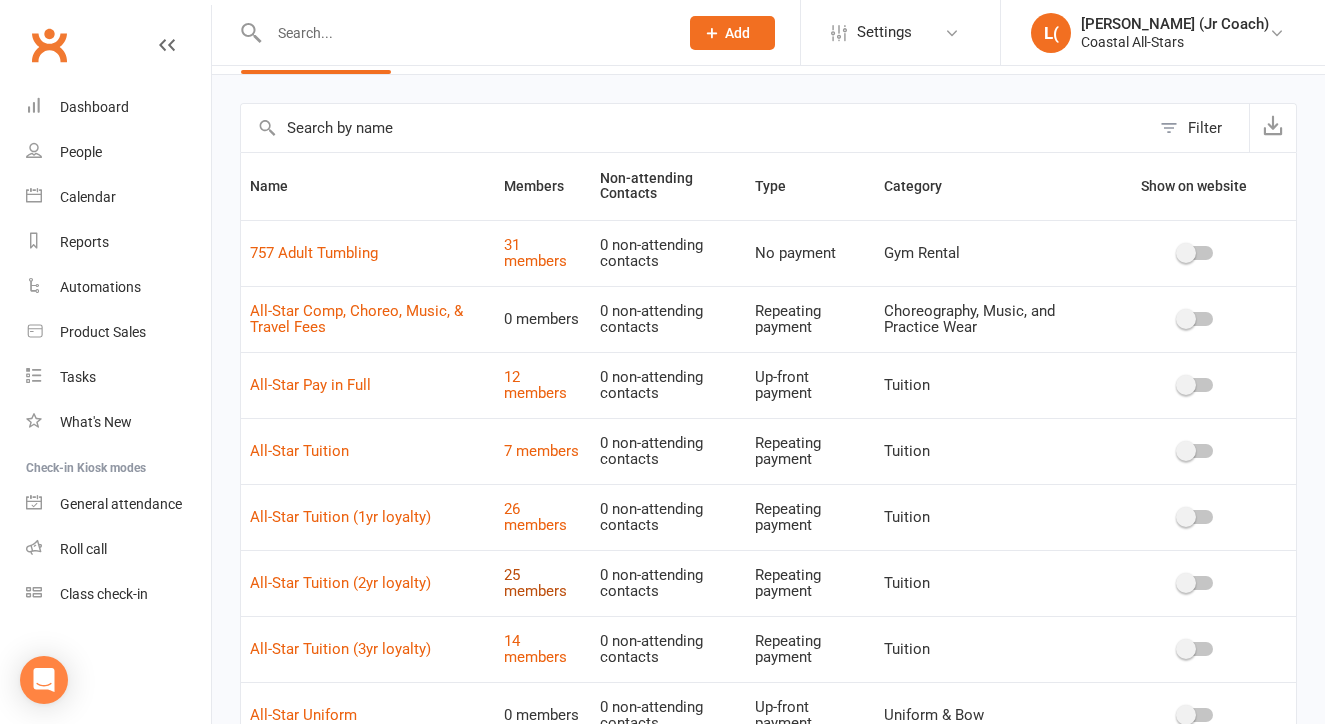 click on "25 members" at bounding box center [535, 583] 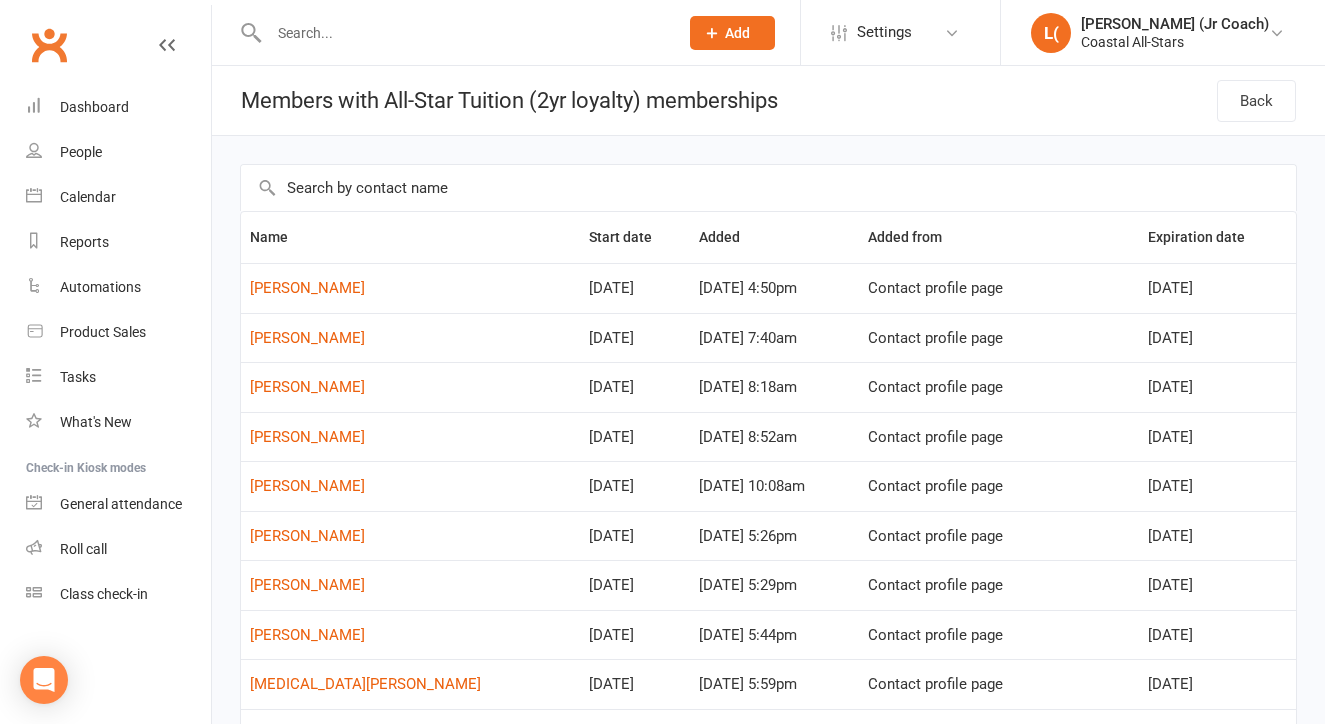 scroll, scrollTop: 0, scrollLeft: 0, axis: both 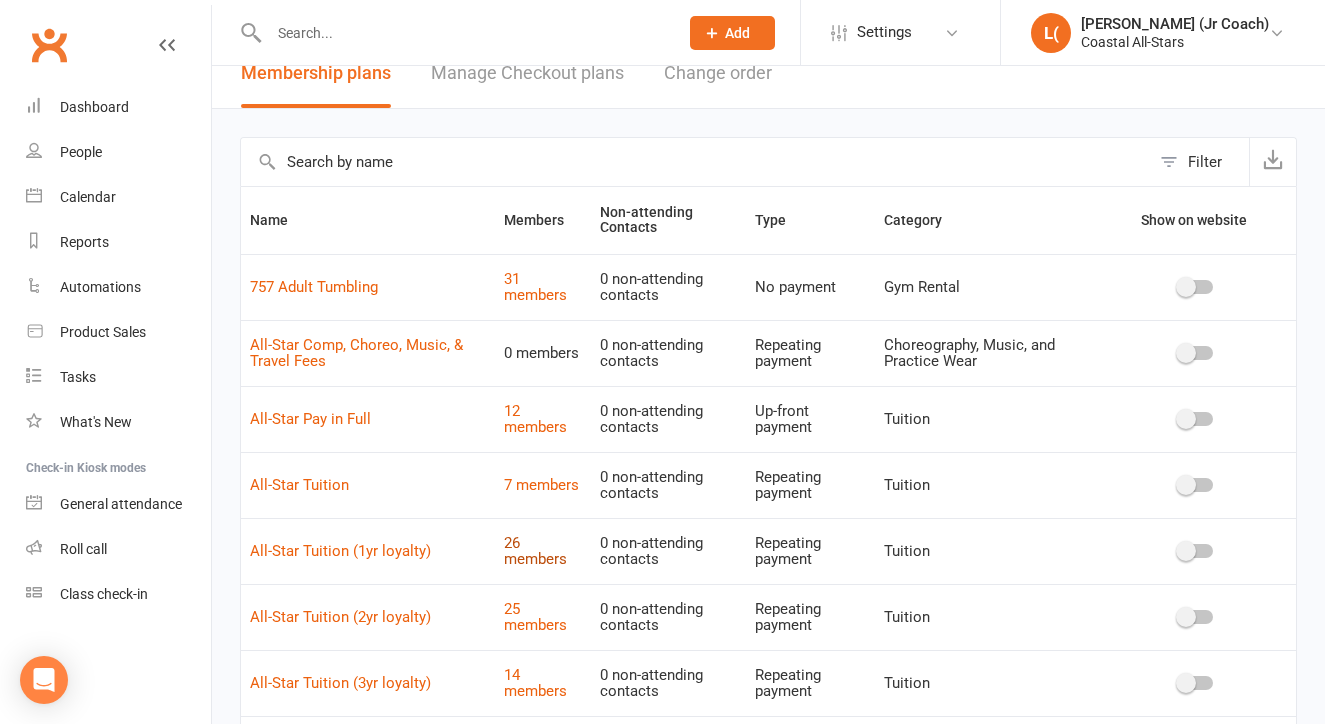 click on "26 members" at bounding box center [535, 551] 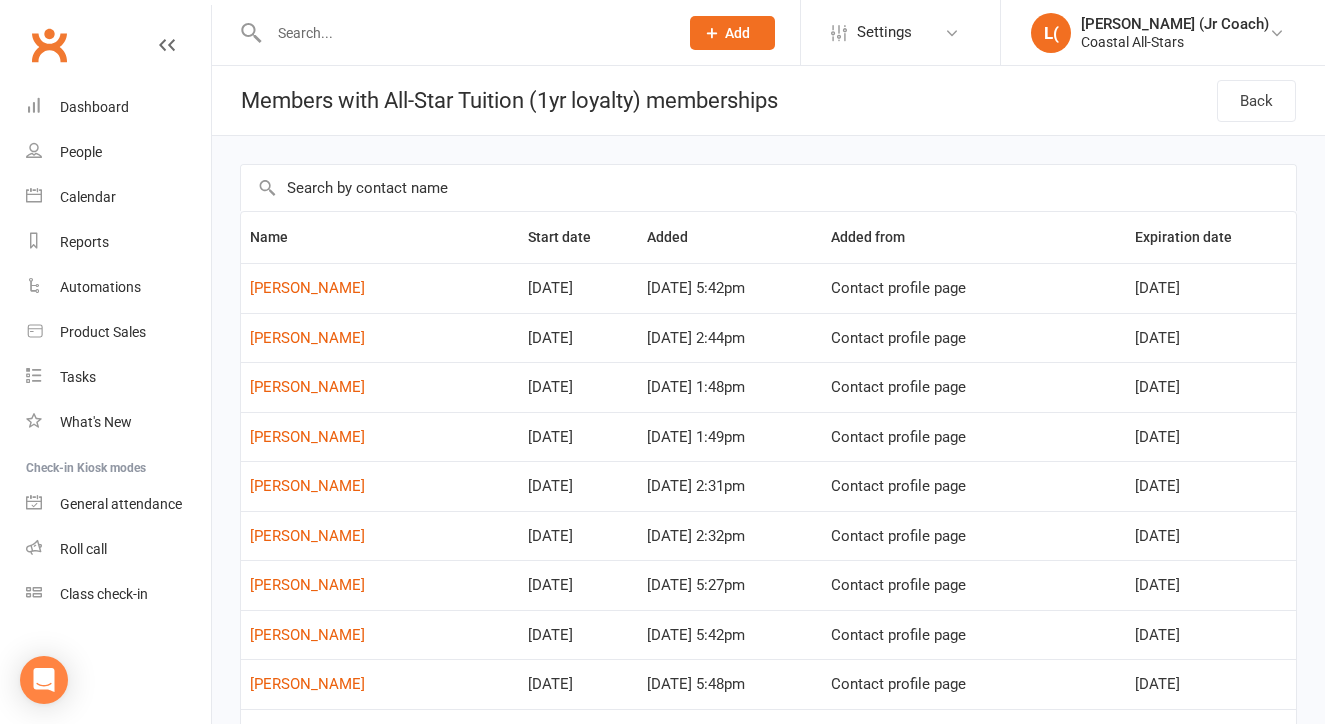 scroll, scrollTop: 0, scrollLeft: 0, axis: both 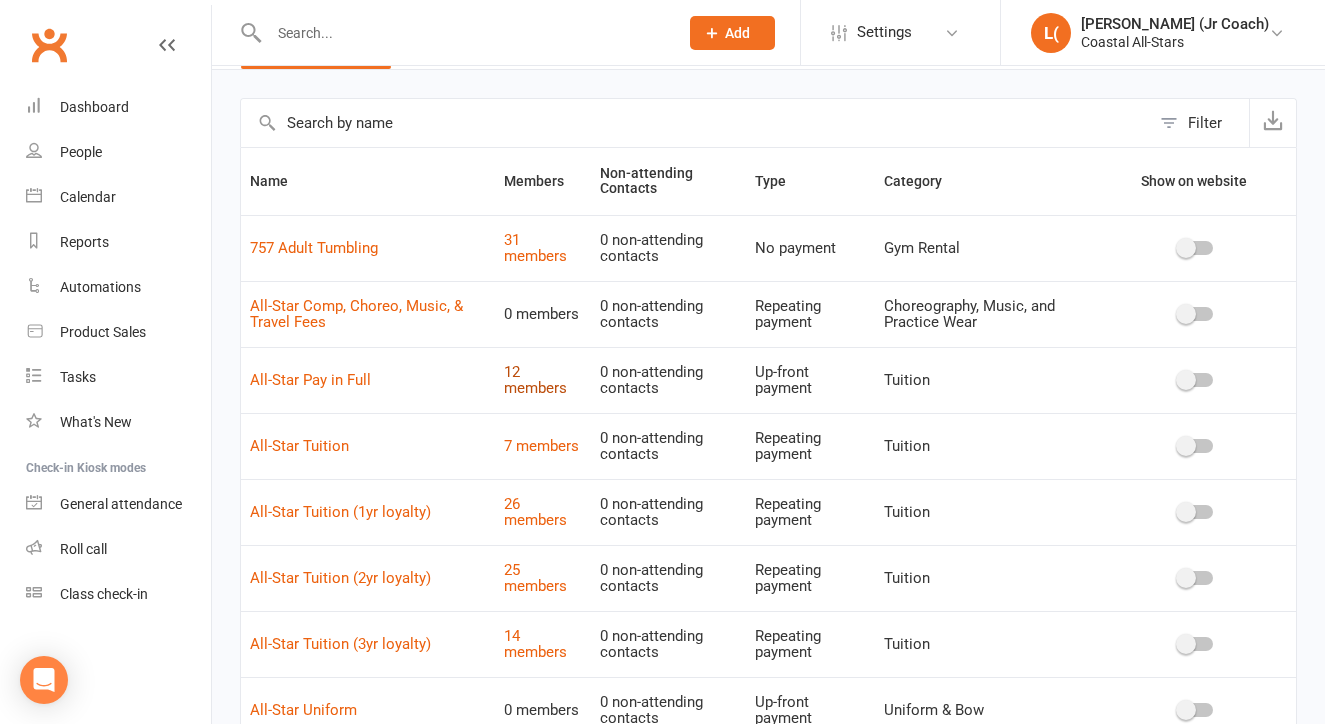click on "12 members" at bounding box center (535, 380) 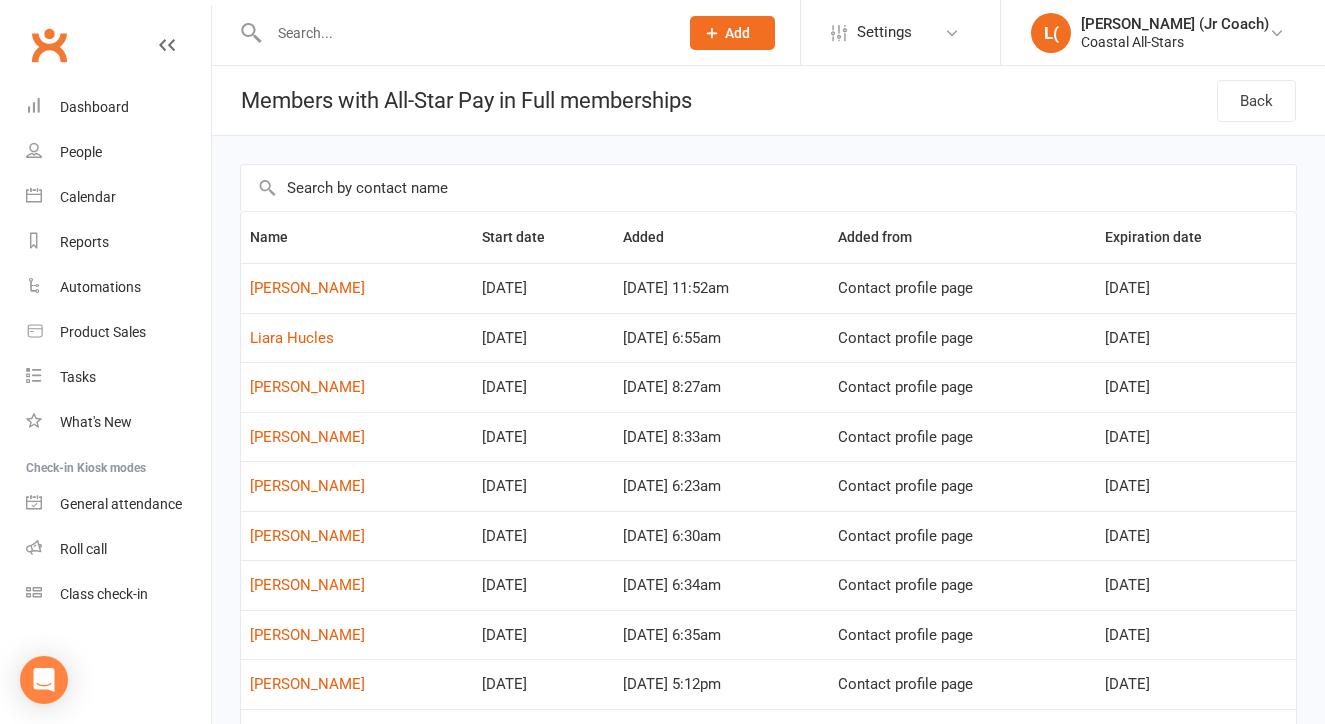 scroll, scrollTop: 0, scrollLeft: 0, axis: both 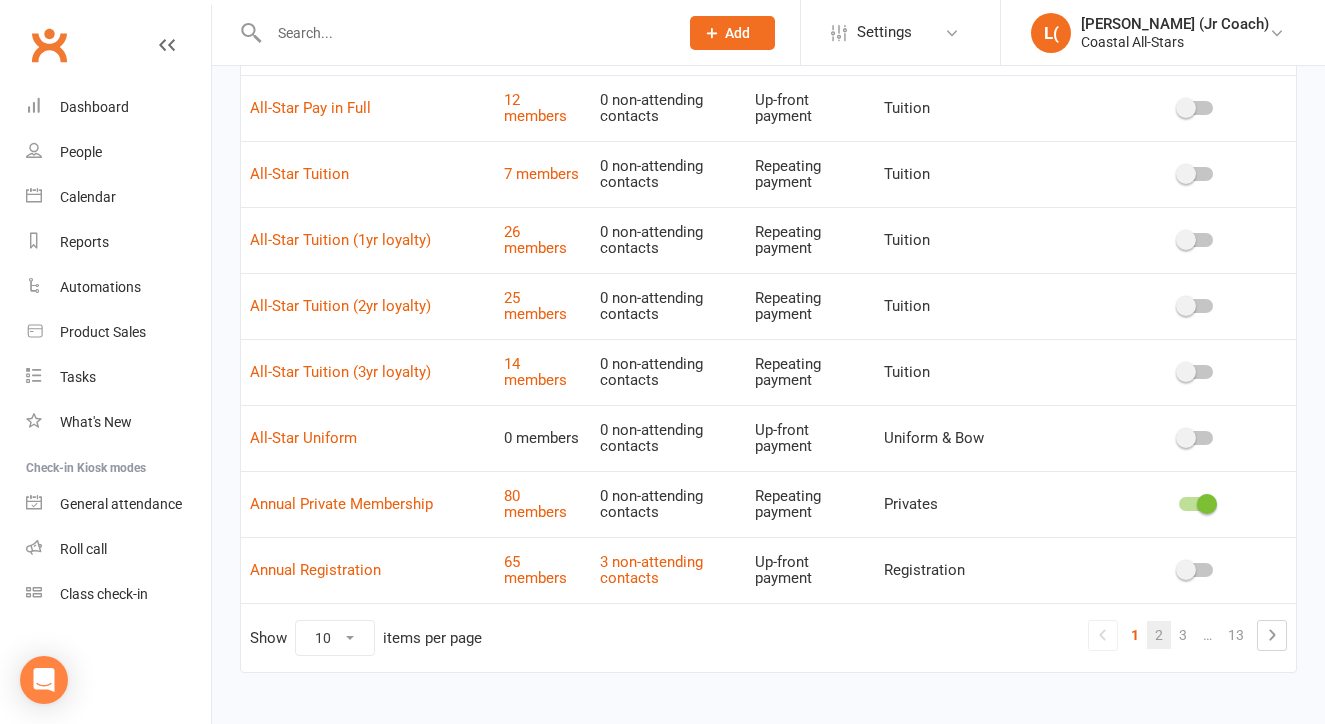 click on "2" at bounding box center [1159, 635] 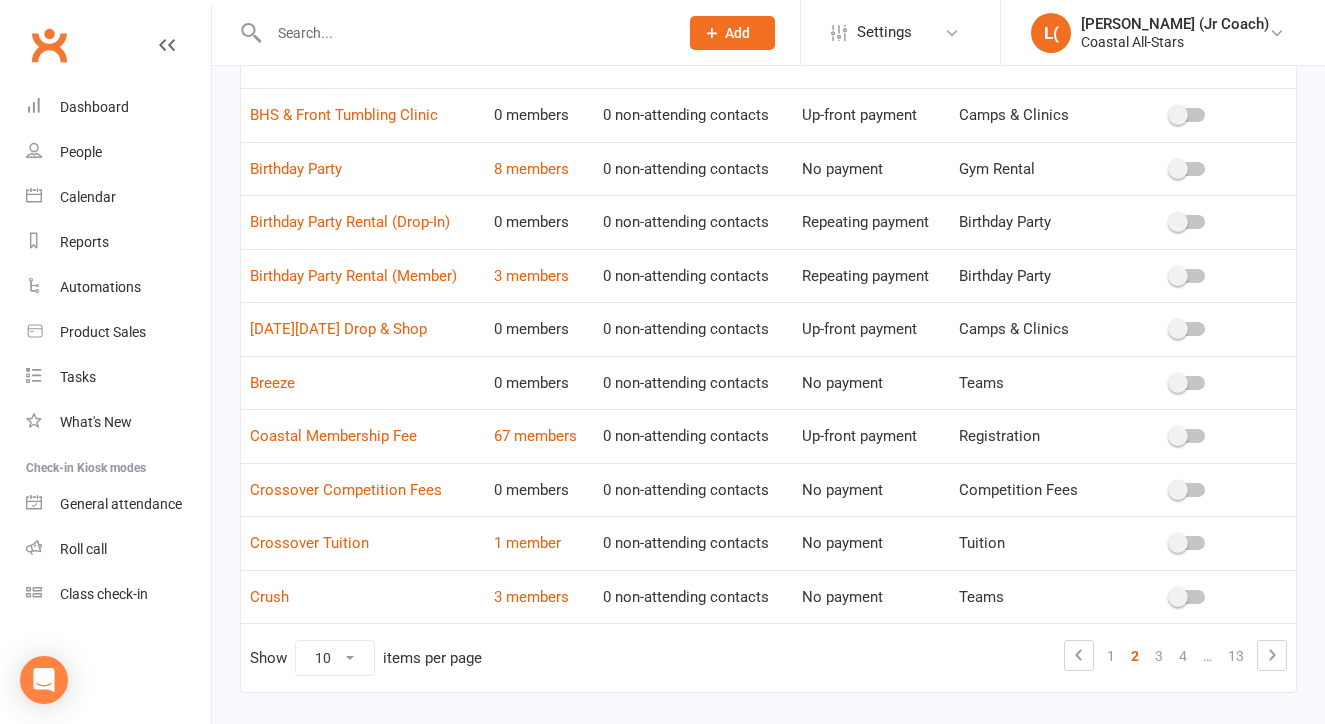 scroll, scrollTop: 185, scrollLeft: 0, axis: vertical 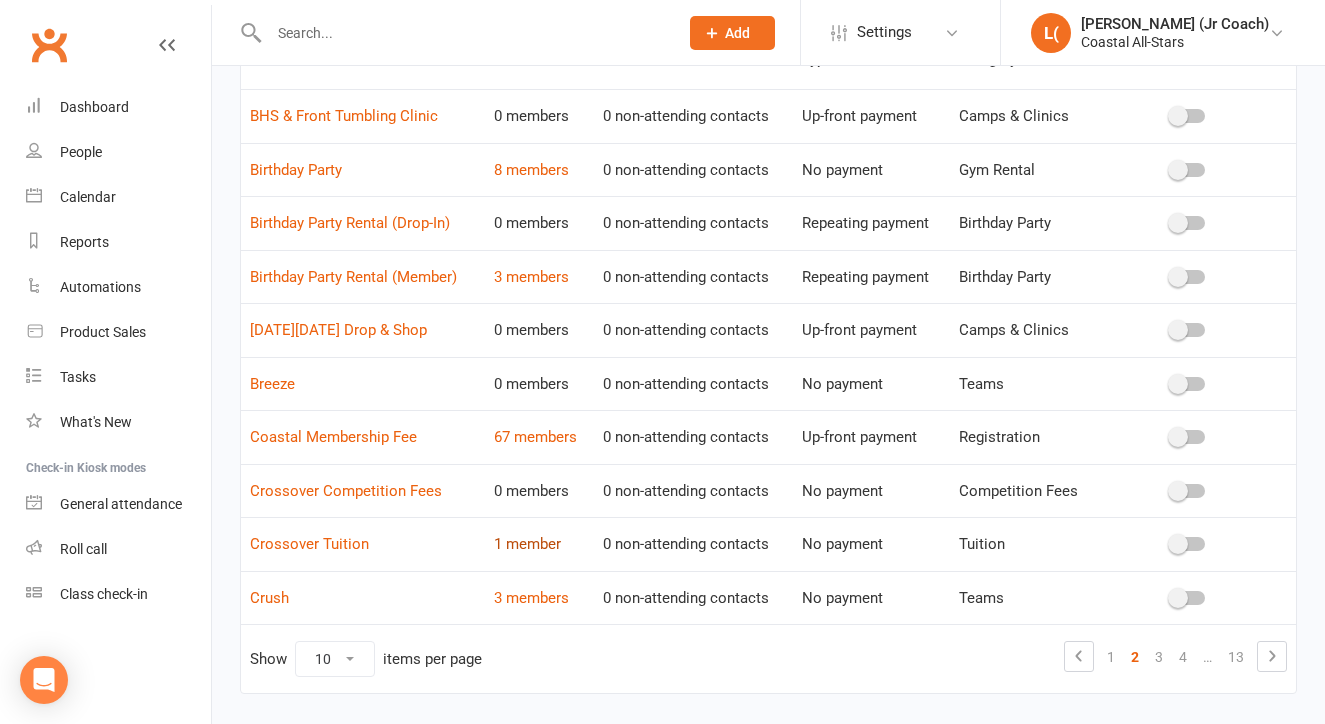 click on "1 member" at bounding box center (527, 544) 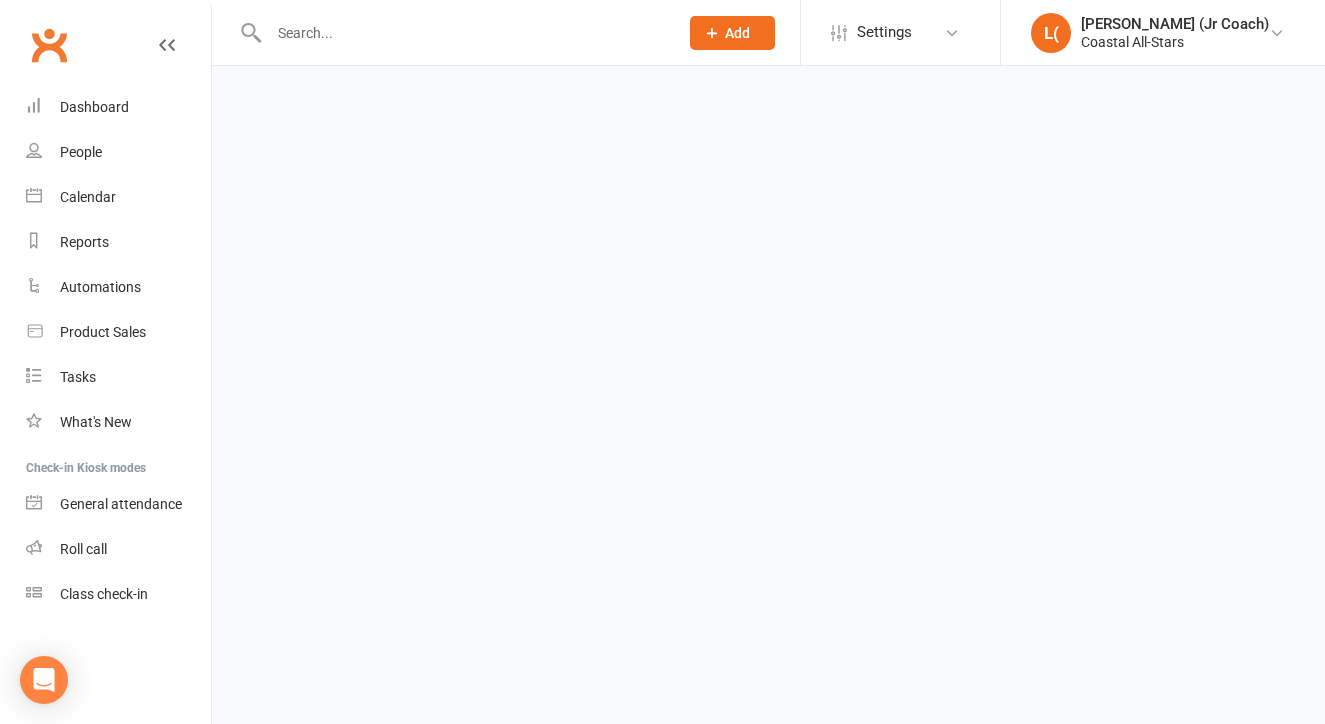 scroll, scrollTop: 0, scrollLeft: 0, axis: both 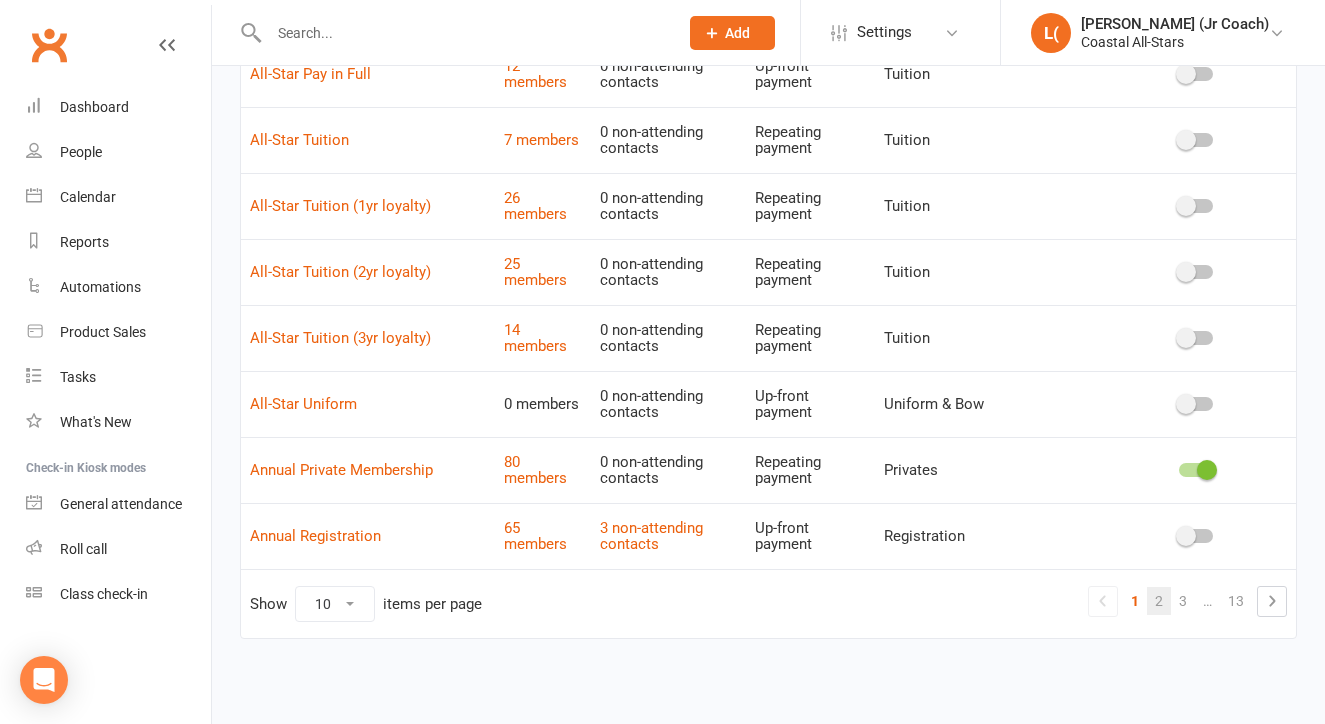 click on "2" at bounding box center (1159, 601) 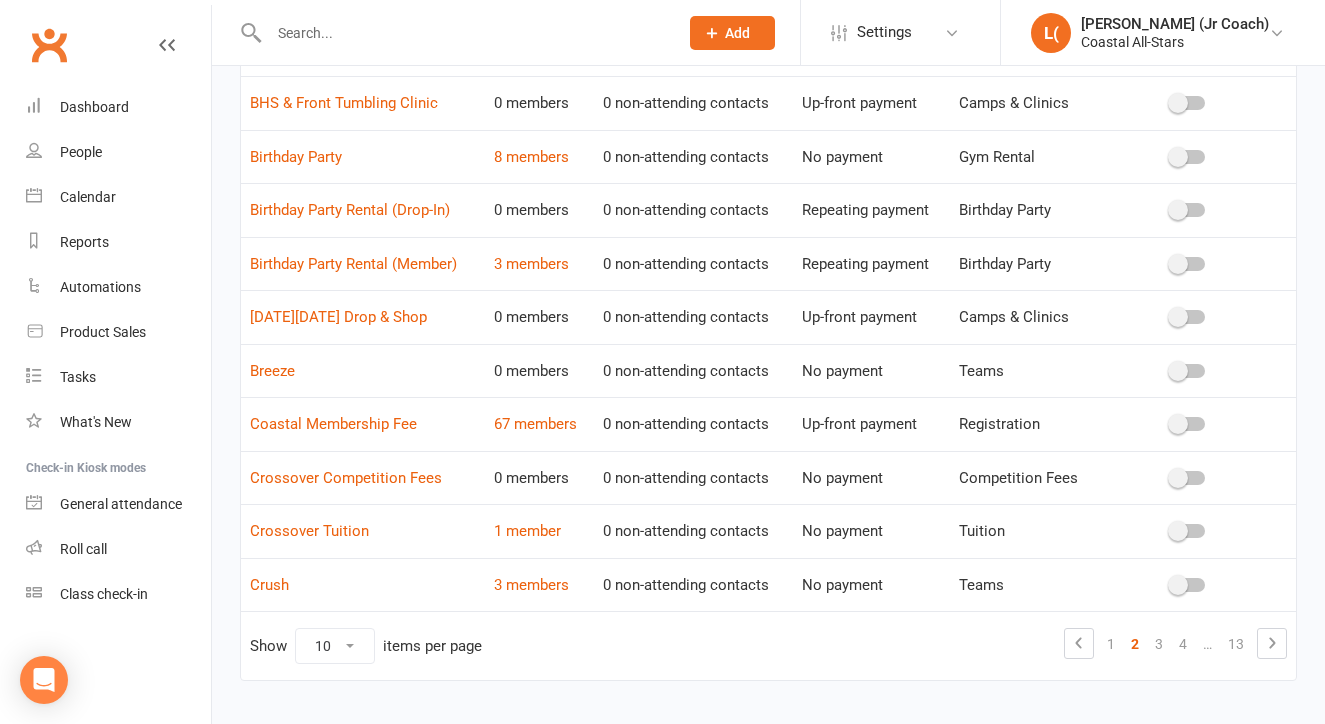 scroll, scrollTop: 200, scrollLeft: 0, axis: vertical 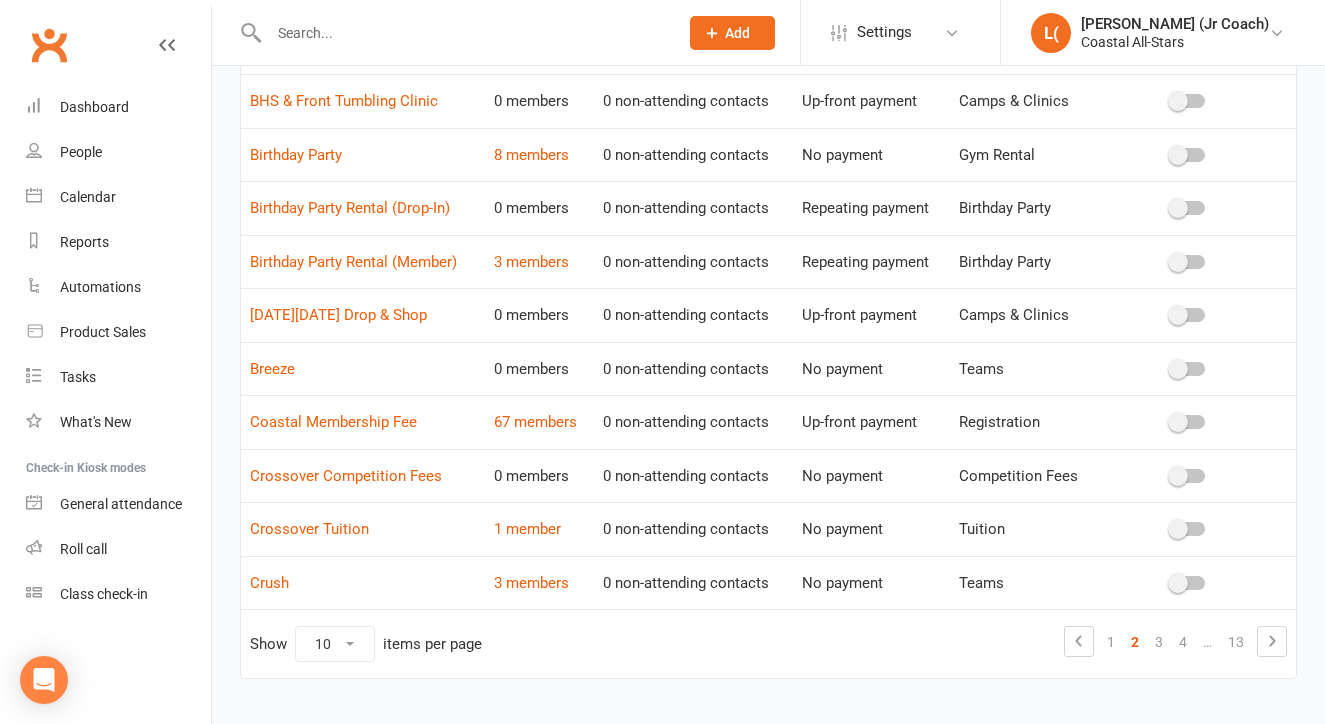 click on "3 members" at bounding box center (539, 583) 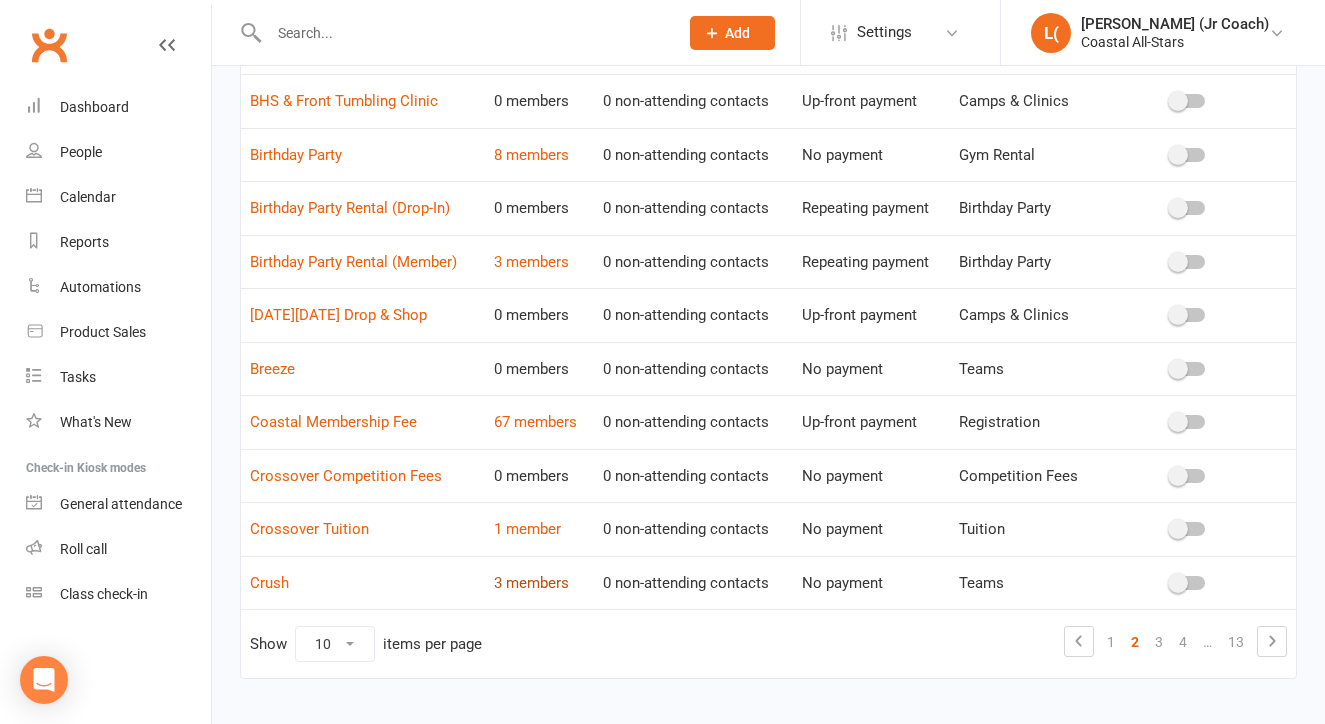 click on "3 members" at bounding box center (531, 583) 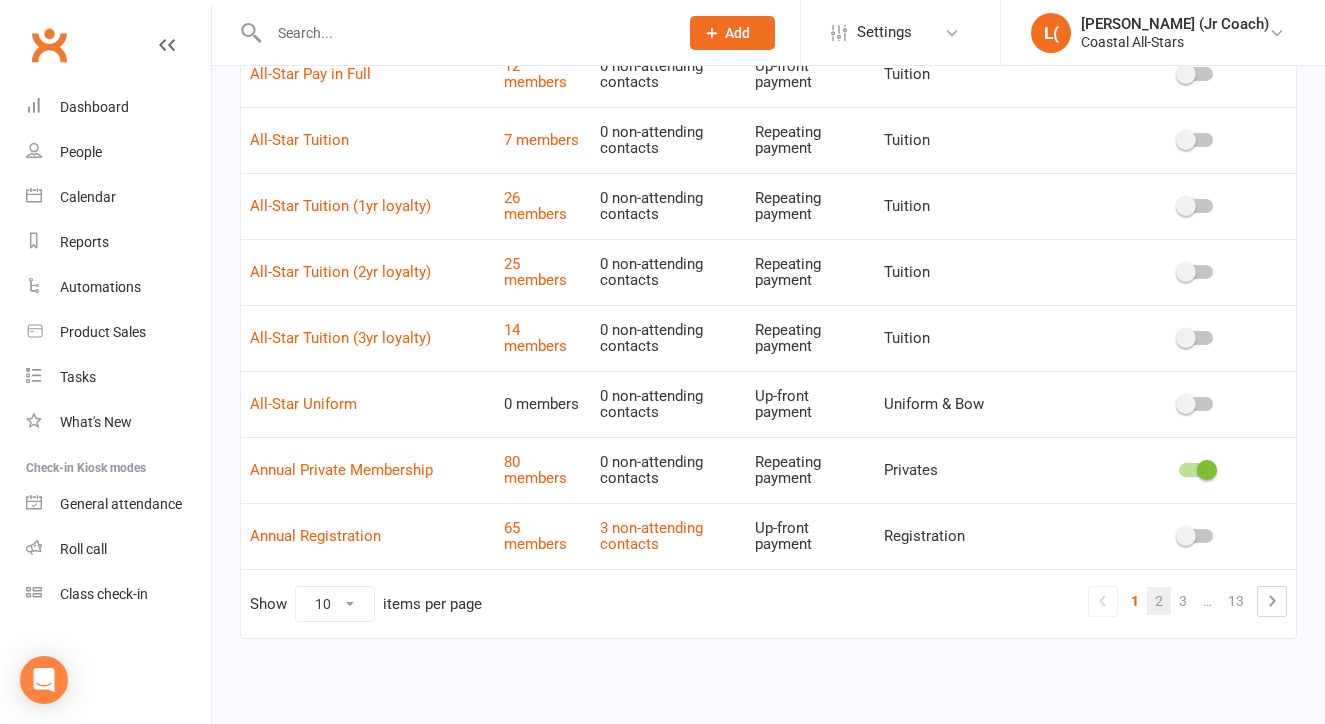 click on "2" at bounding box center (1159, 601) 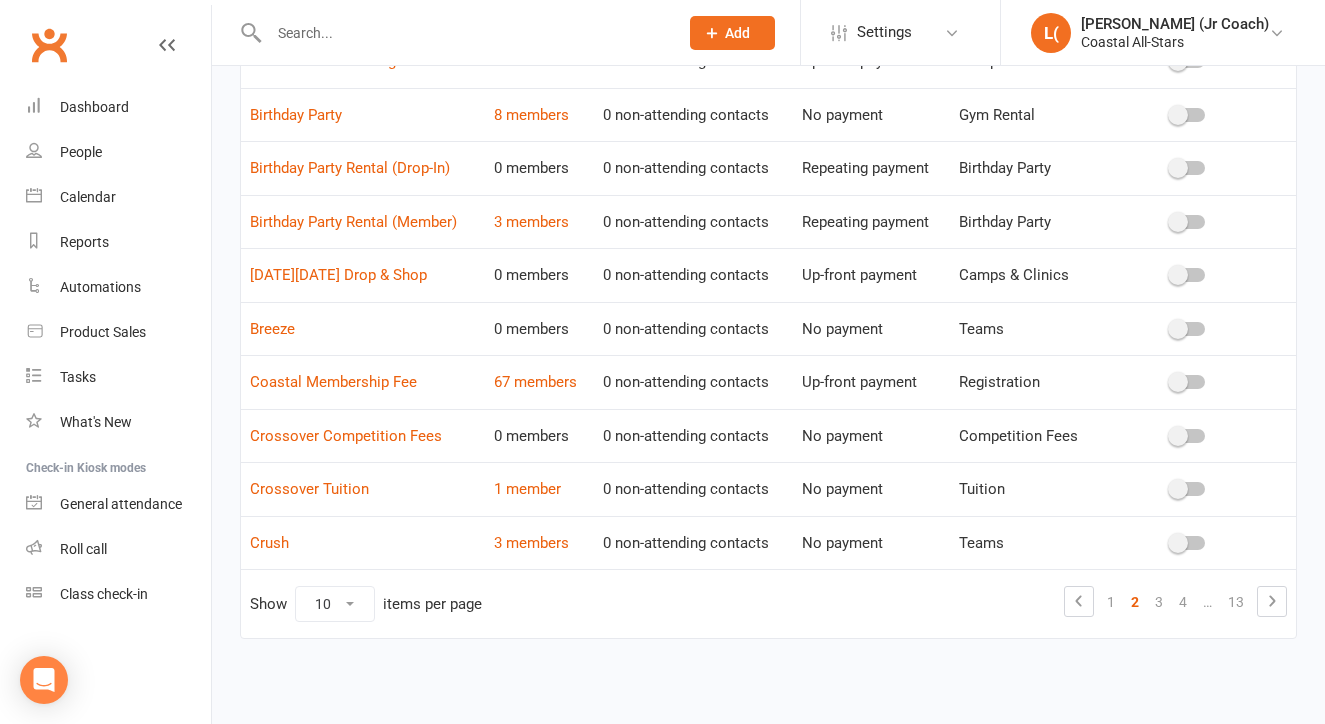 scroll, scrollTop: 252, scrollLeft: 0, axis: vertical 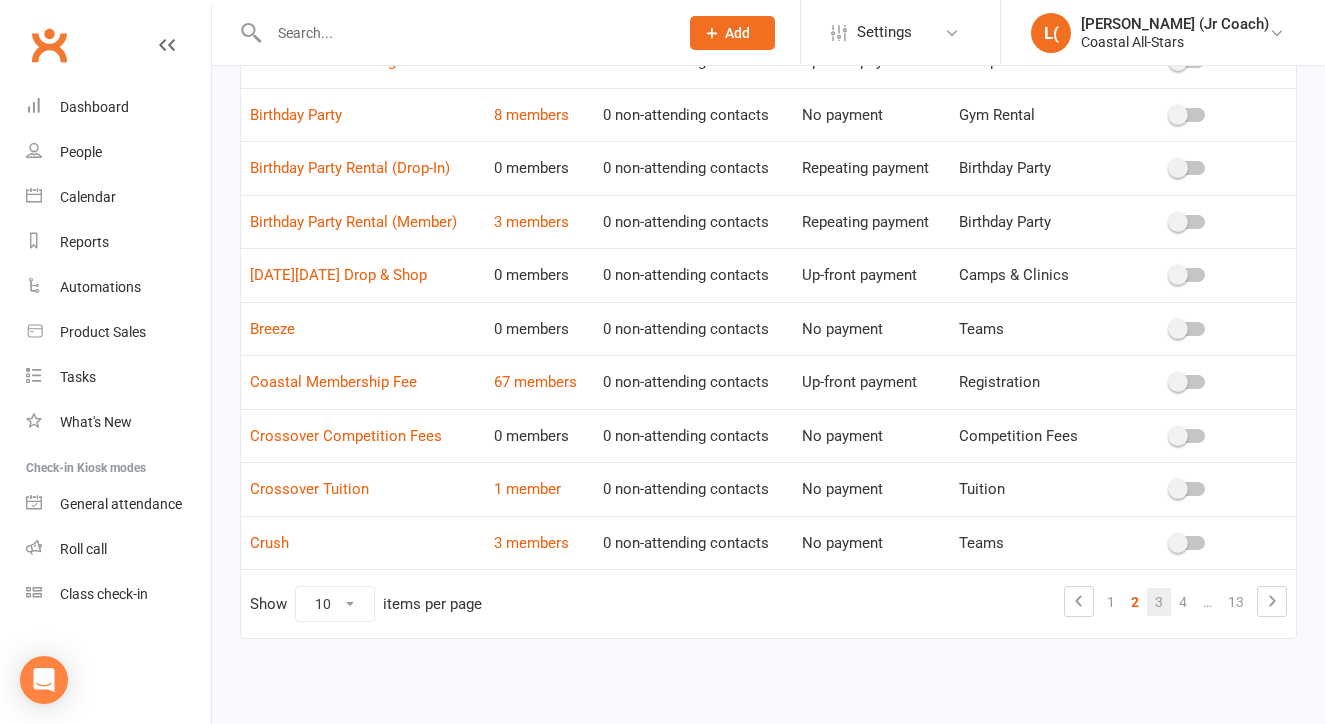 click on "3" at bounding box center [1159, 602] 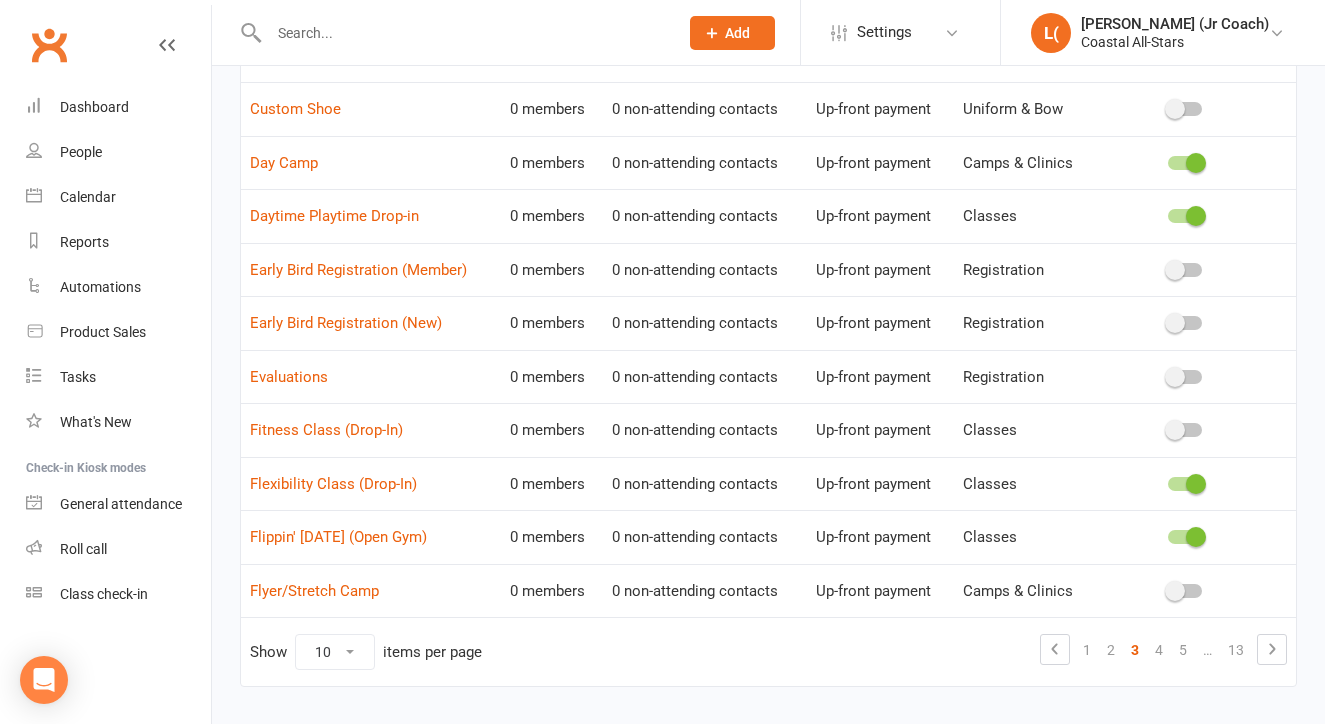 scroll, scrollTop: 193, scrollLeft: 0, axis: vertical 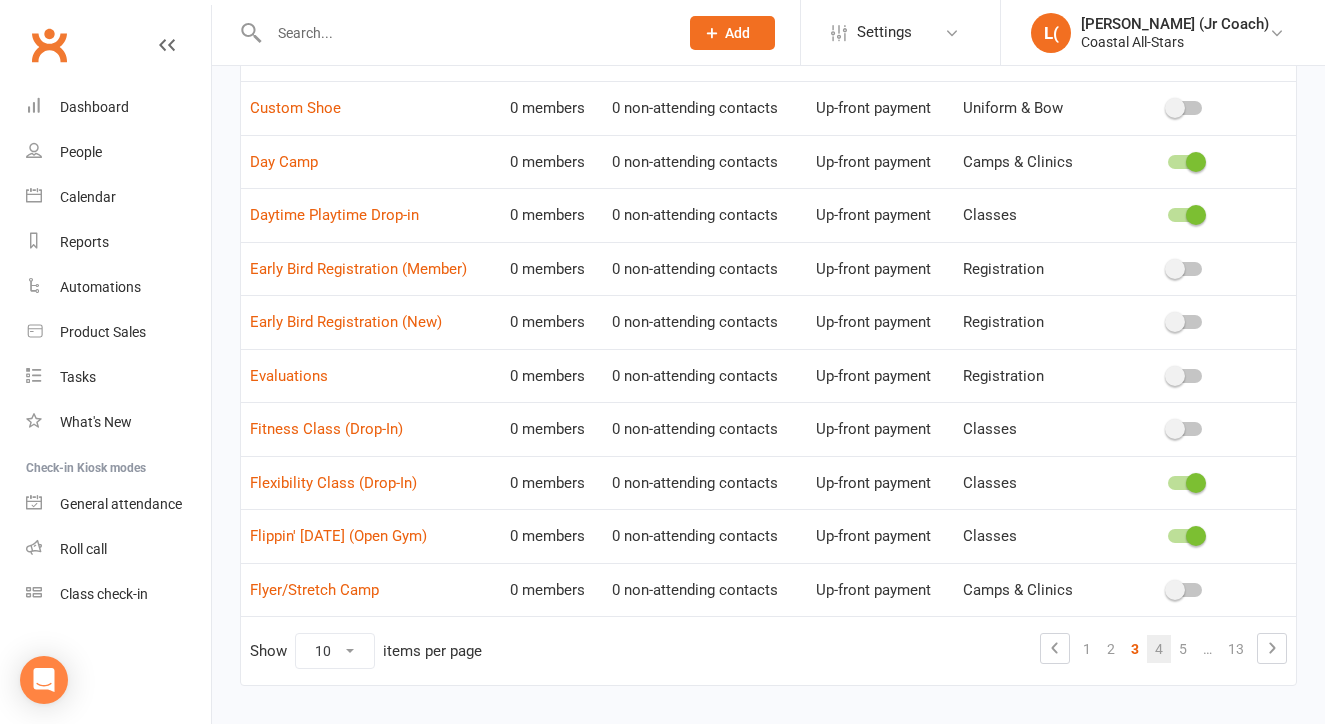 click on "4" at bounding box center (1159, 649) 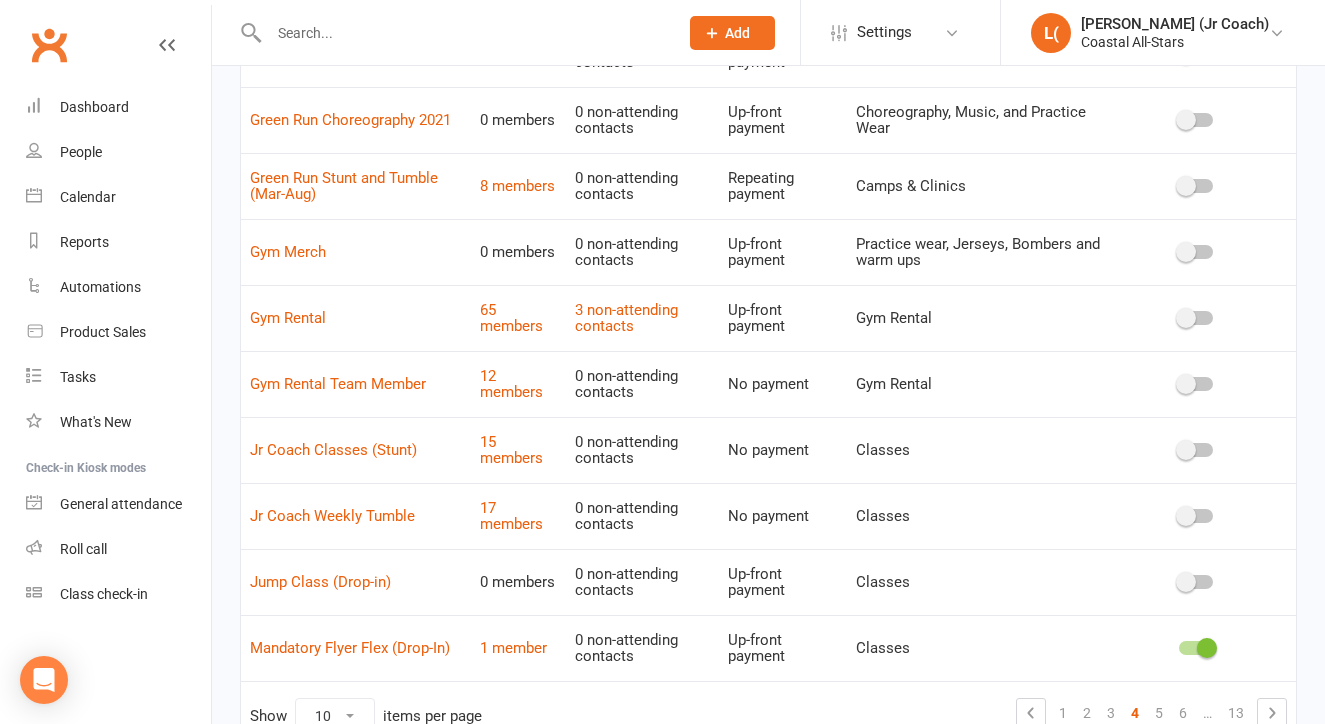scroll, scrollTop: 277, scrollLeft: 0, axis: vertical 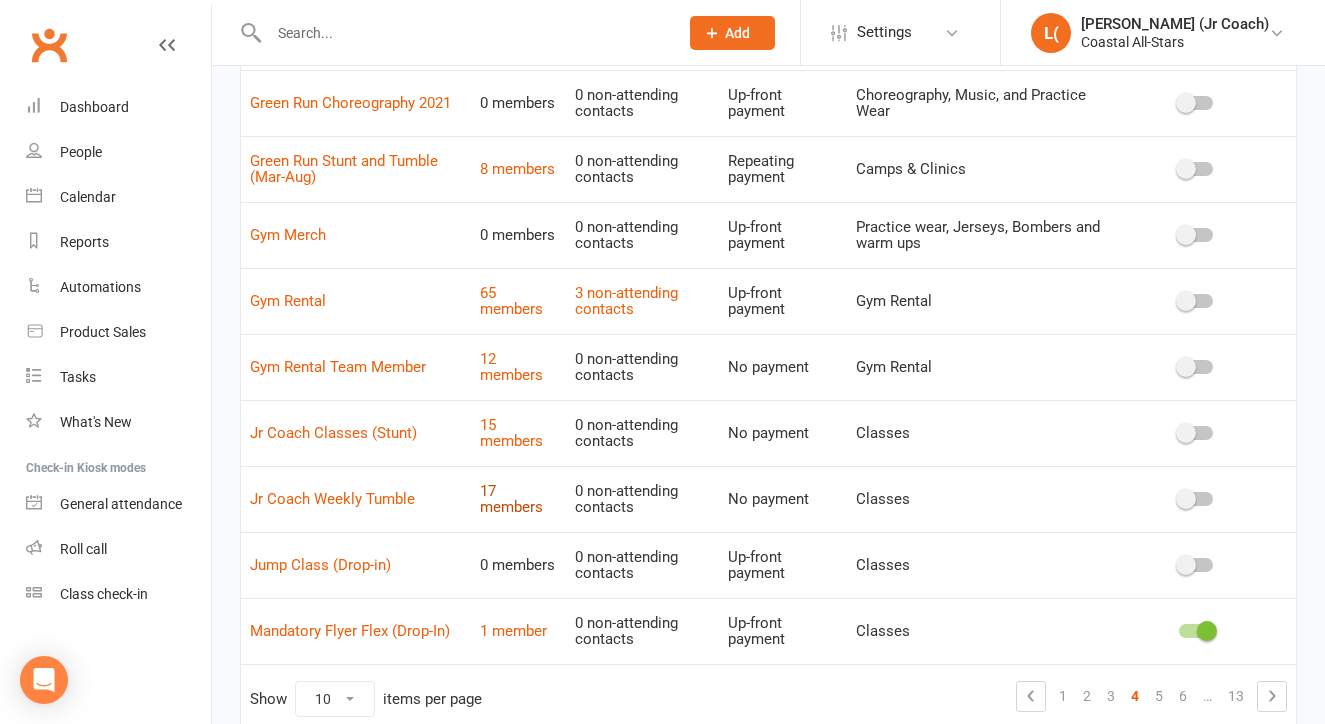 click on "0 non-attending contacts" at bounding box center (643, 499) 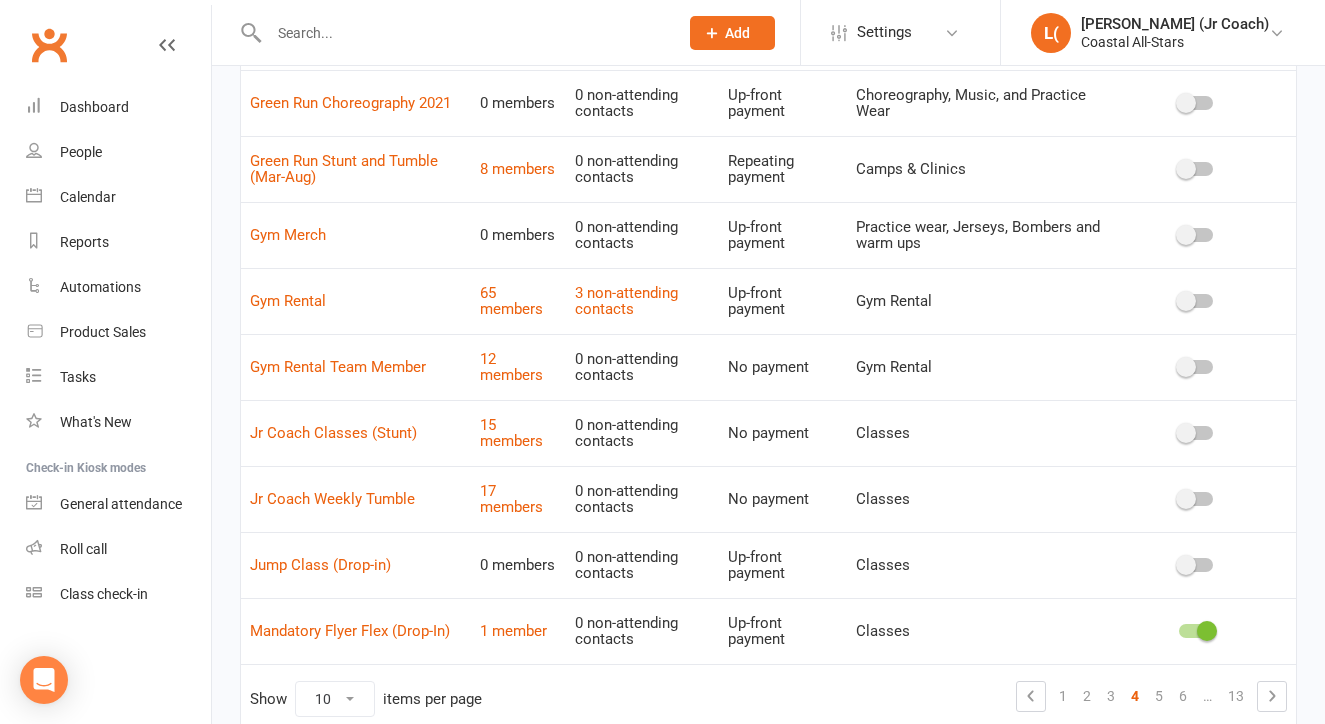 click on "Classes" at bounding box center [980, 433] 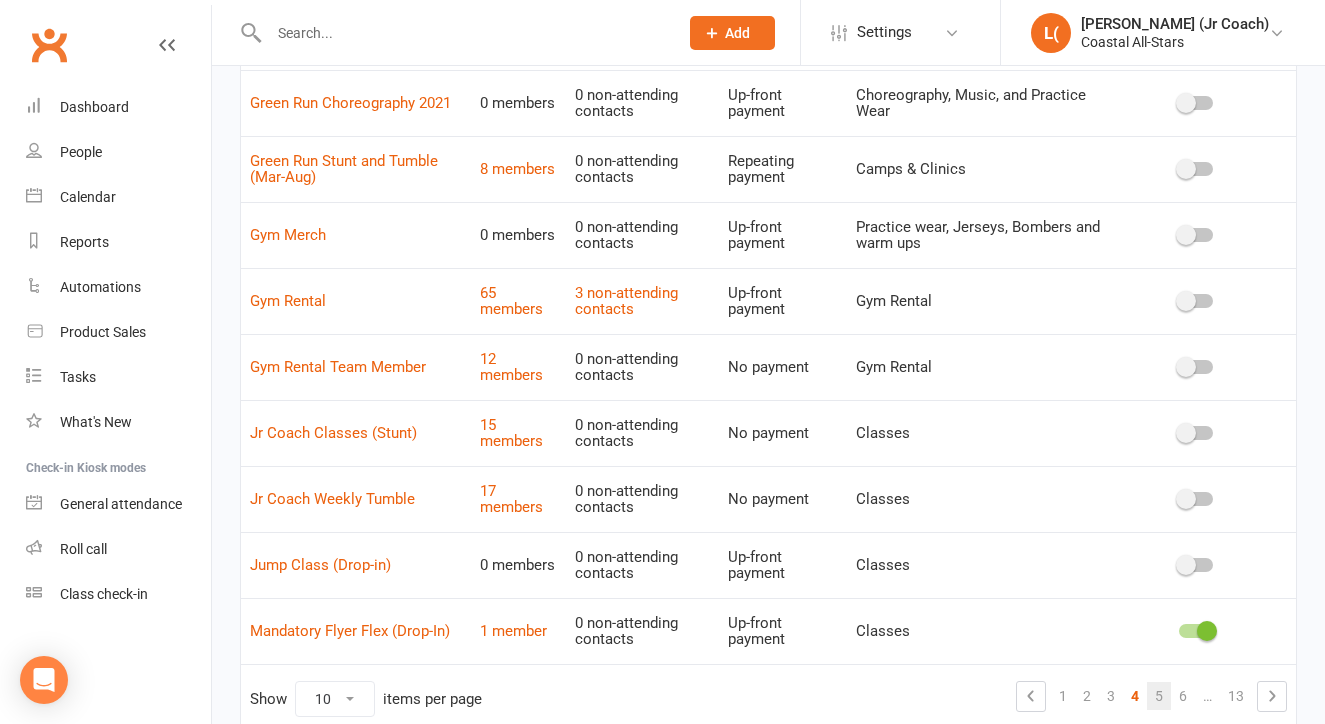click on "5" at bounding box center [1159, 696] 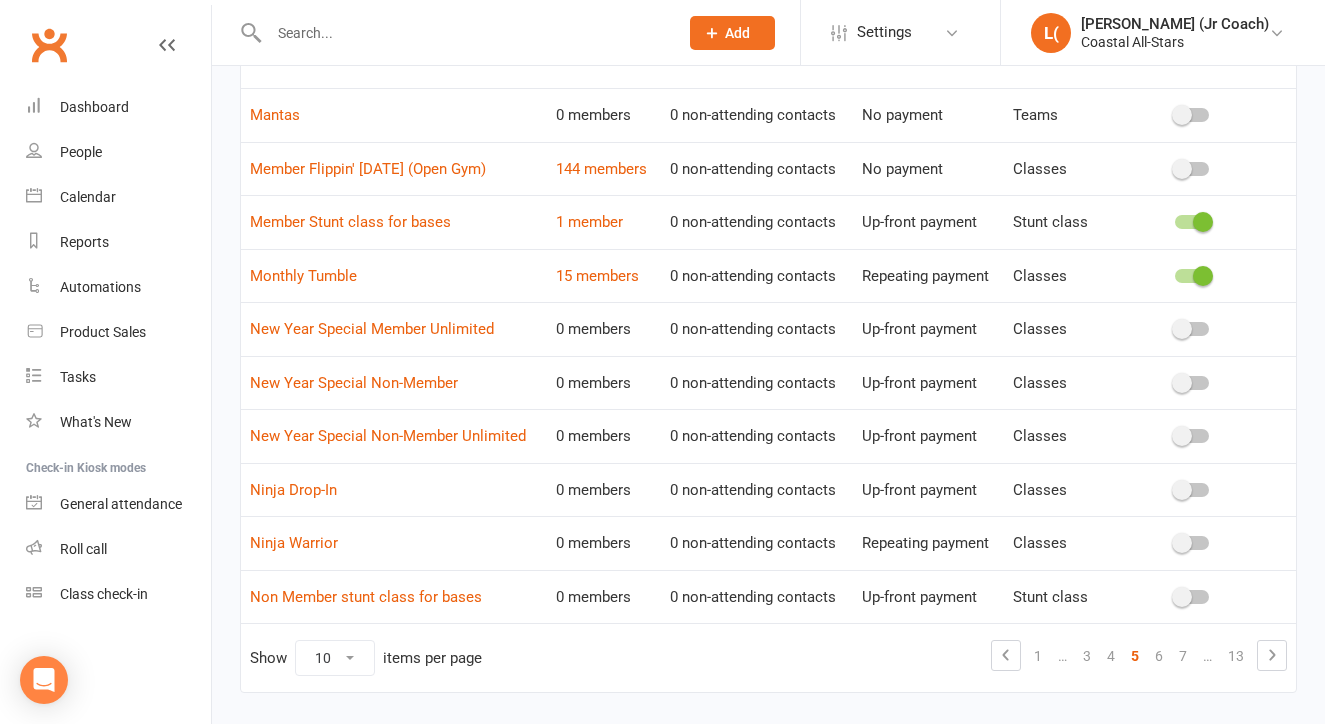 scroll, scrollTop: 195, scrollLeft: 0, axis: vertical 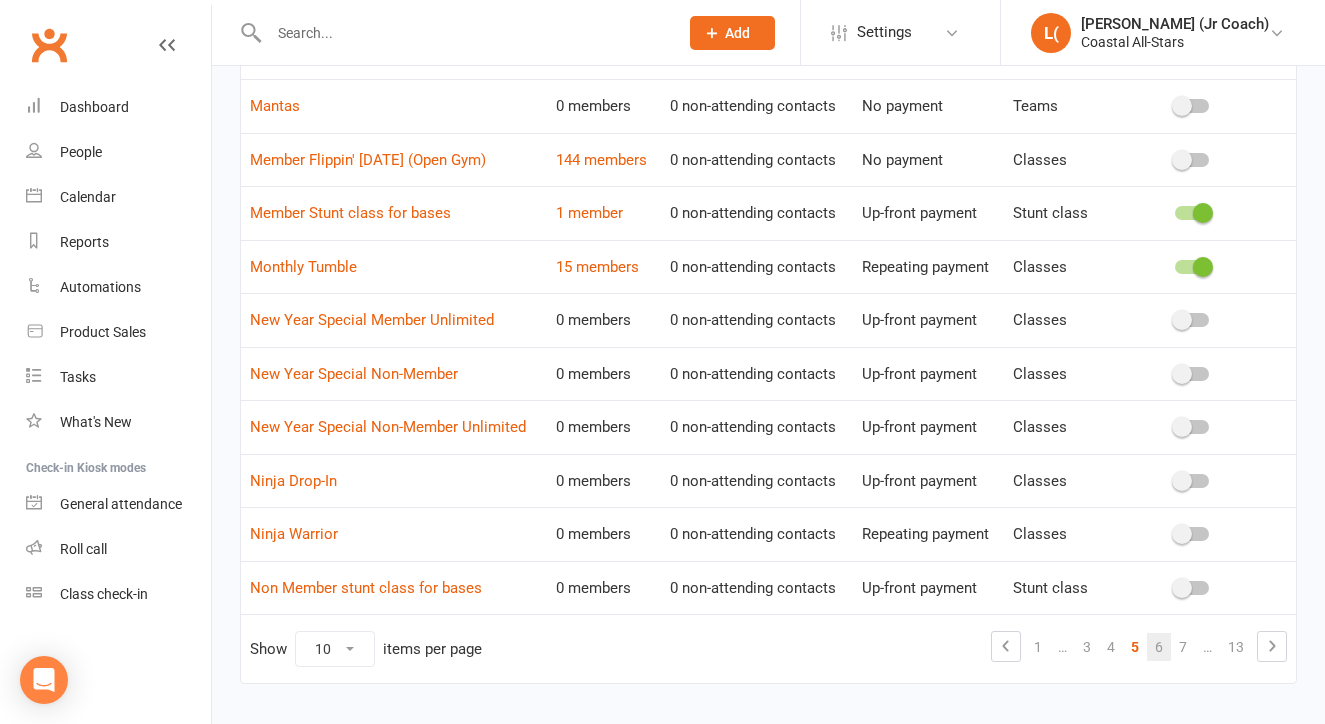 click on "6" at bounding box center [1159, 647] 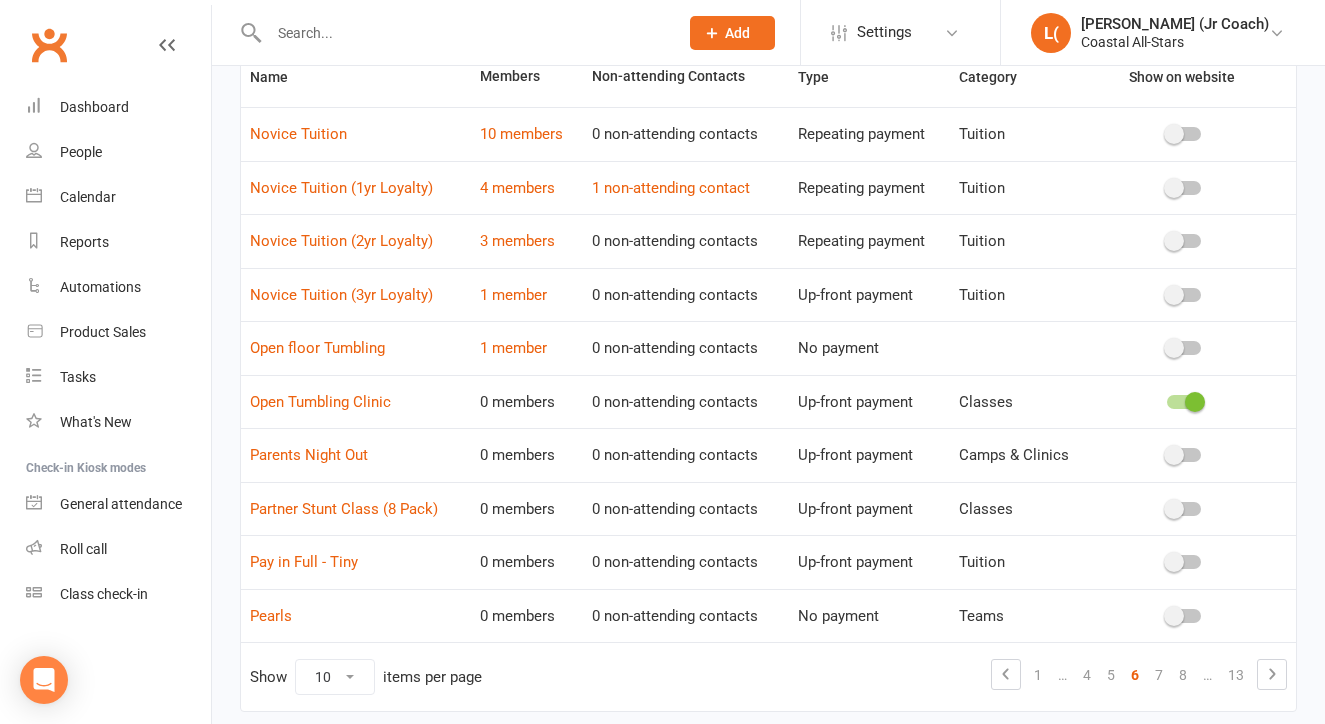 scroll, scrollTop: 168, scrollLeft: 0, axis: vertical 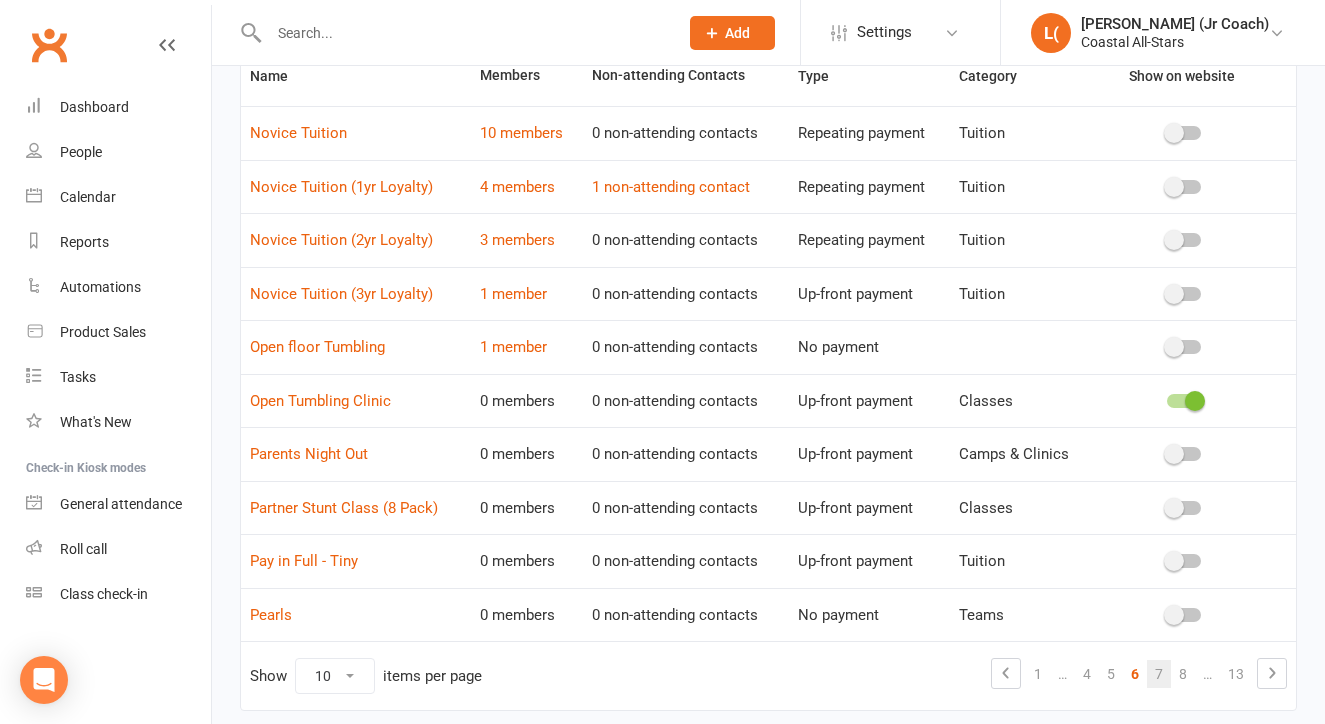 click on "7" at bounding box center [1159, 674] 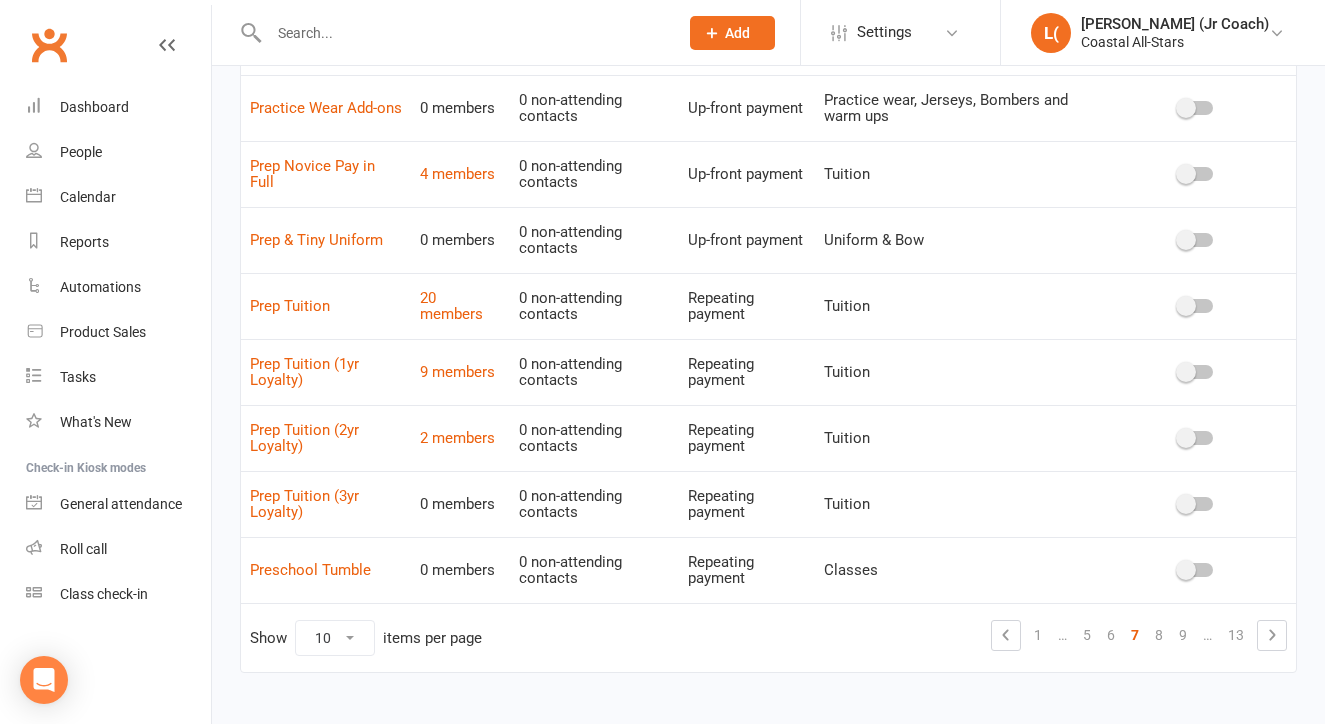 scroll, scrollTop: 347, scrollLeft: 0, axis: vertical 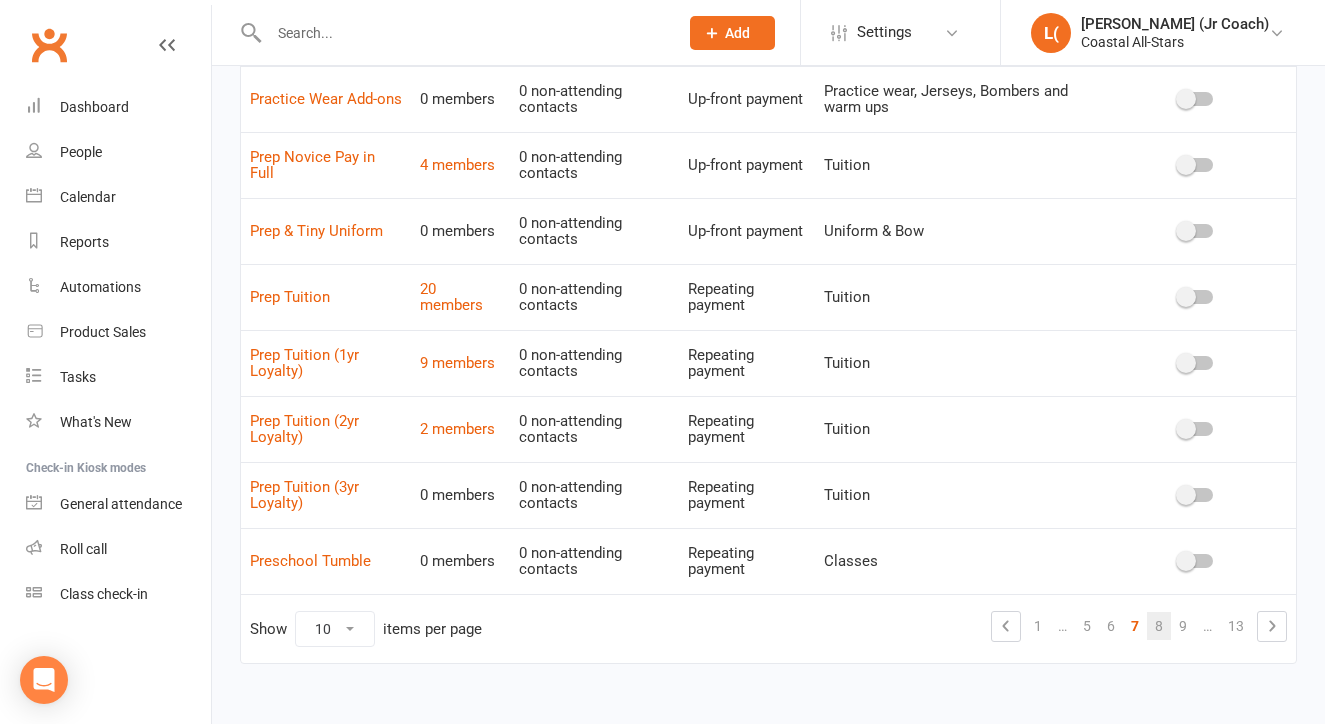 click on "8" at bounding box center [1159, 626] 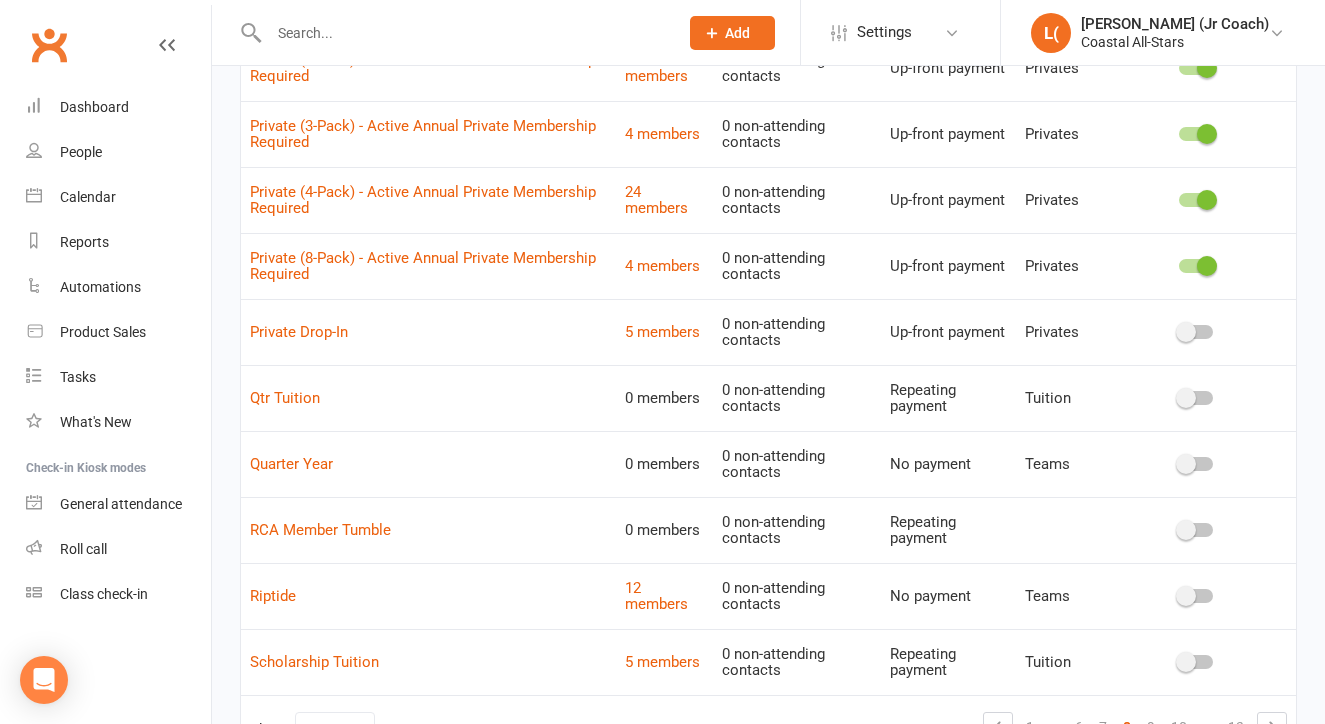 scroll, scrollTop: 253, scrollLeft: 0, axis: vertical 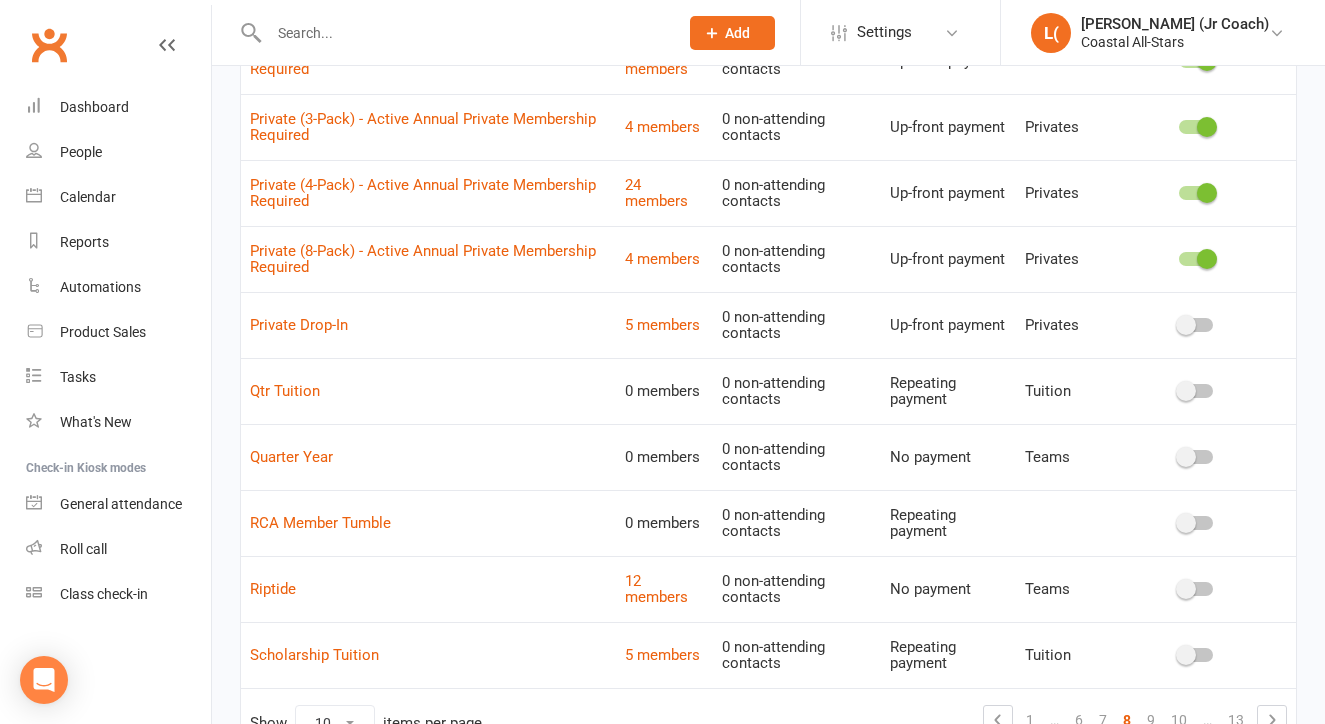 click on "Up-front payment" at bounding box center [948, 325] 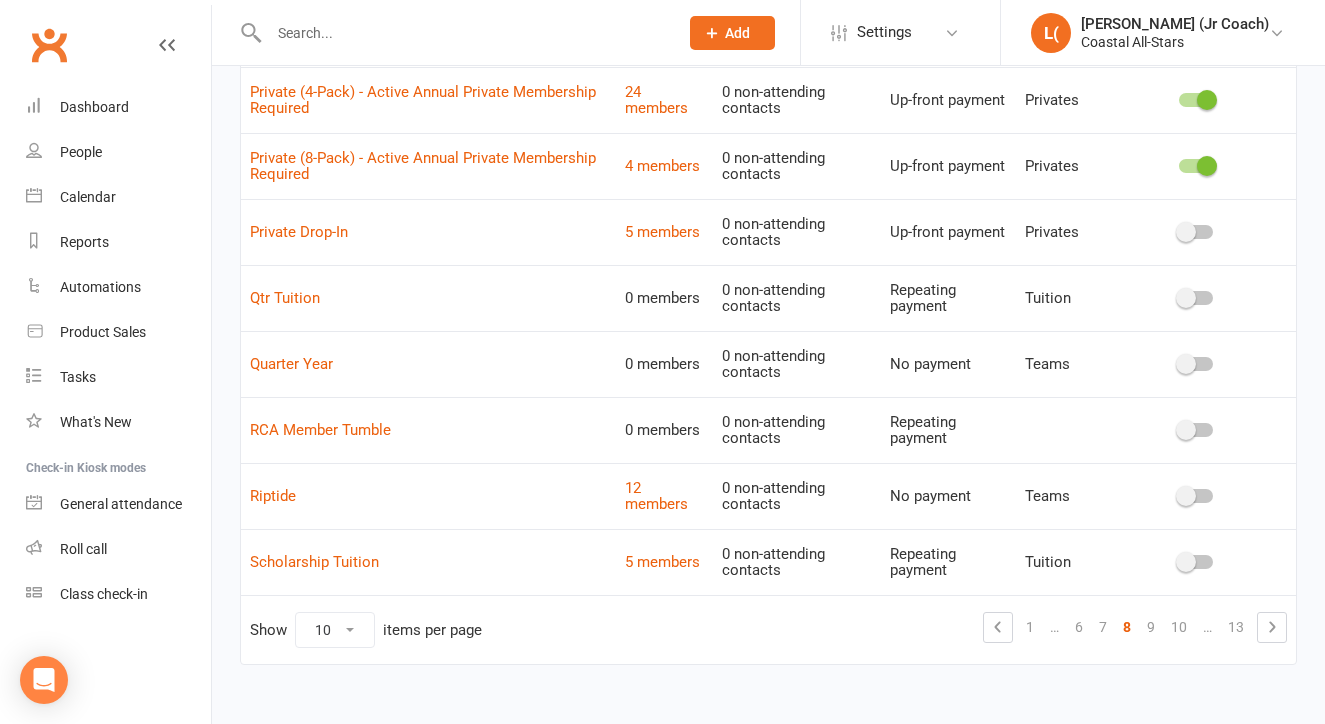 scroll, scrollTop: 367, scrollLeft: 0, axis: vertical 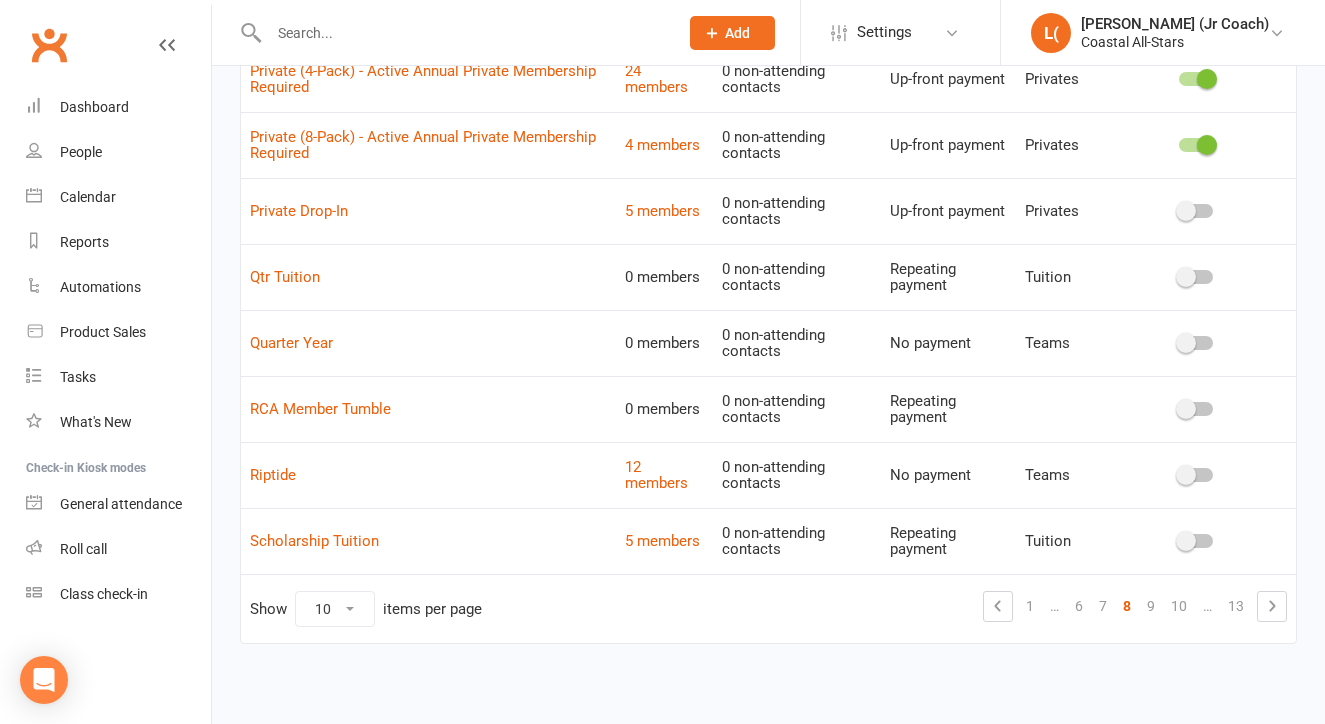 click at bounding box center (1196, 145) 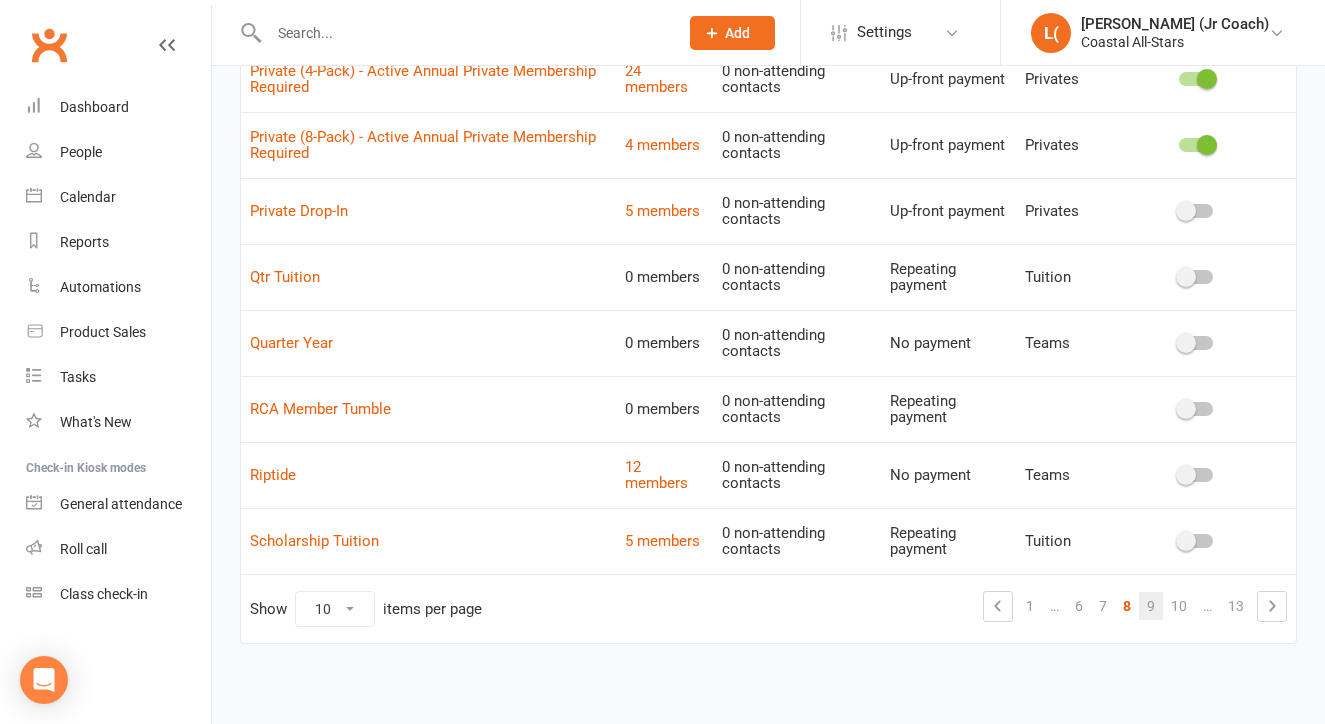 click on "9" at bounding box center [1151, 606] 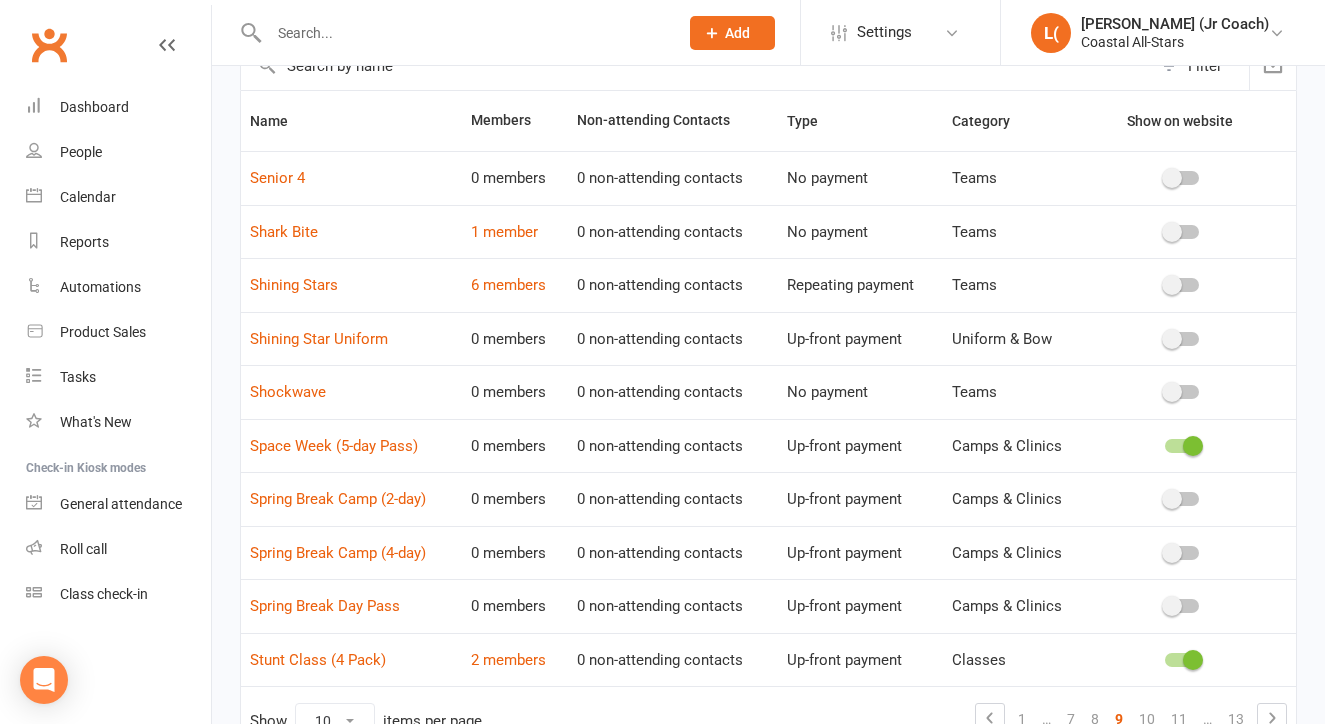 scroll, scrollTop: 119, scrollLeft: 0, axis: vertical 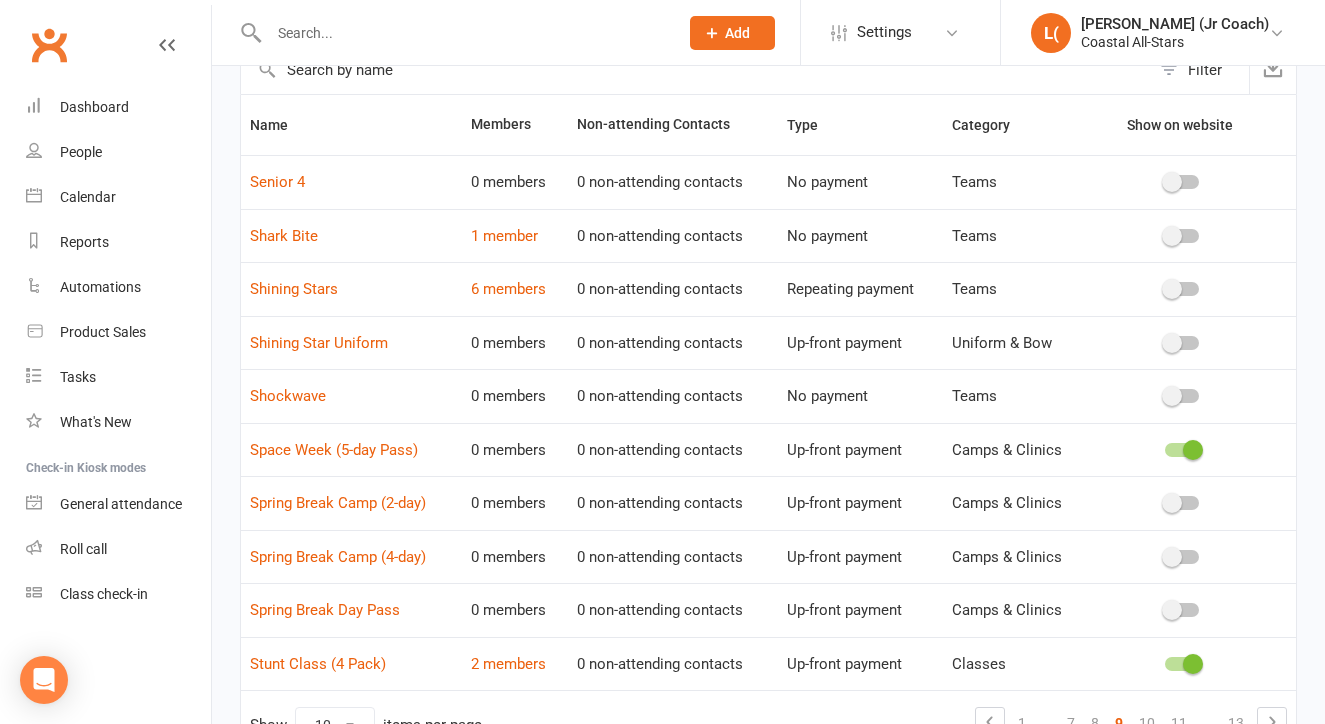 click on "0 non-attending contacts" at bounding box center (673, 289) 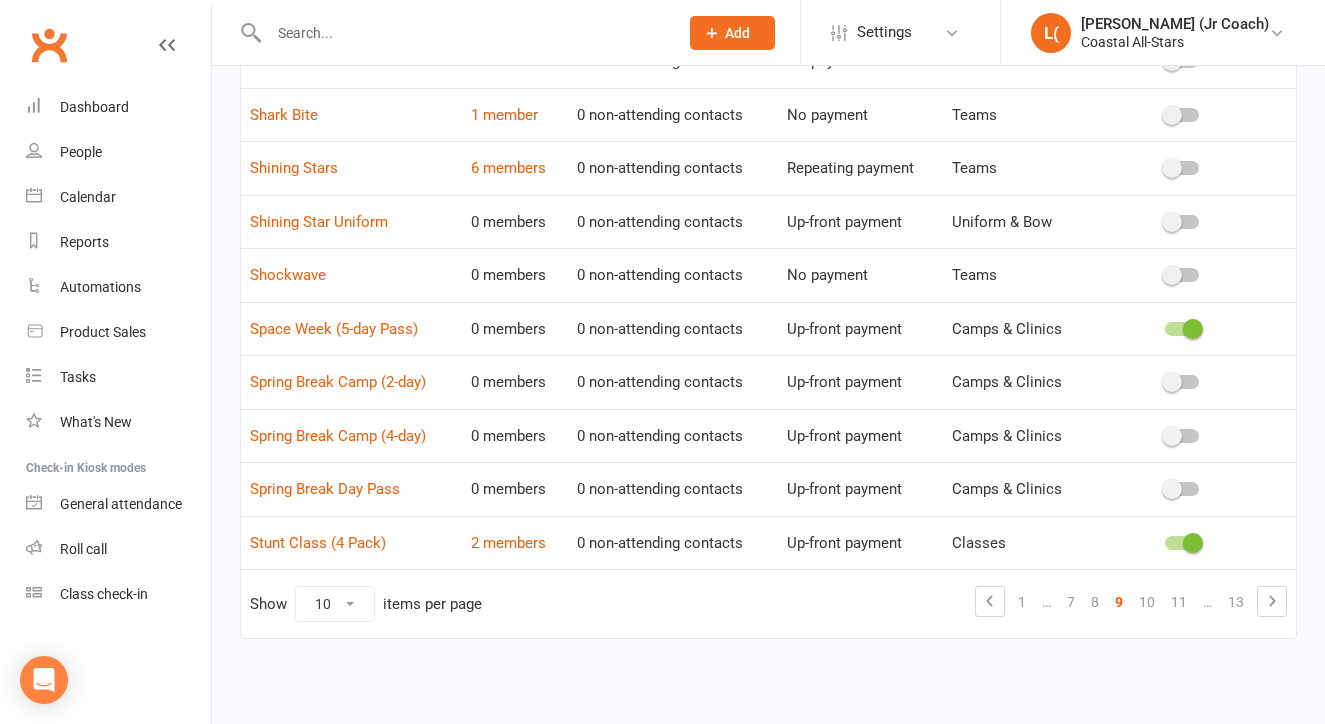 scroll, scrollTop: 252, scrollLeft: 0, axis: vertical 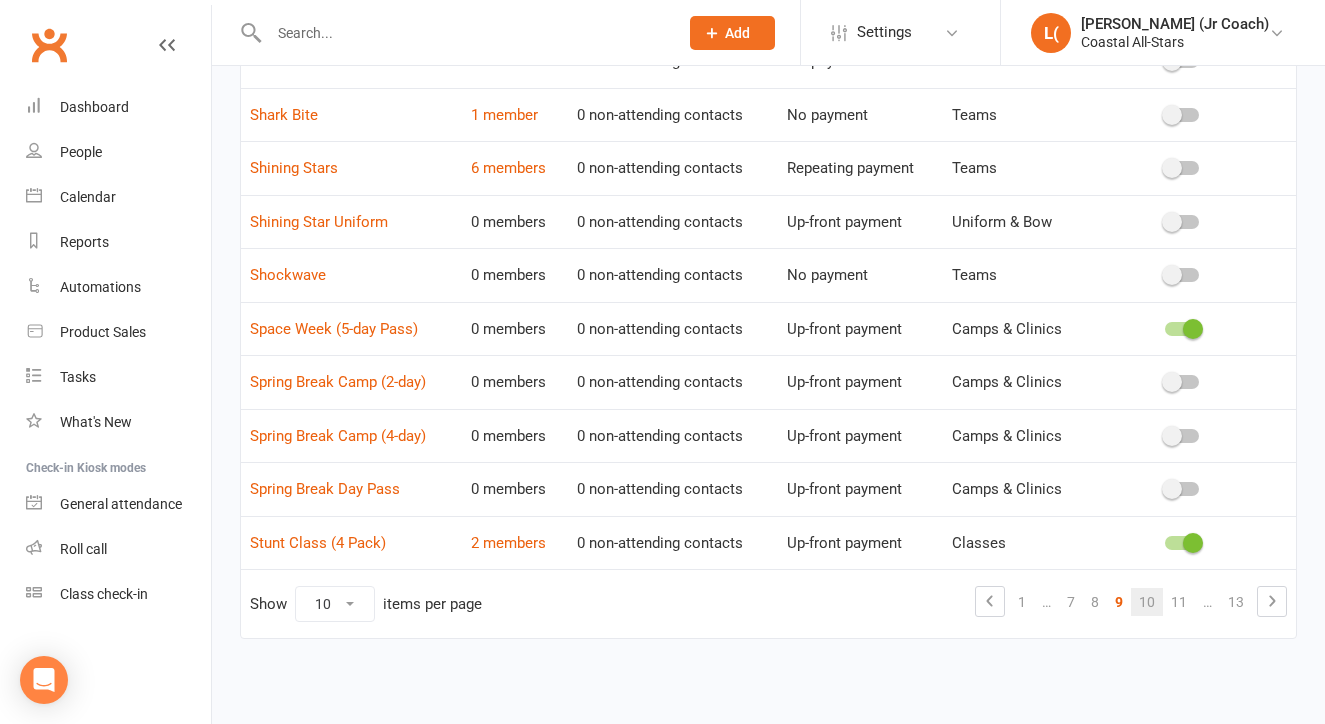 click on "10" at bounding box center (1147, 602) 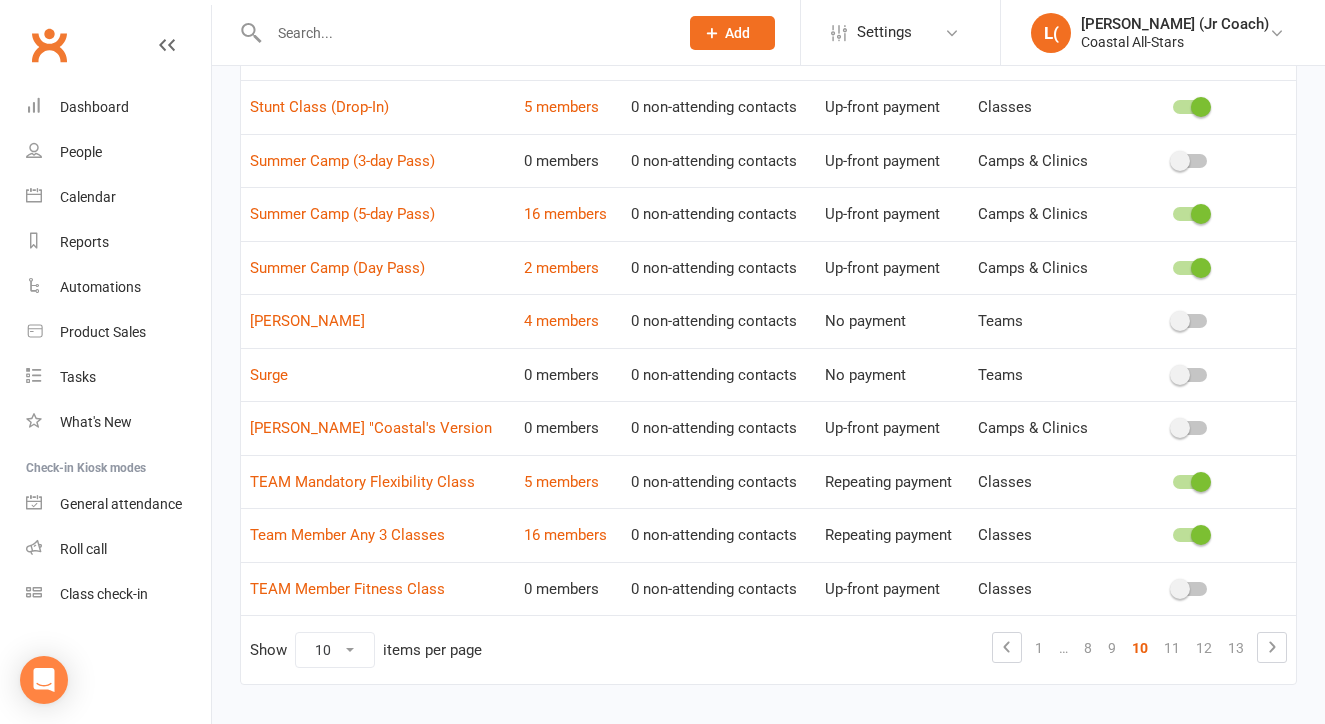 scroll, scrollTop: 198, scrollLeft: 0, axis: vertical 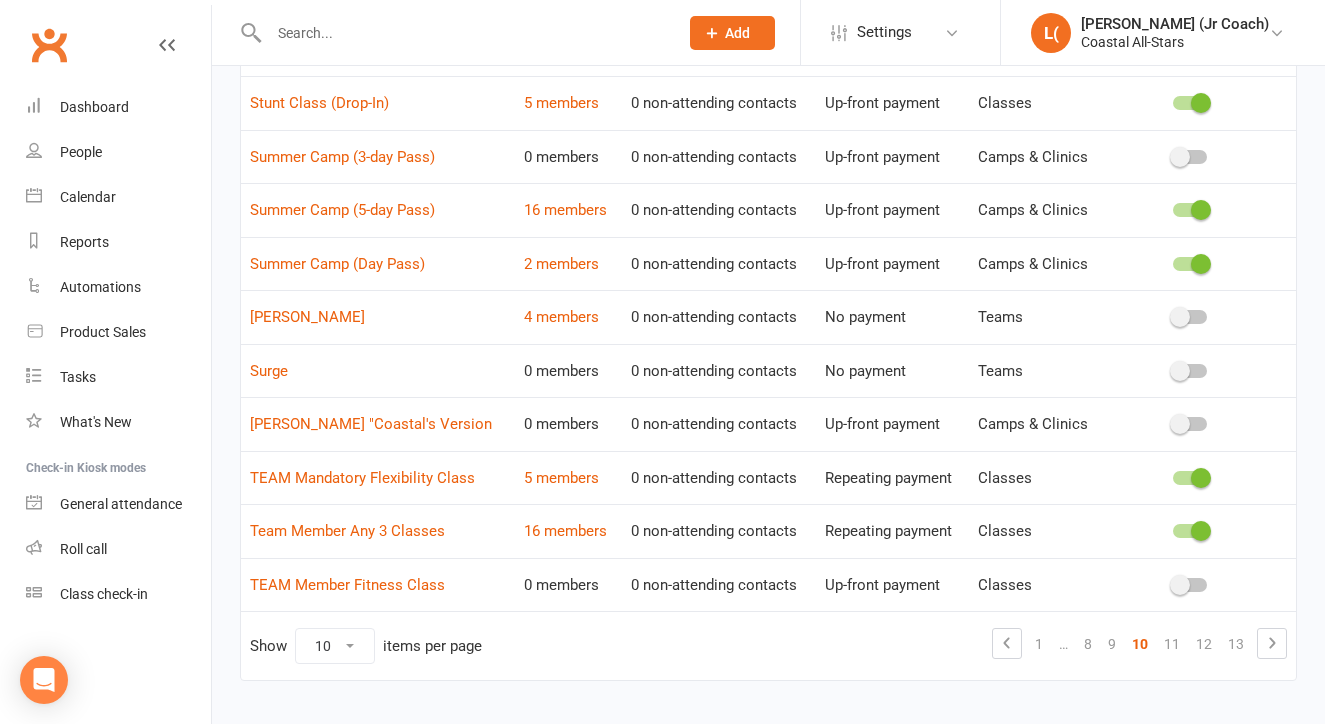 click on "0 non-attending contacts" at bounding box center (719, 371) 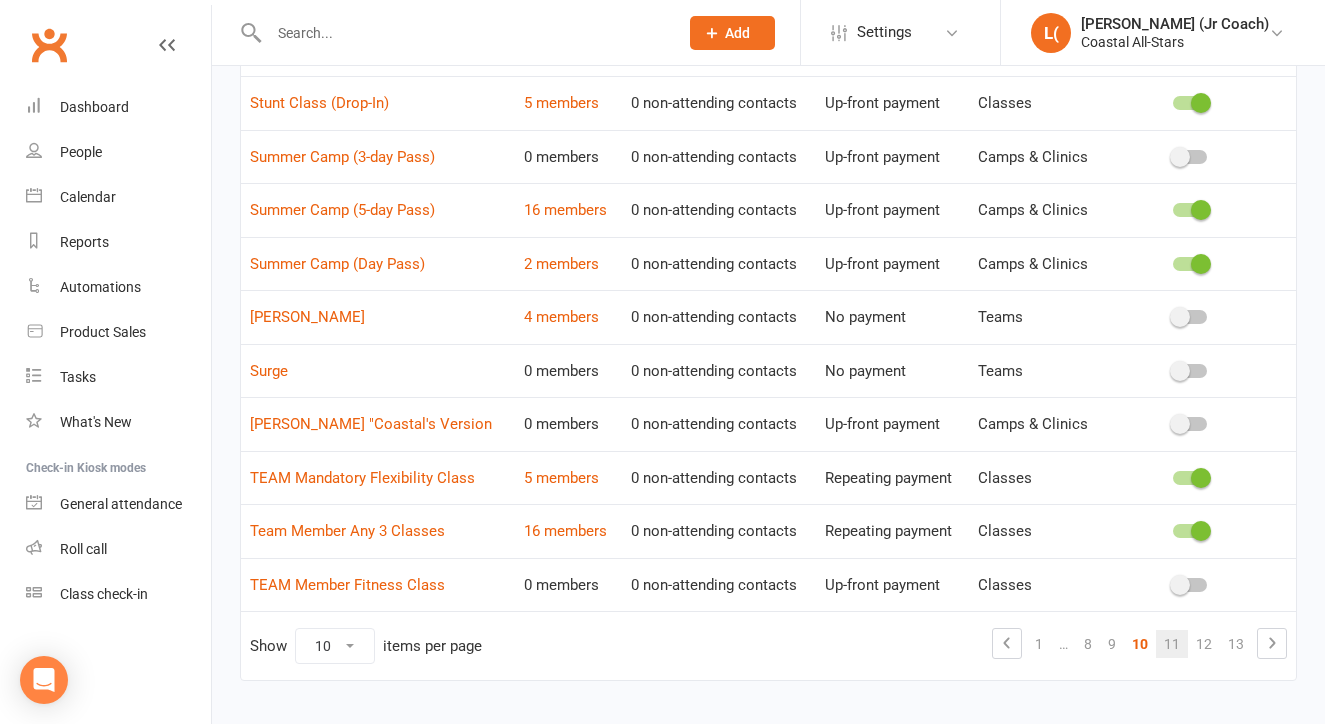 click on "11" at bounding box center [1172, 644] 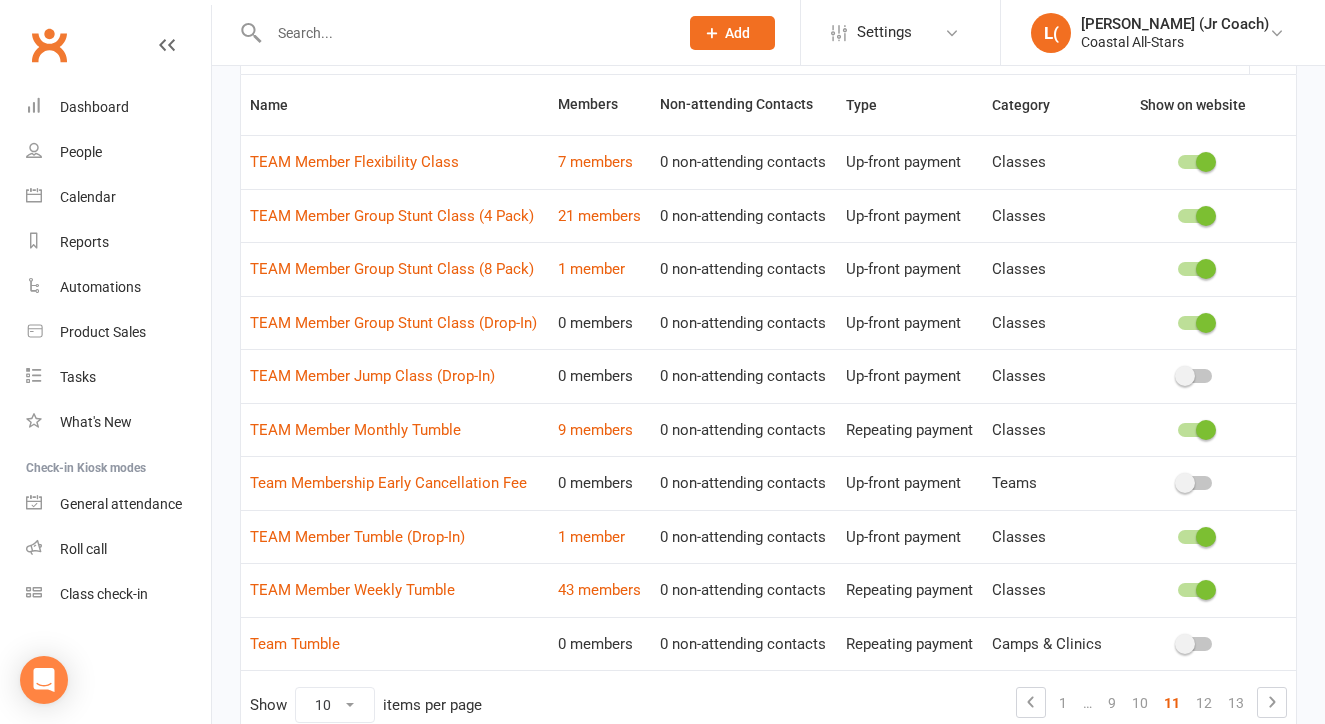 scroll, scrollTop: 144, scrollLeft: 0, axis: vertical 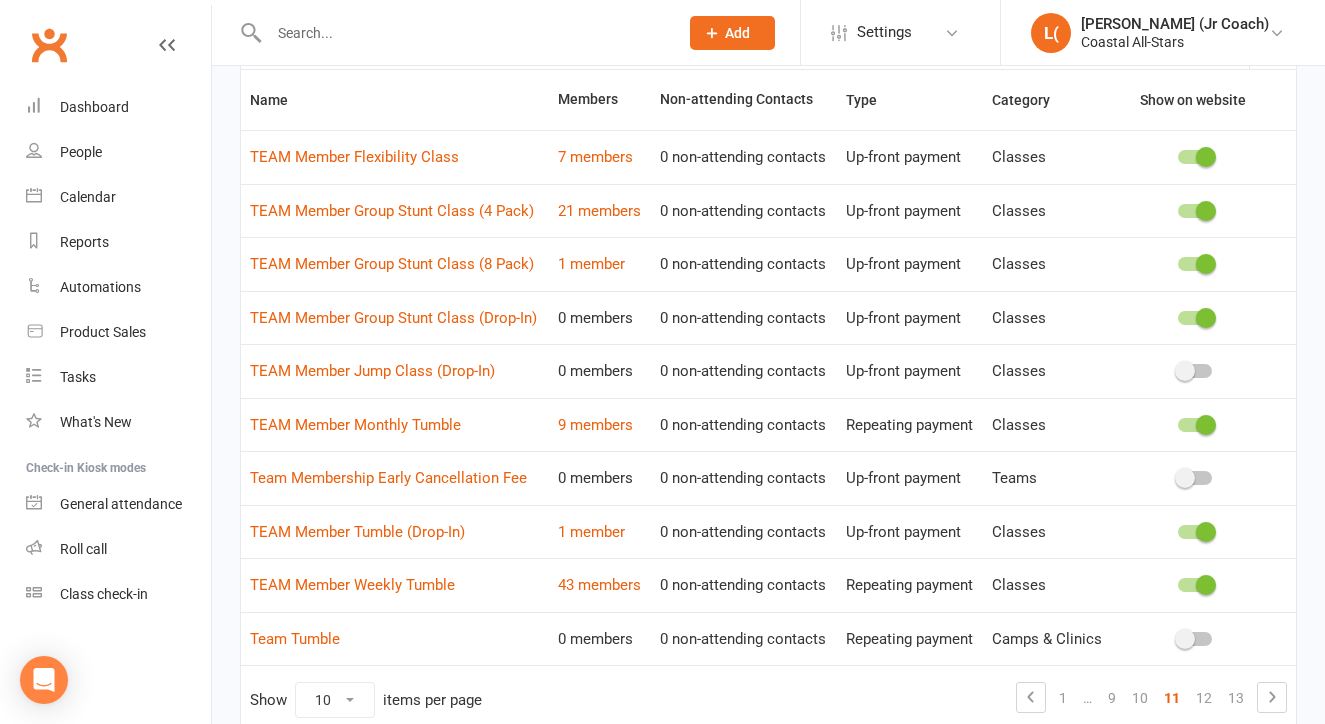 click on "0 non-attending contacts" at bounding box center (744, 425) 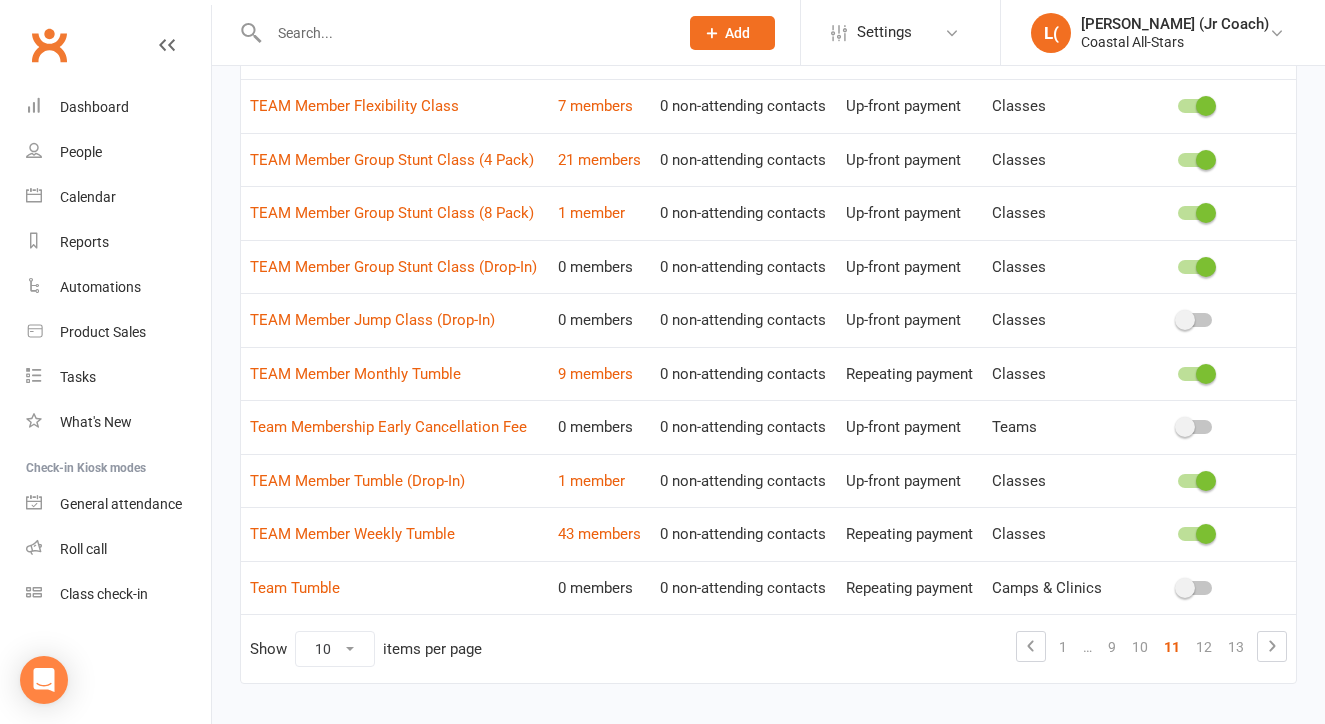 scroll, scrollTop: 205, scrollLeft: 0, axis: vertical 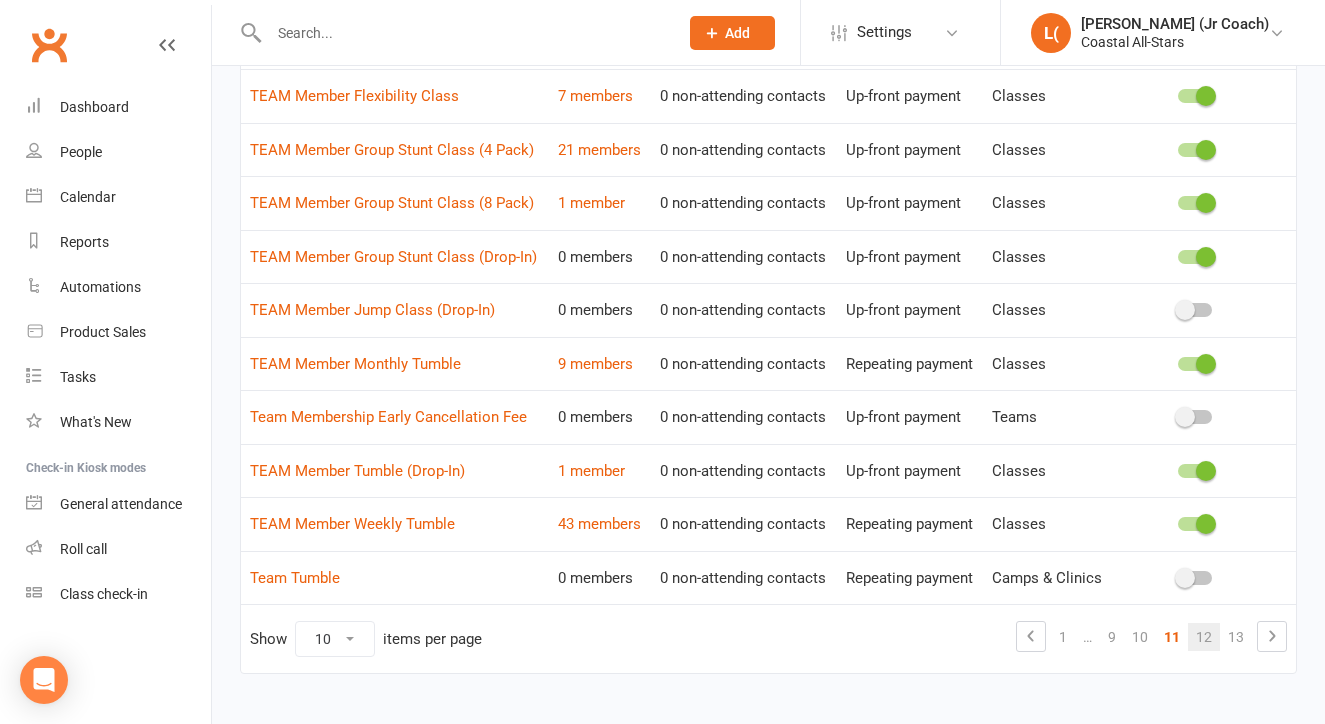 click on "12" at bounding box center [1204, 637] 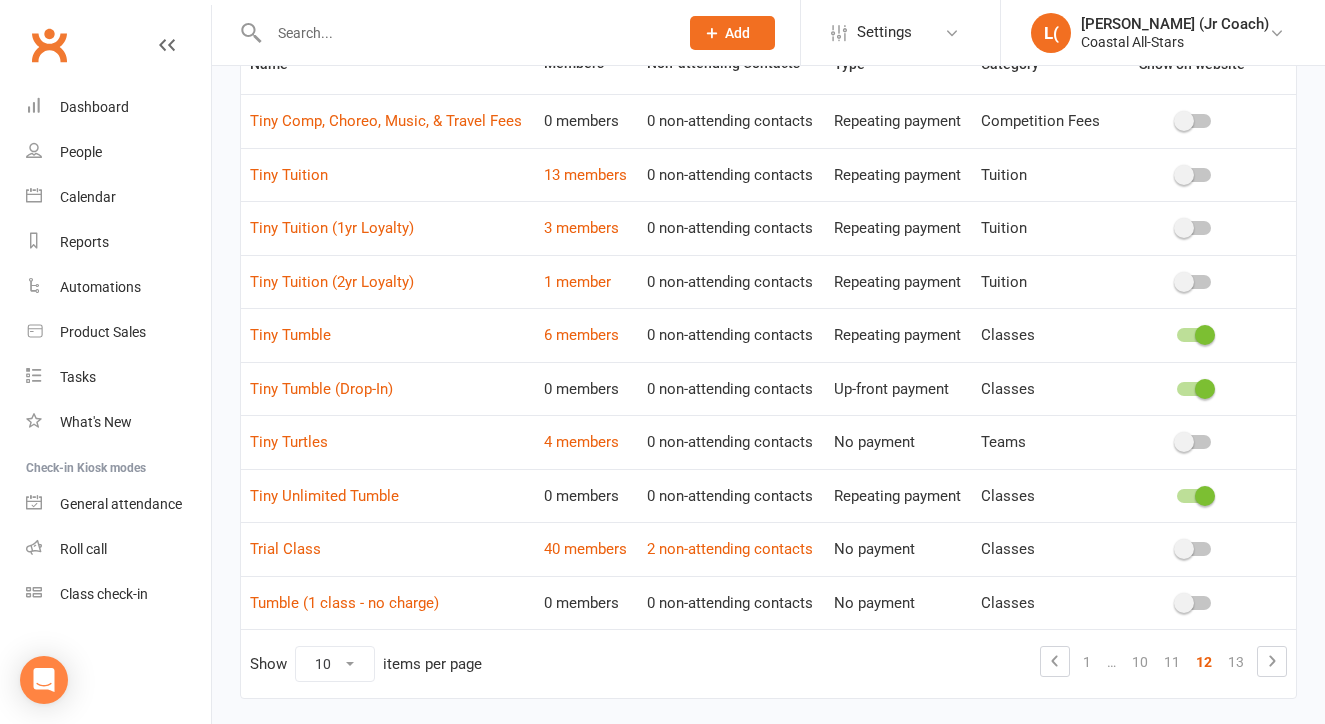 scroll, scrollTop: 181, scrollLeft: 0, axis: vertical 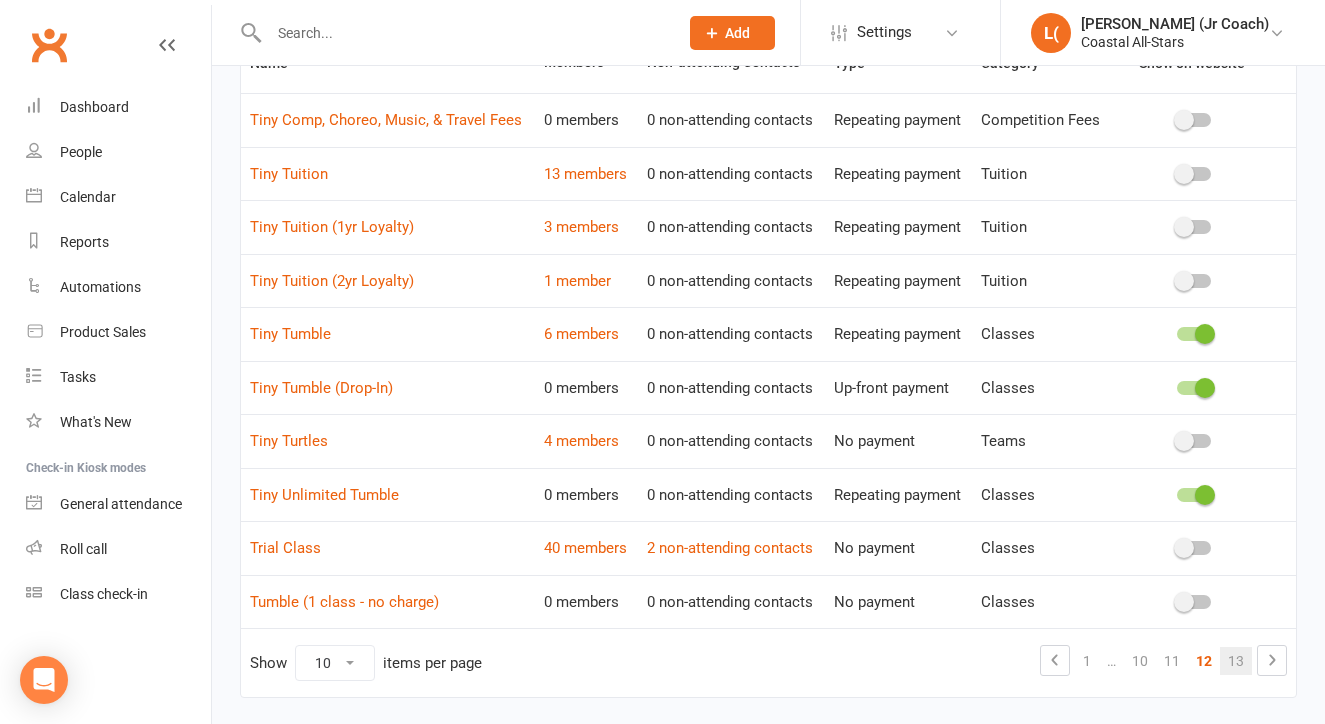 click on "13" at bounding box center (1236, 661) 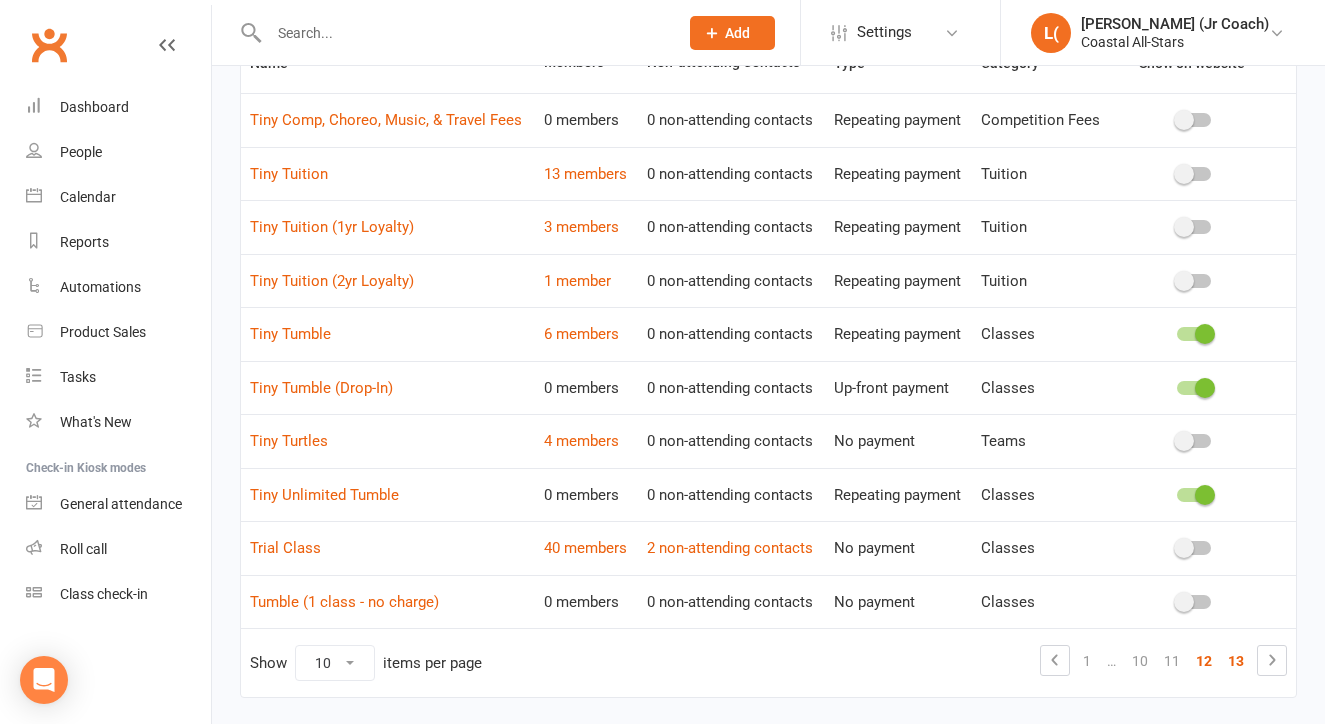 scroll, scrollTop: 0, scrollLeft: 0, axis: both 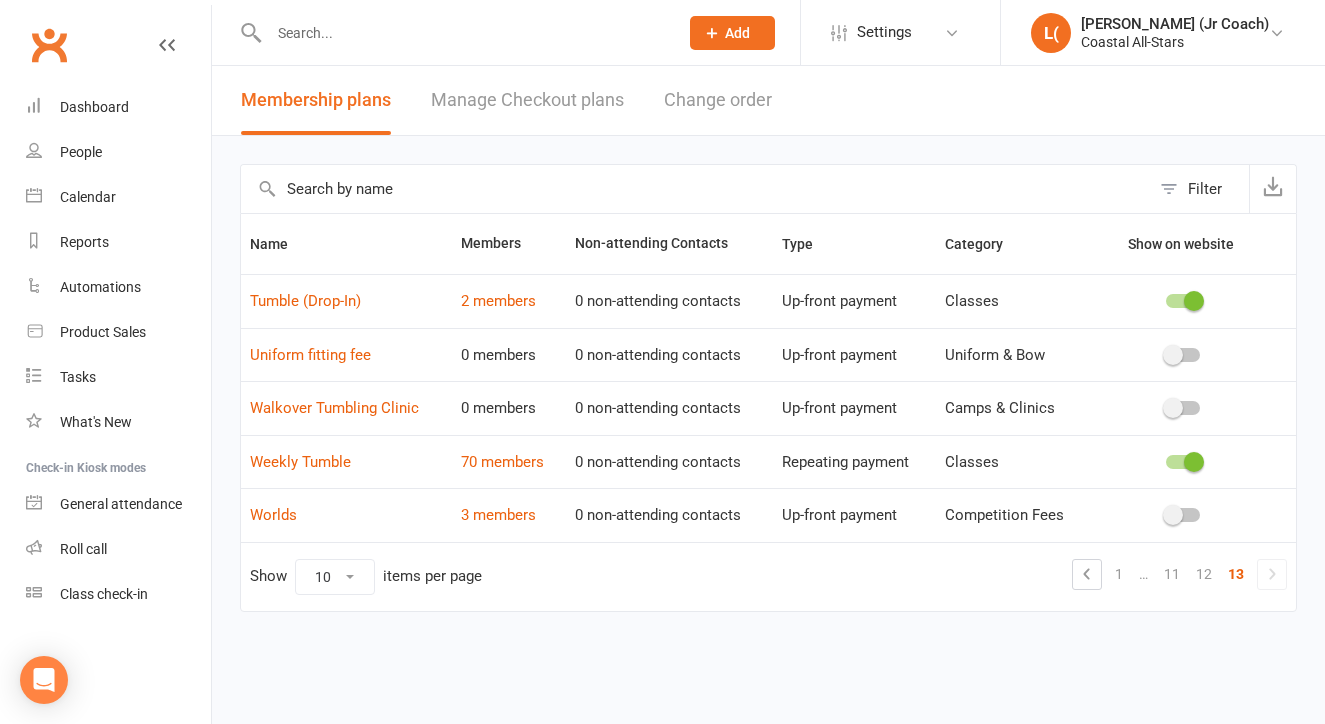 click on "0 non-attending contacts" at bounding box center [669, 462] 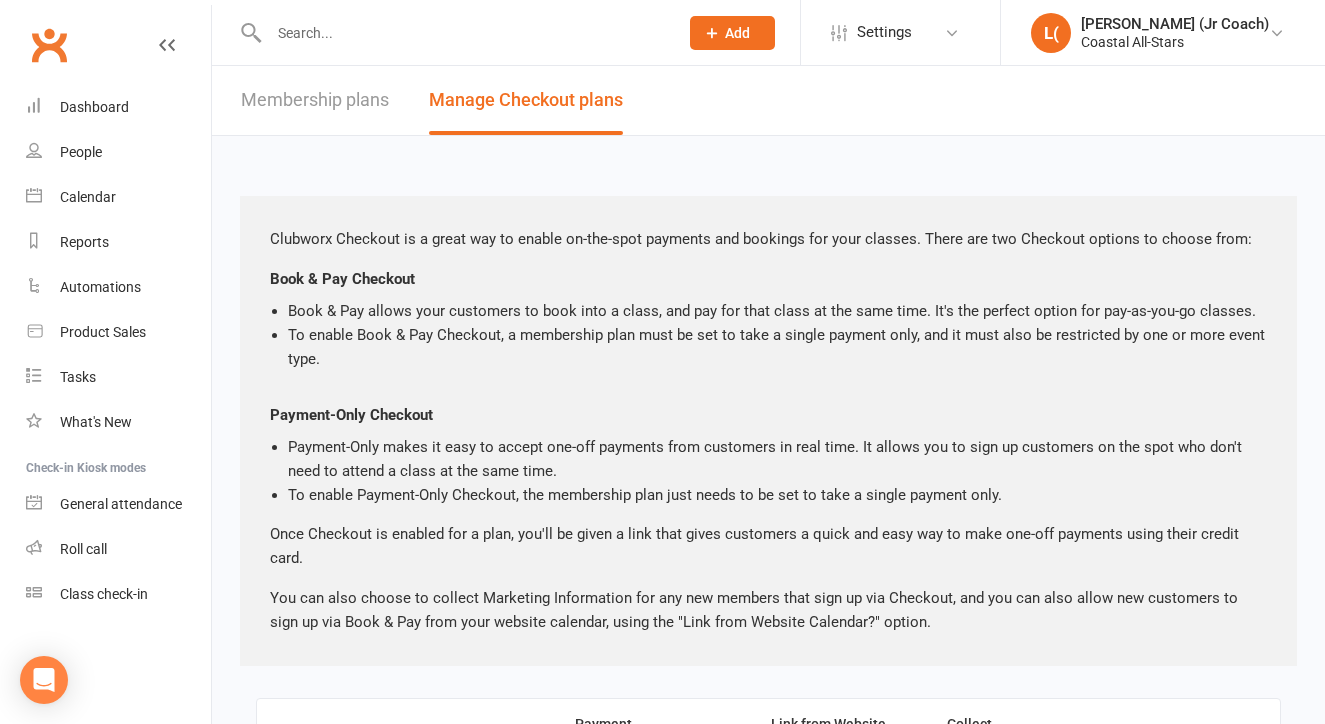 scroll, scrollTop: 0, scrollLeft: 0, axis: both 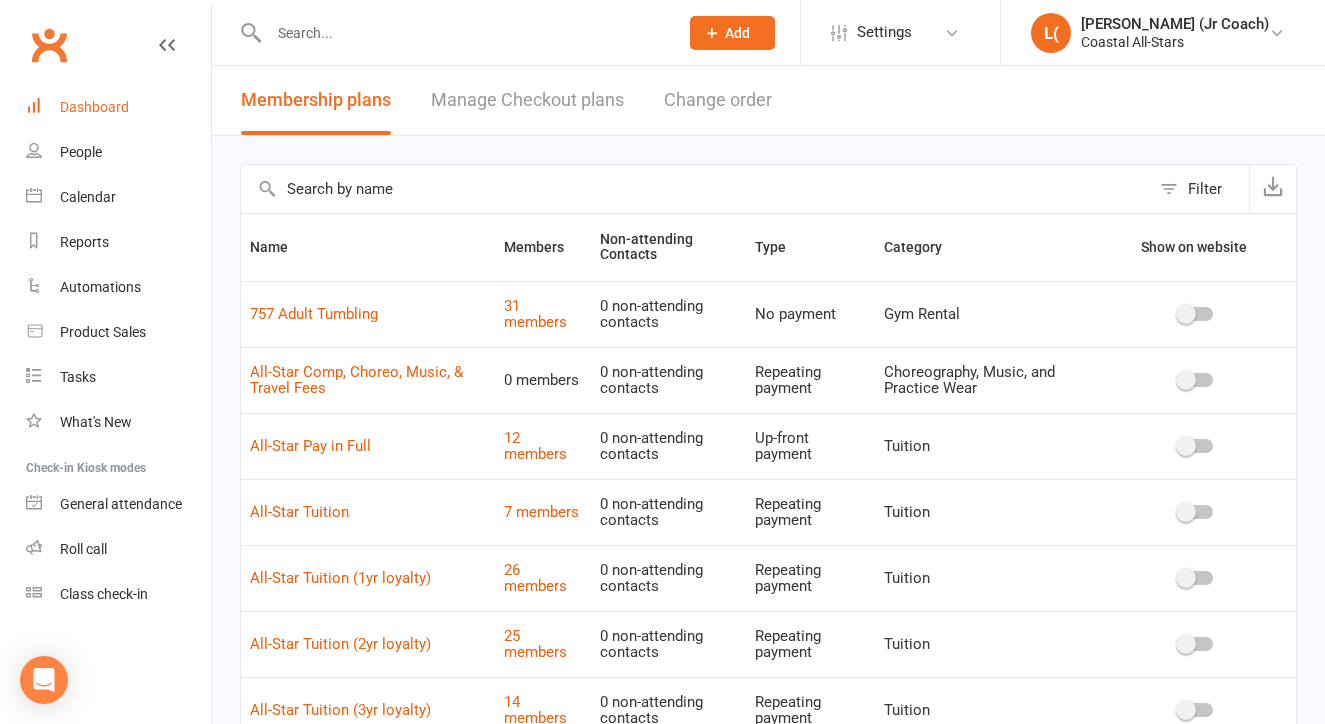 click on "Dashboard" at bounding box center (118, 107) 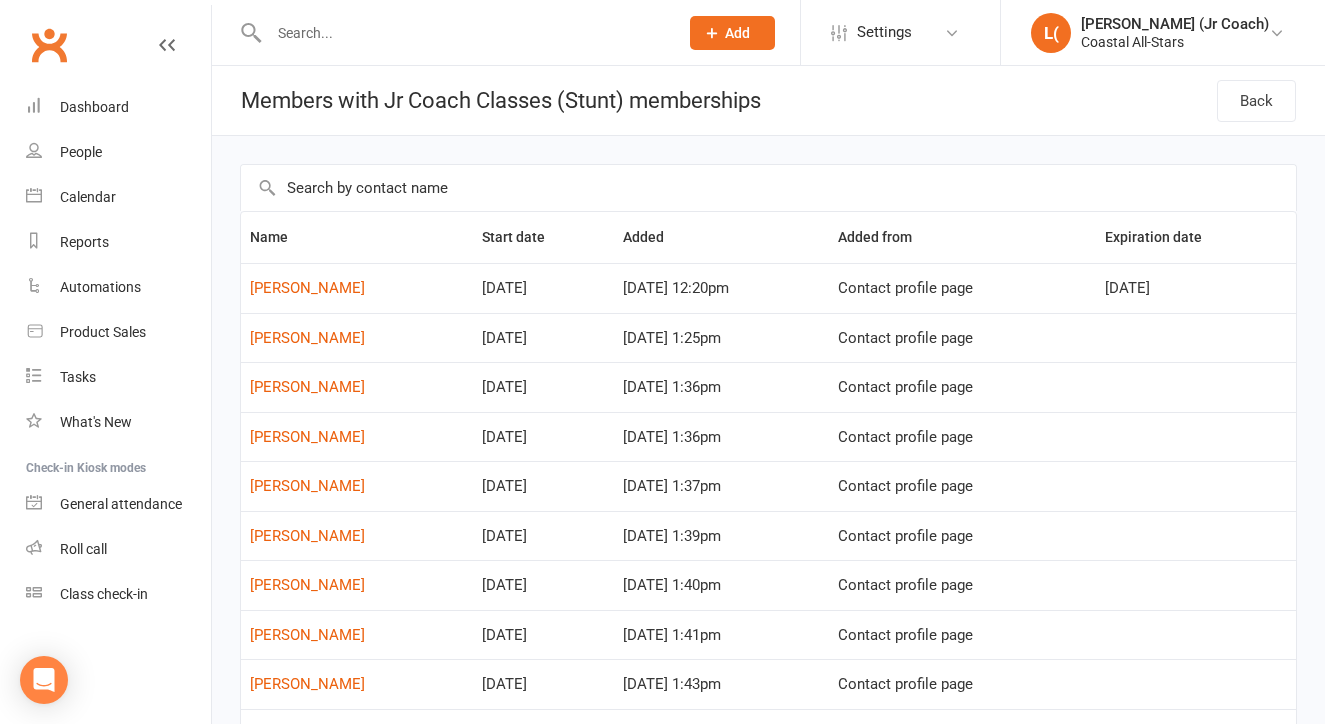 scroll, scrollTop: 0, scrollLeft: 0, axis: both 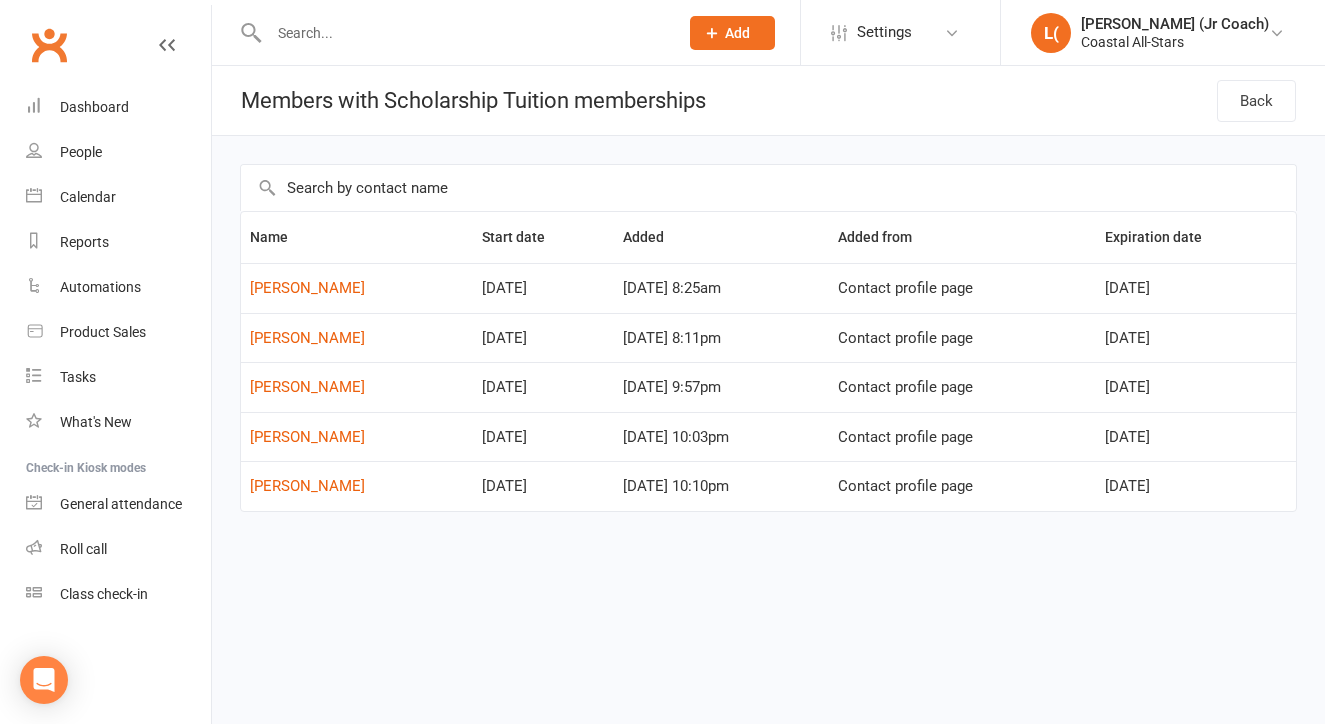 click on "Name Start date Added Added from Expiration date Kinshaia Rivera Jun 16, 2025 Jun 16, 2025 8:25am Contact profile page May 31, 2026 Avi Goldie Jun 01, 2025 Jun 1, 2025 8:11pm Contact profile page May 31, 2026 Olivia Maniego Jun 01, 2025 Jun 1, 2025 9:57pm Contact profile page May 31, 2026 Liliana Maniego Jun 01, 2025 Jun 1, 2025 10:03pm Contact profile page May 31, 2026 Harper Webster Jun 01, 2025 Jun 1, 2025 10:10pm Contact profile page May 31, 2026" at bounding box center (768, 375) 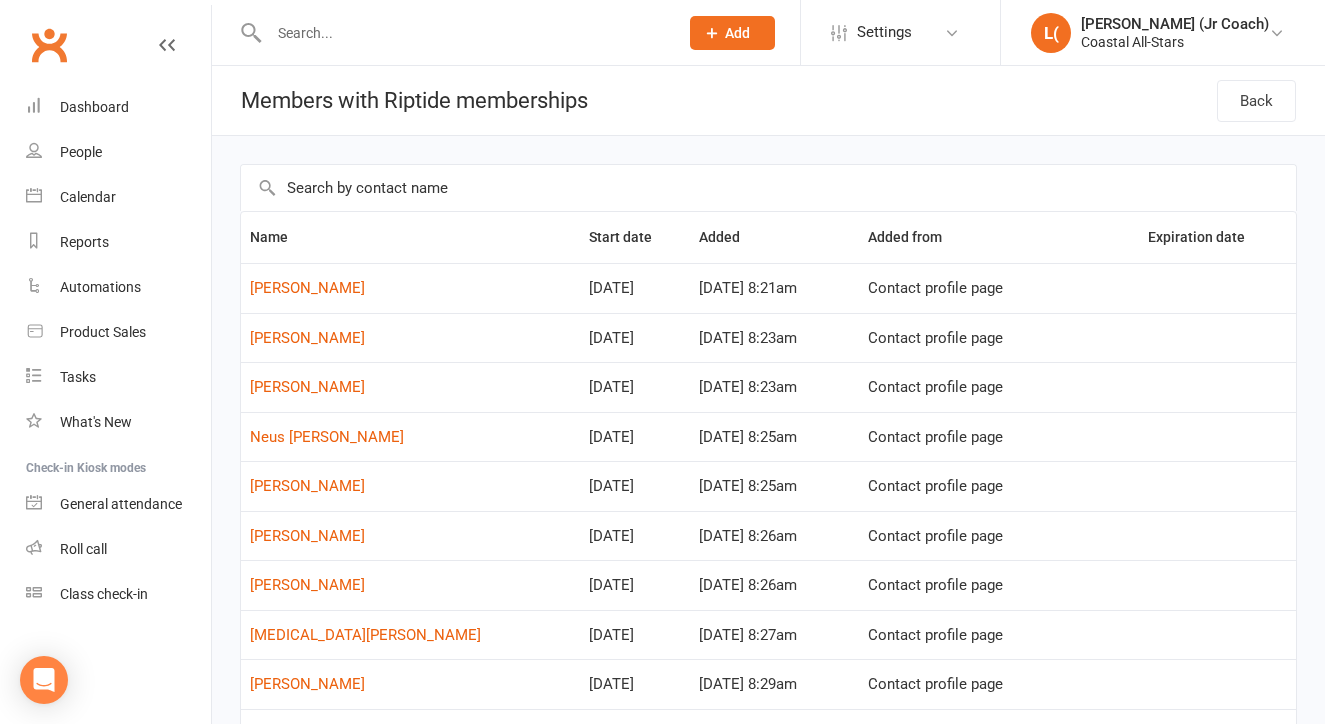 scroll, scrollTop: 0, scrollLeft: 0, axis: both 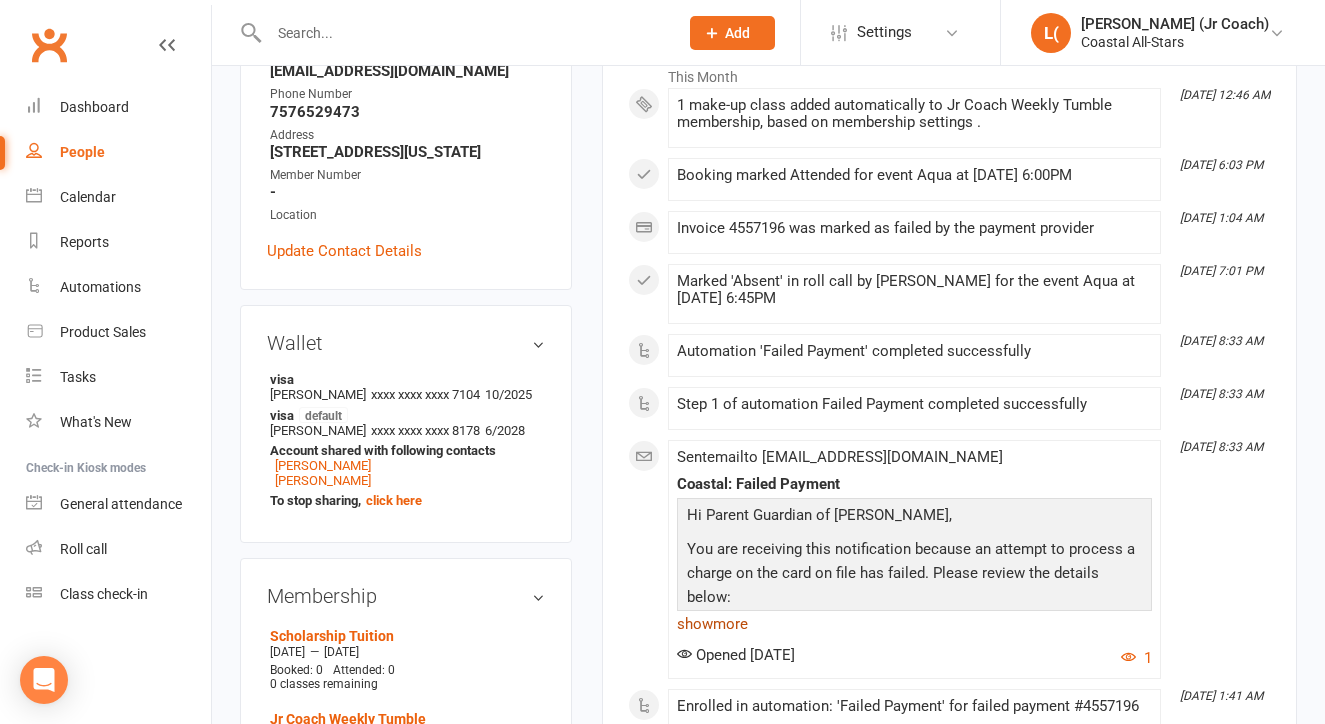 click on "show  more" at bounding box center [914, 624] 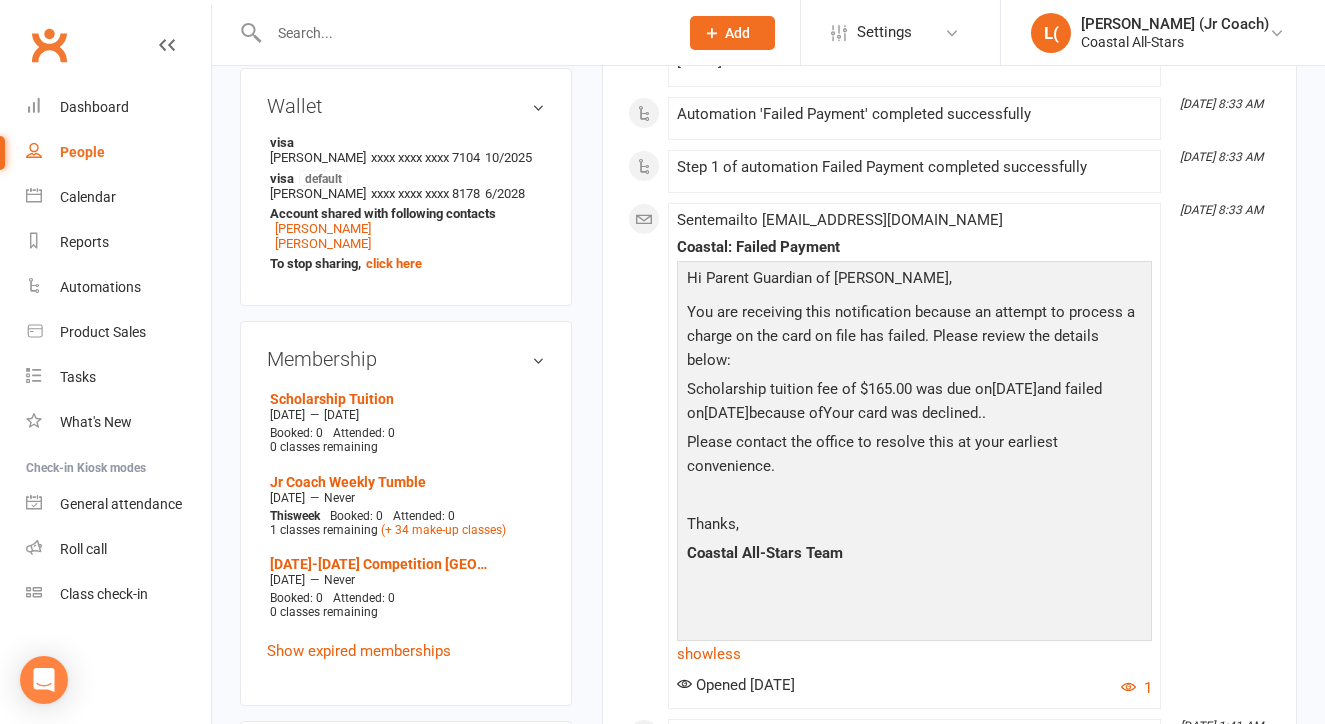 scroll, scrollTop: 637, scrollLeft: 0, axis: vertical 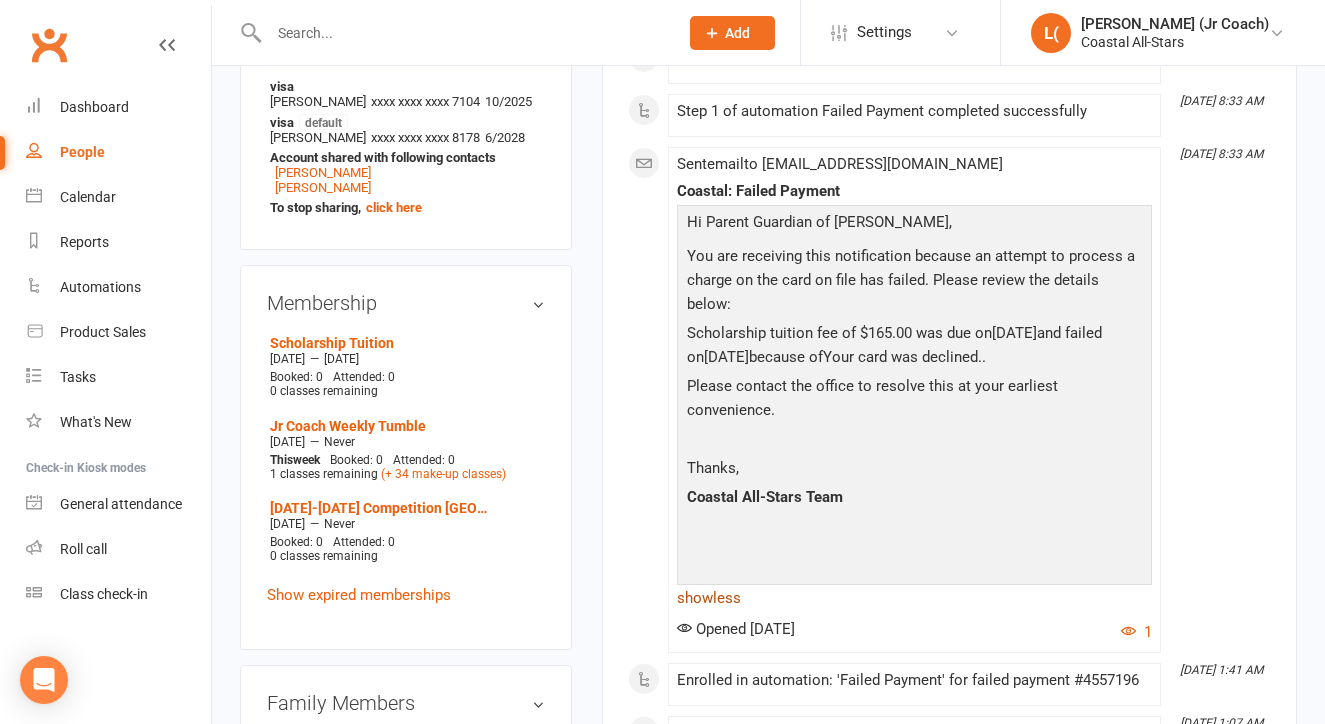 click on "show  less" at bounding box center (914, 598) 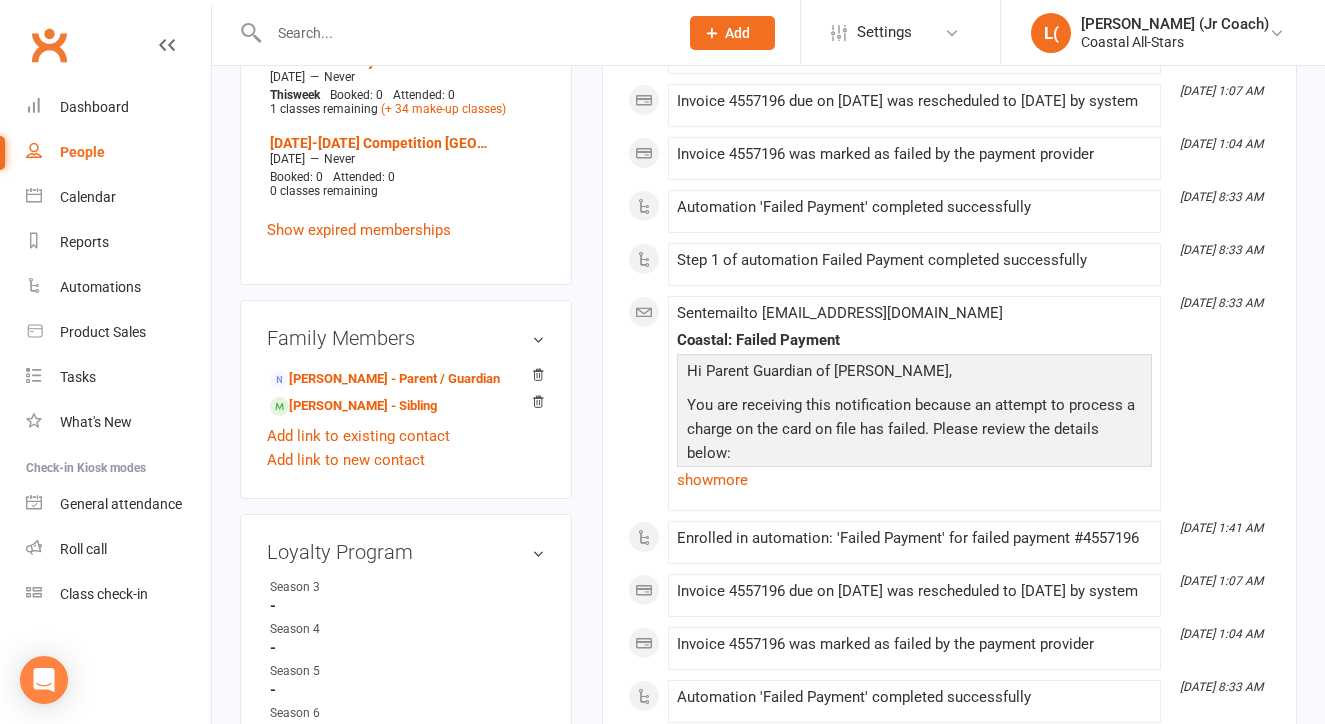 scroll, scrollTop: 1007, scrollLeft: 0, axis: vertical 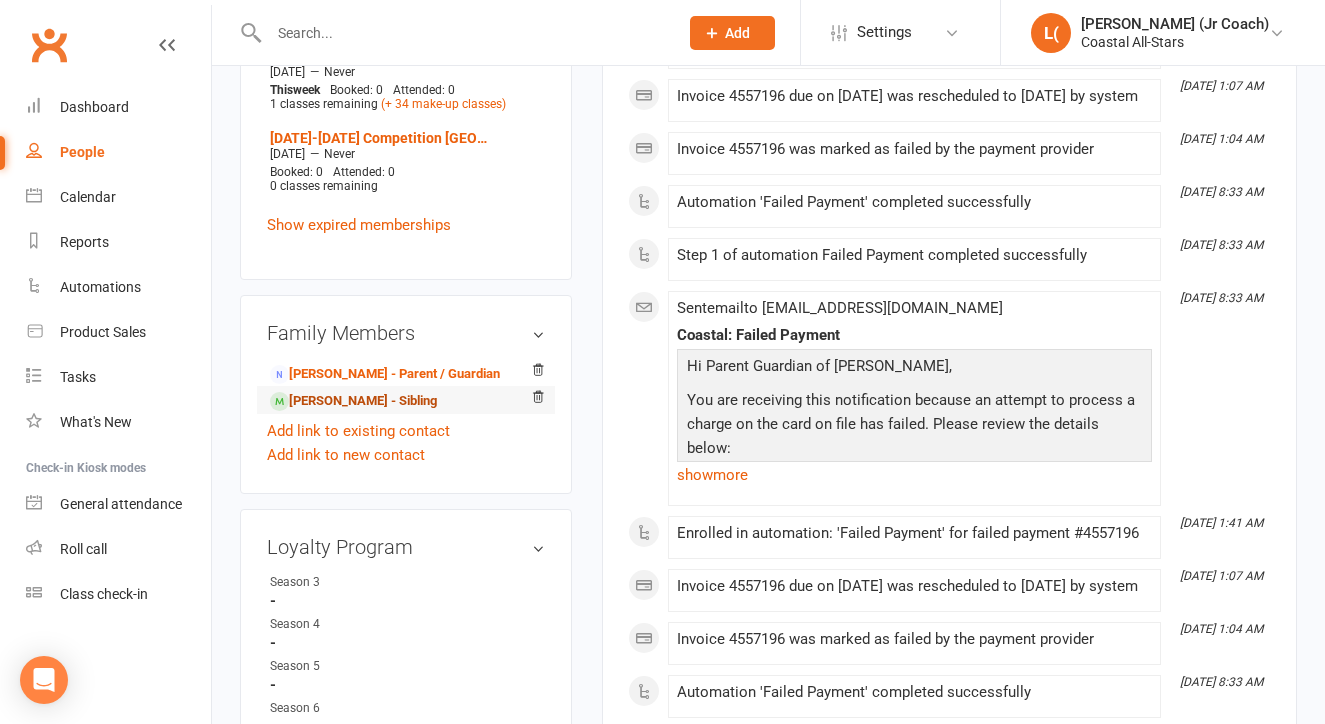 click on "Zalie Webster - Sibling" at bounding box center (353, 401) 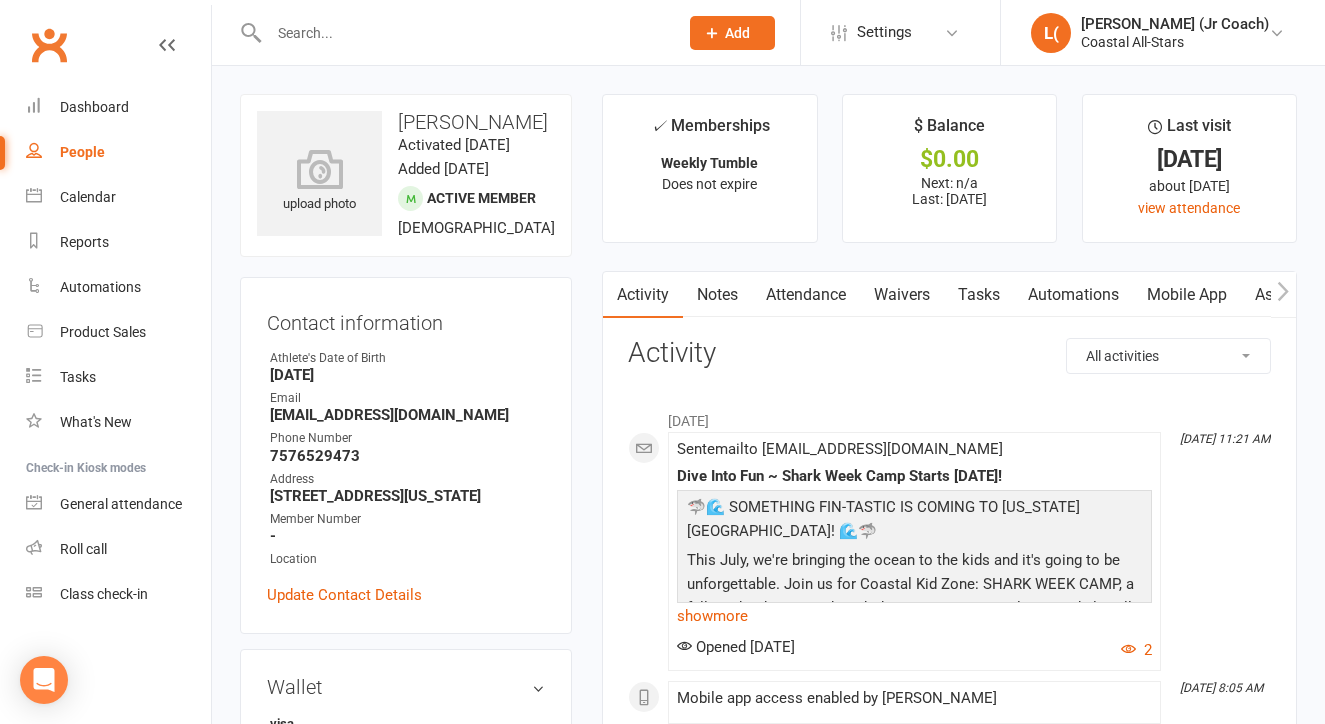 scroll, scrollTop: 0, scrollLeft: 0, axis: both 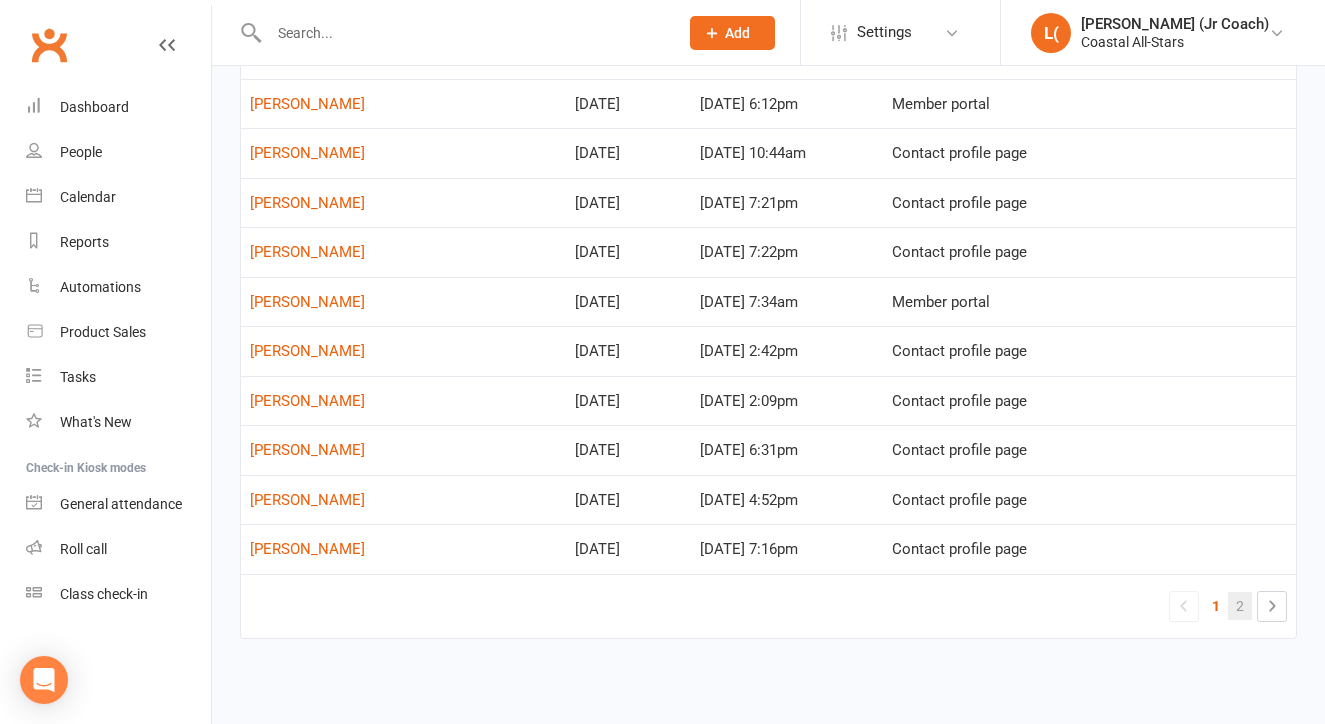 click on "2" at bounding box center [1240, 606] 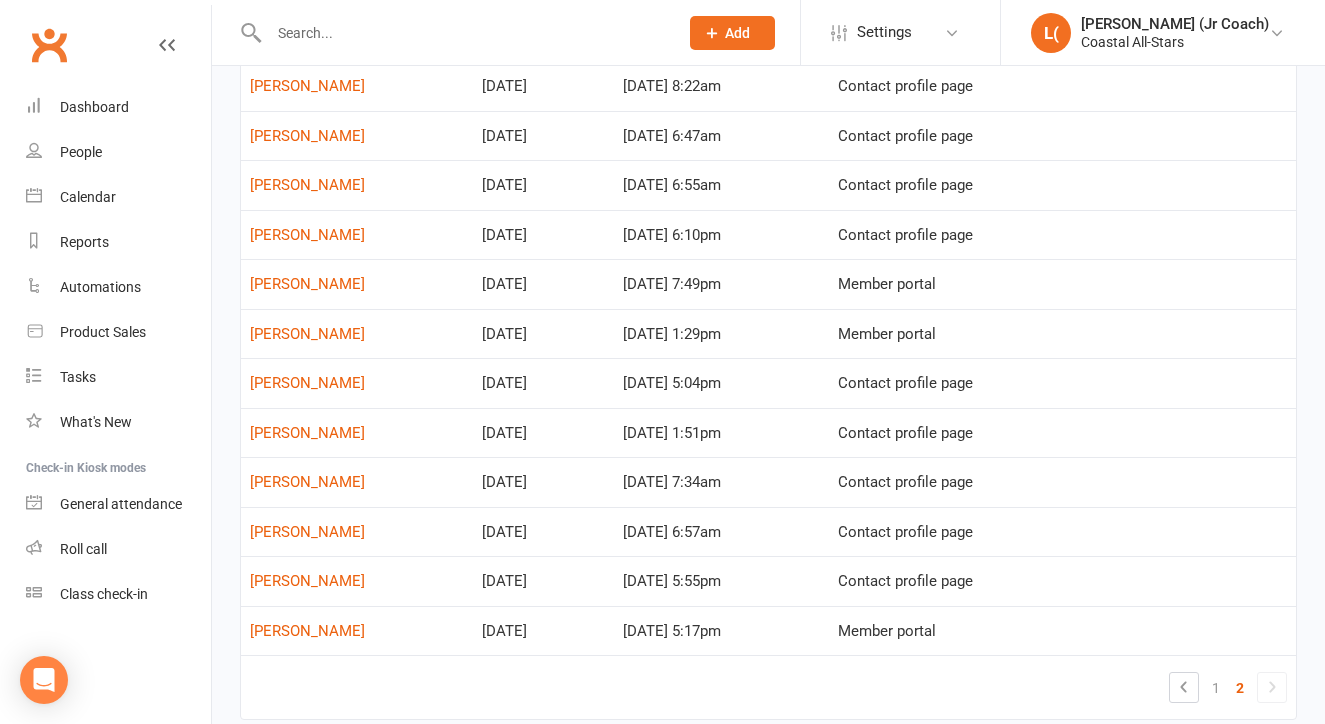 scroll, scrollTop: 499, scrollLeft: 0, axis: vertical 